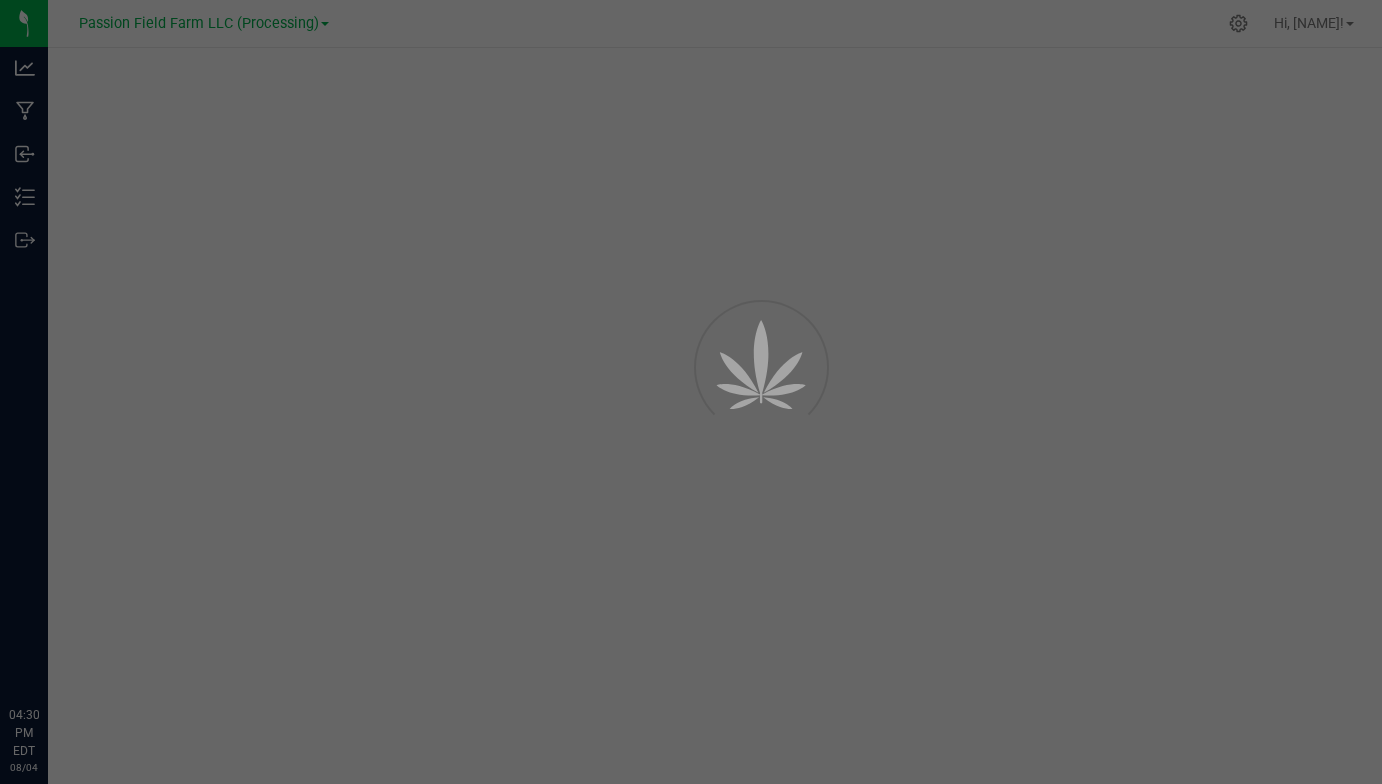scroll, scrollTop: 0, scrollLeft: 0, axis: both 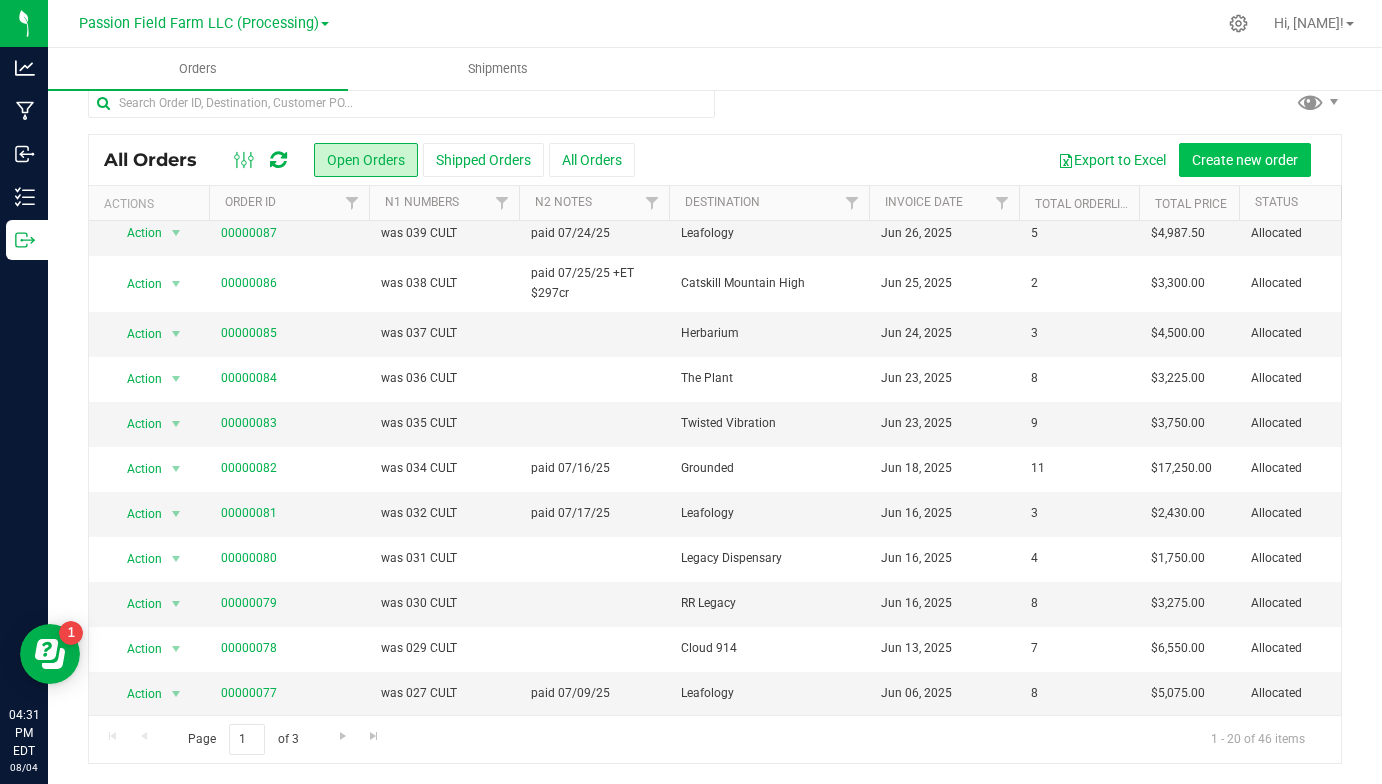 click on "Create new order" at bounding box center [1245, 160] 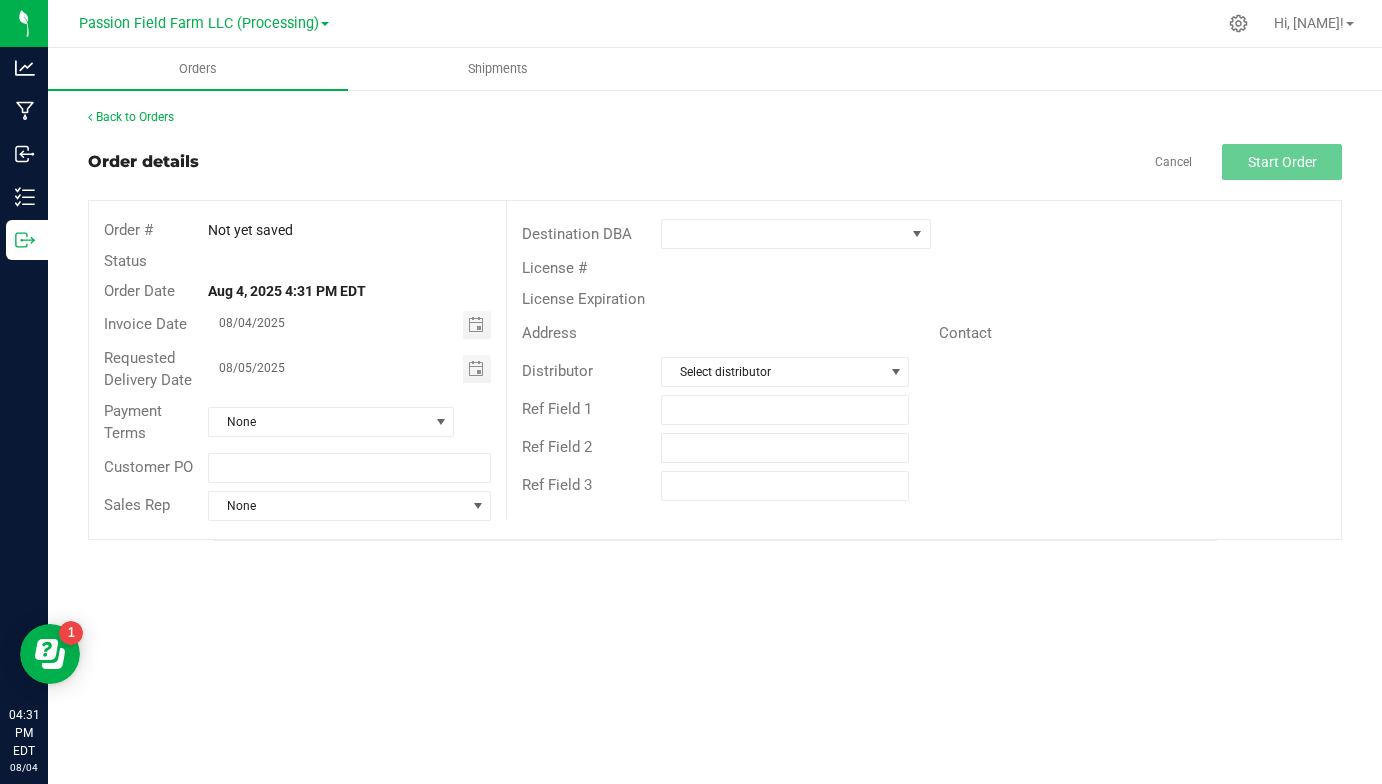 scroll, scrollTop: 0, scrollLeft: 0, axis: both 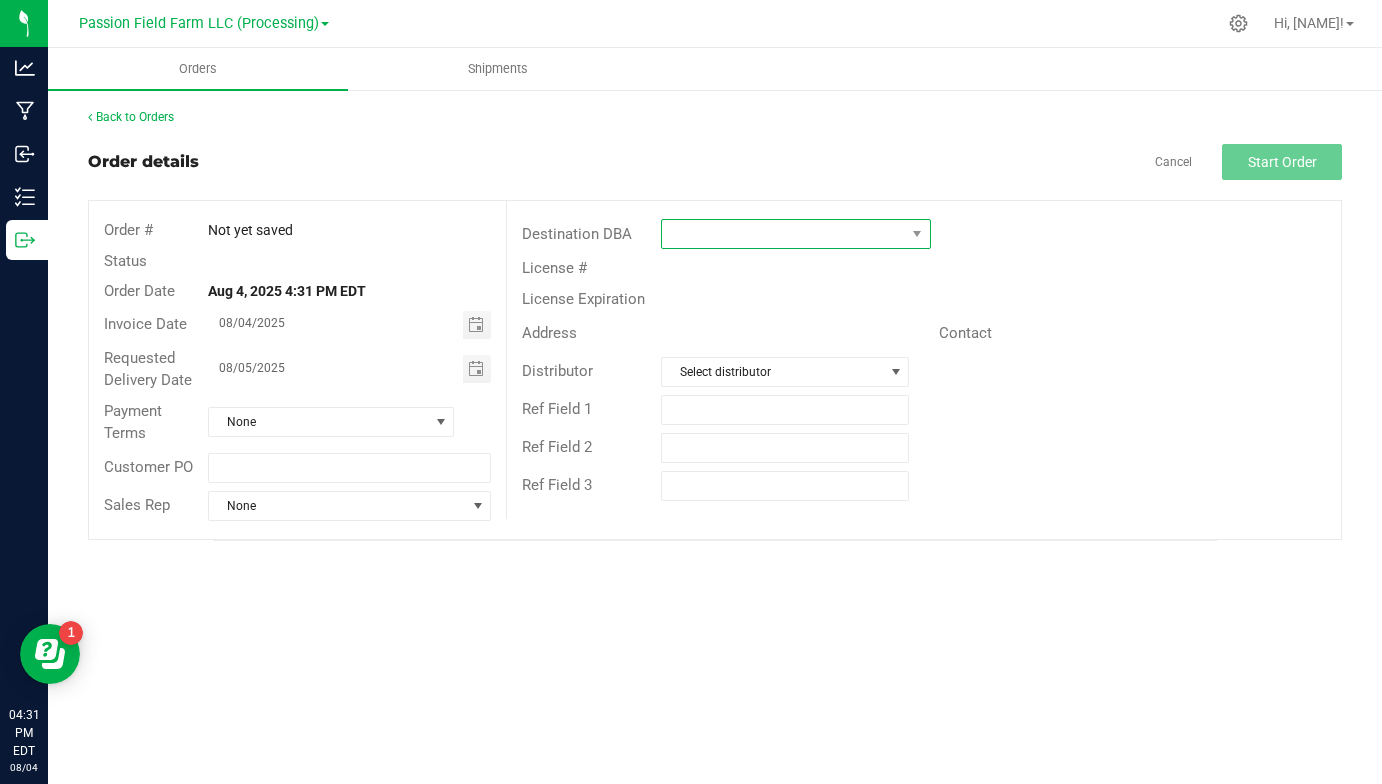 click at bounding box center [783, 234] 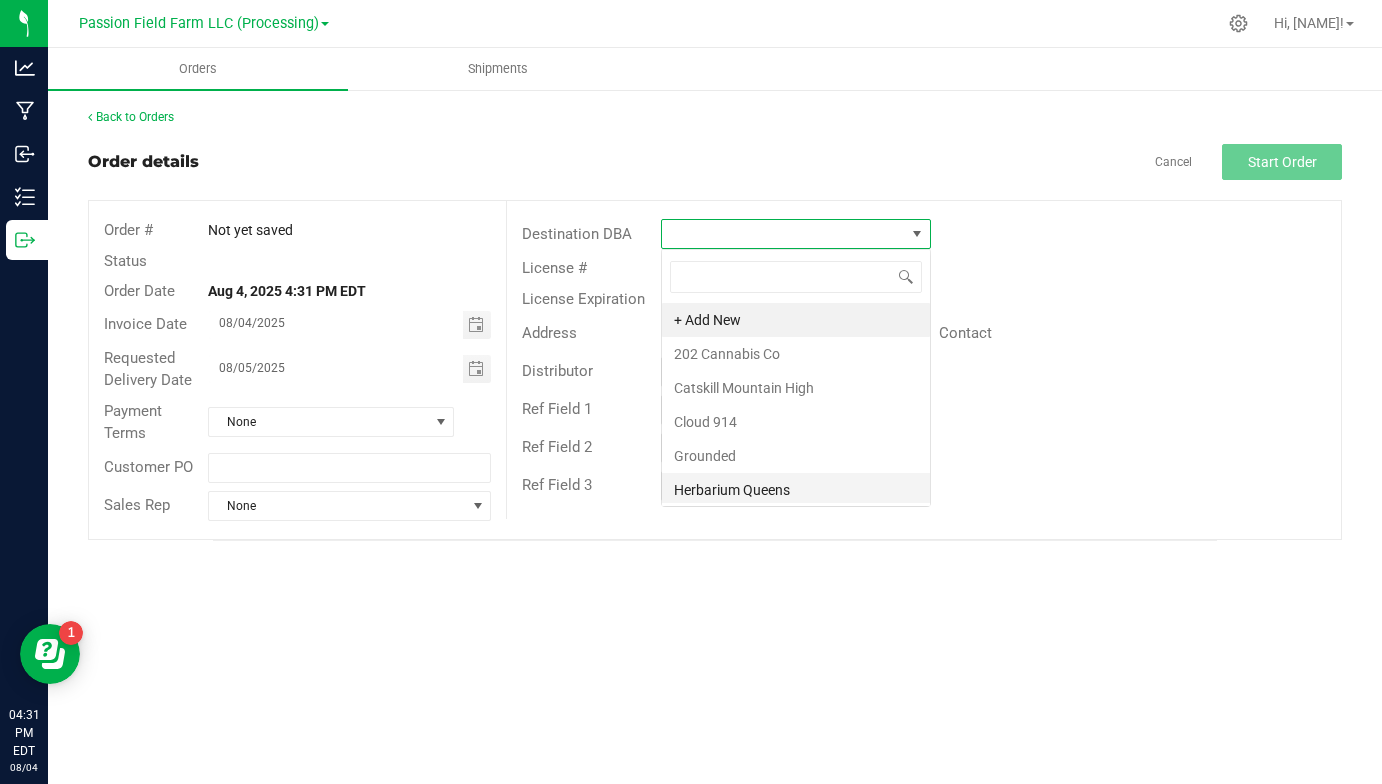 scroll, scrollTop: 99970, scrollLeft: 99730, axis: both 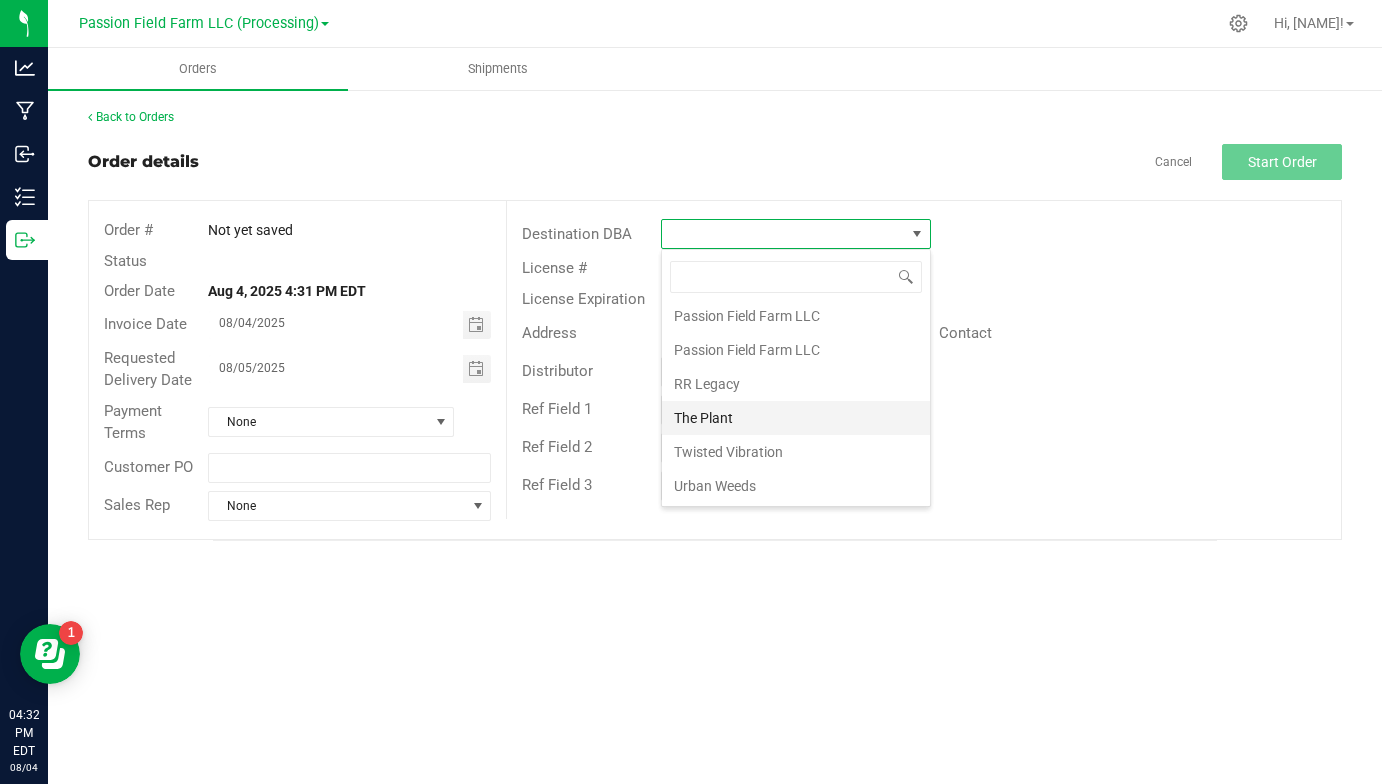 click on "The Plant" at bounding box center [796, 418] 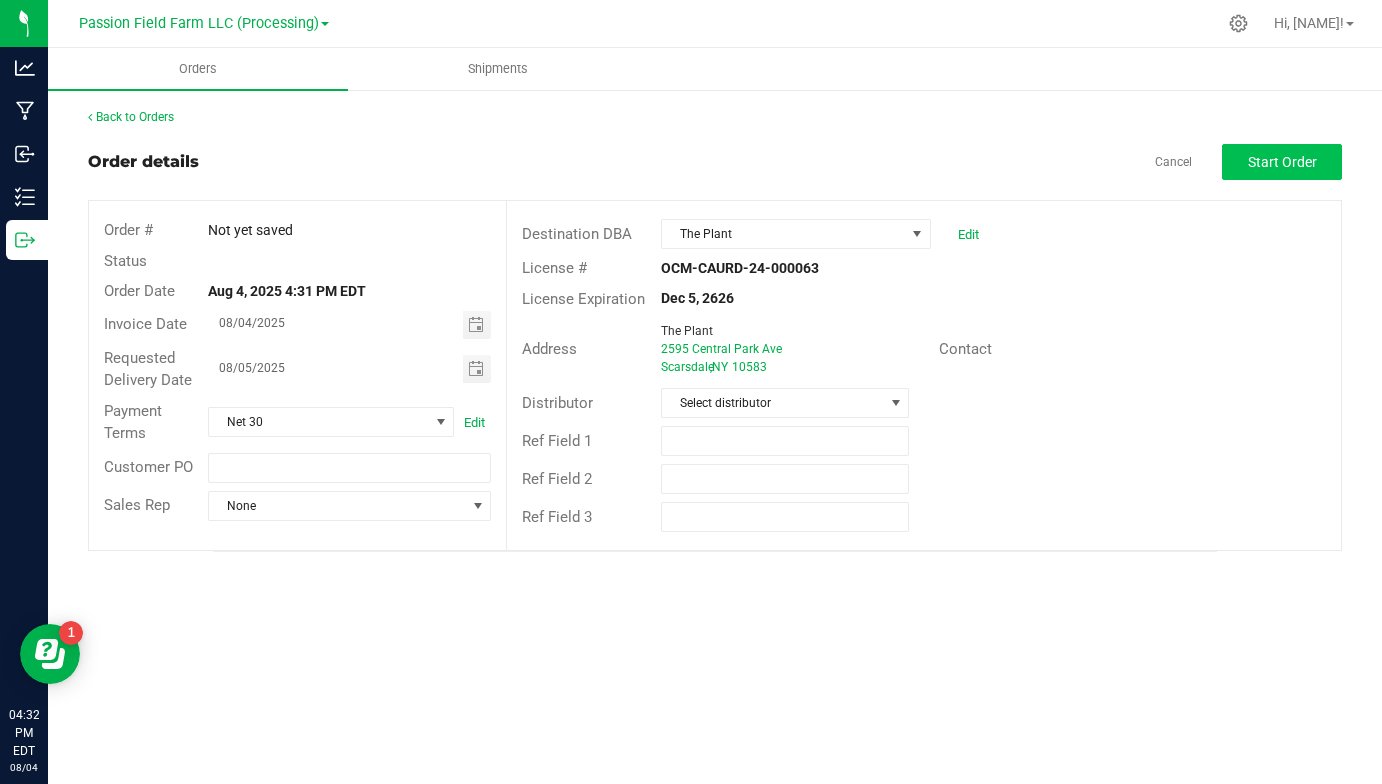 click on "Start Order" at bounding box center [1282, 162] 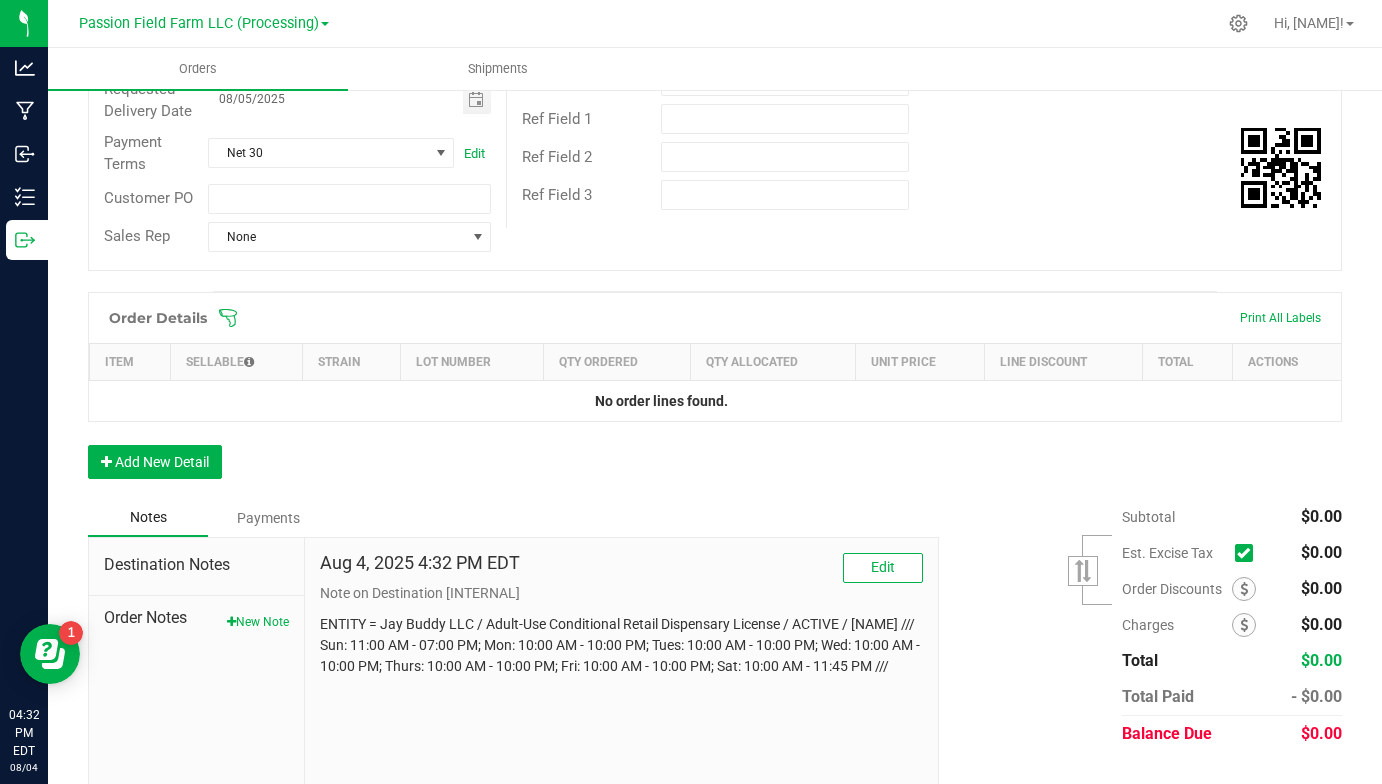 scroll, scrollTop: 349, scrollLeft: 0, axis: vertical 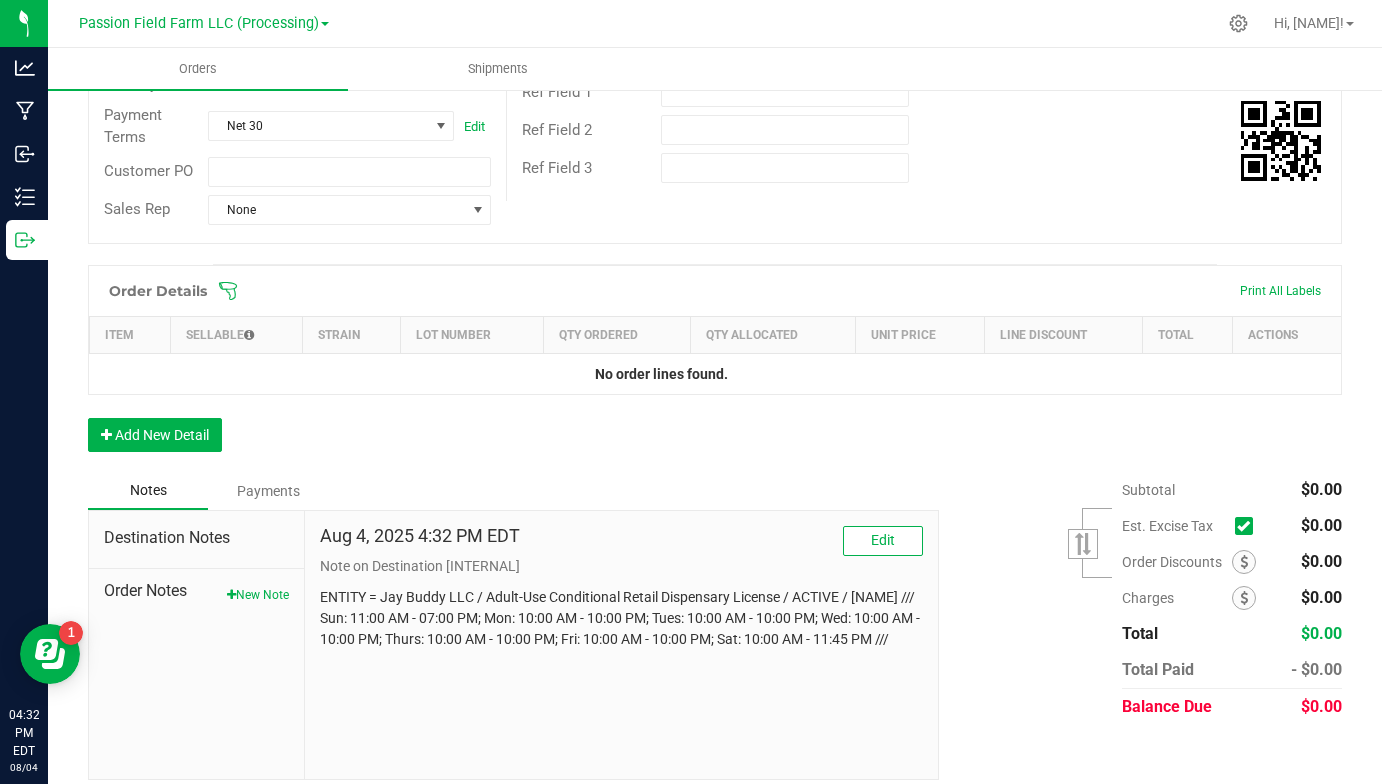 click at bounding box center [1243, 526] 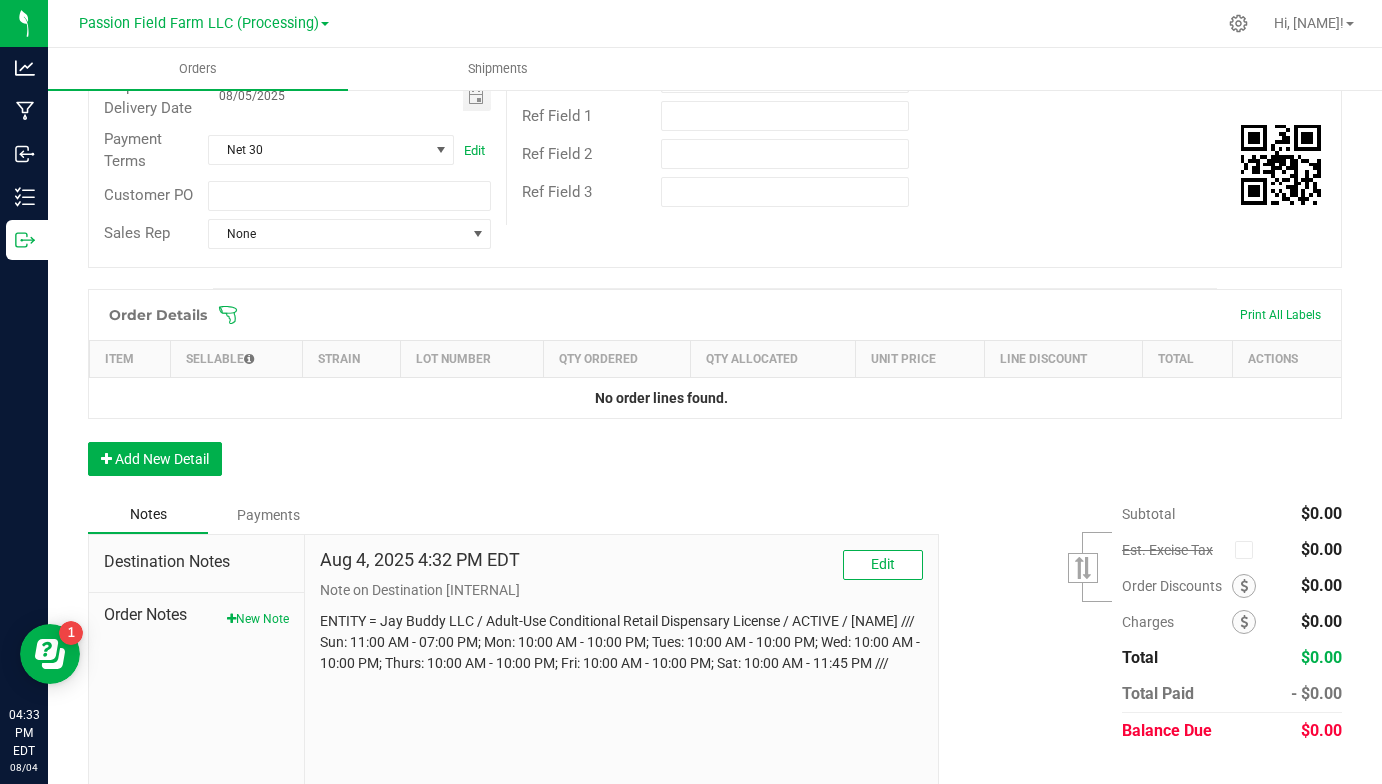 scroll, scrollTop: 360, scrollLeft: 0, axis: vertical 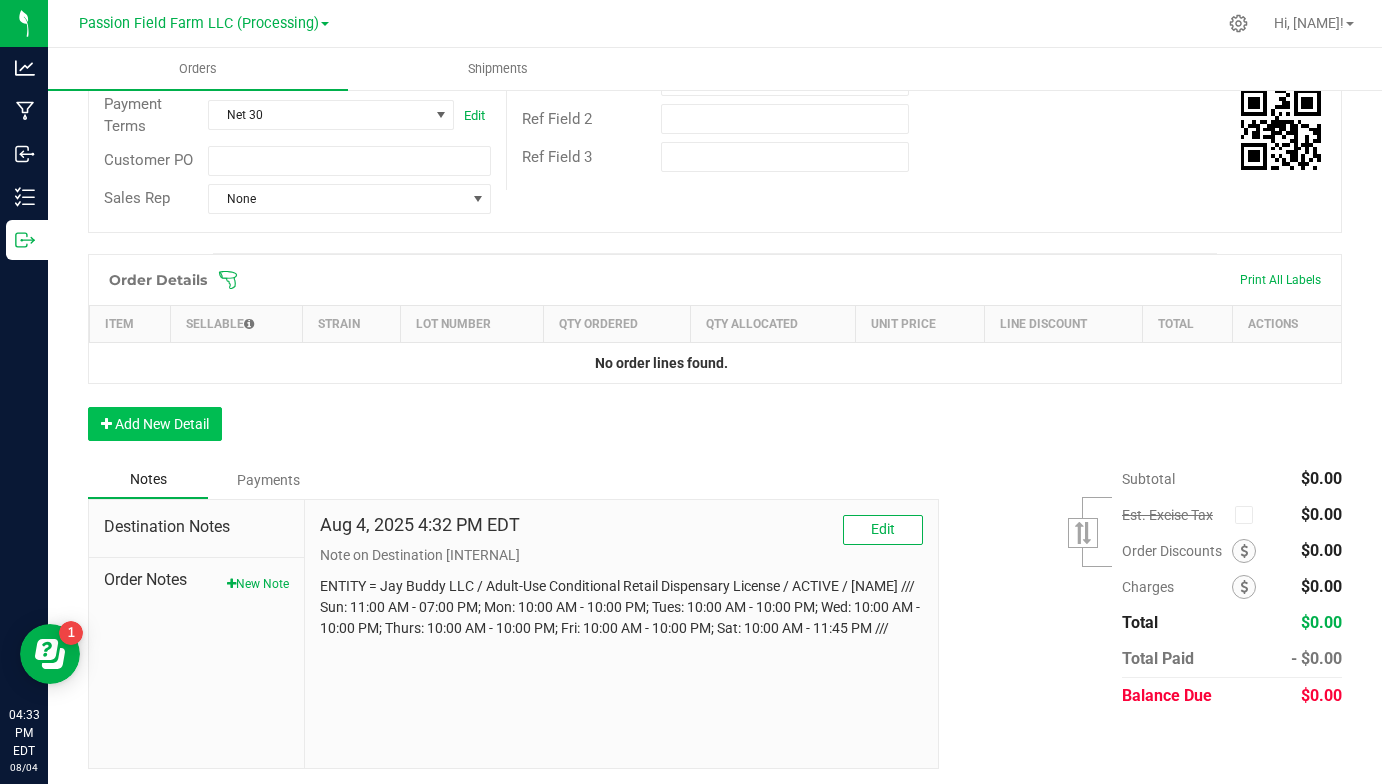 click on "Add New Detail" at bounding box center (155, 424) 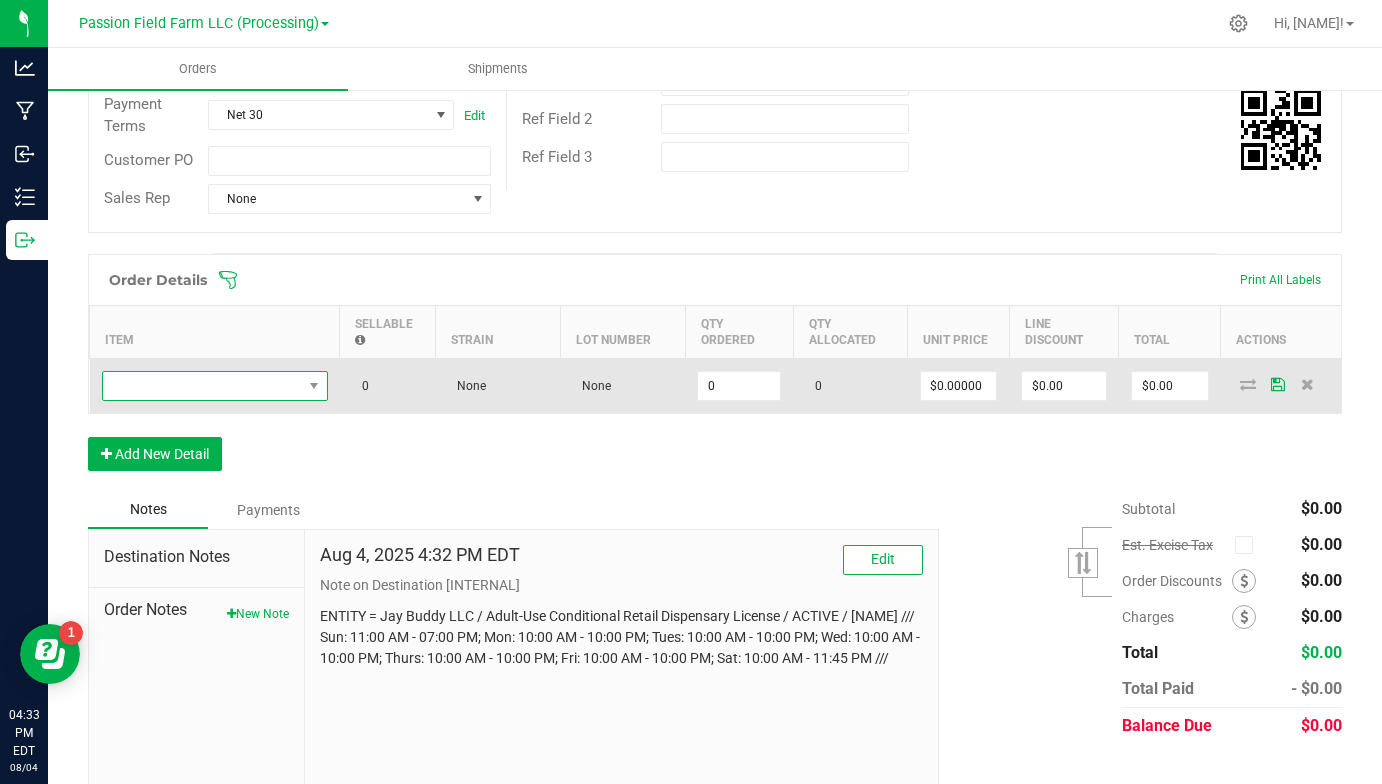 click at bounding box center (202, 386) 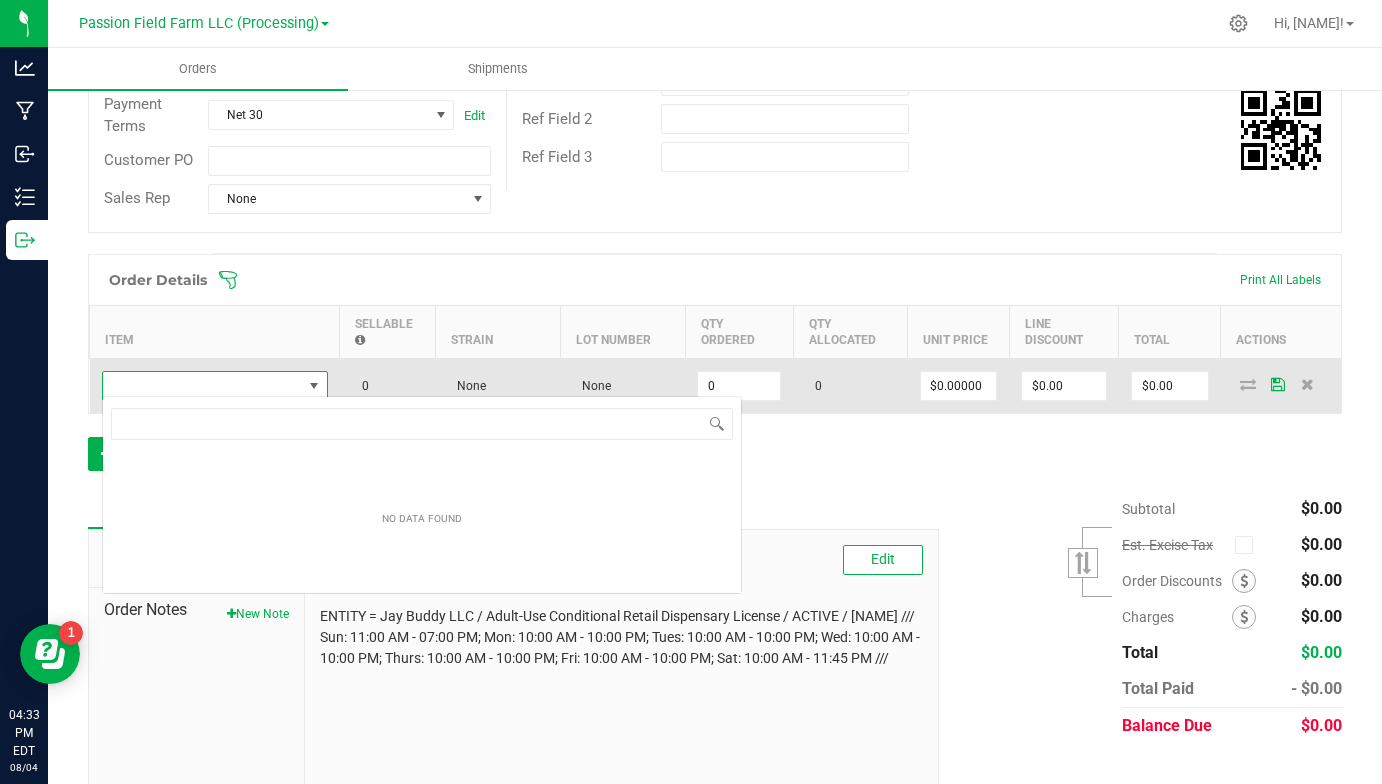 scroll, scrollTop: 99970, scrollLeft: 99774, axis: both 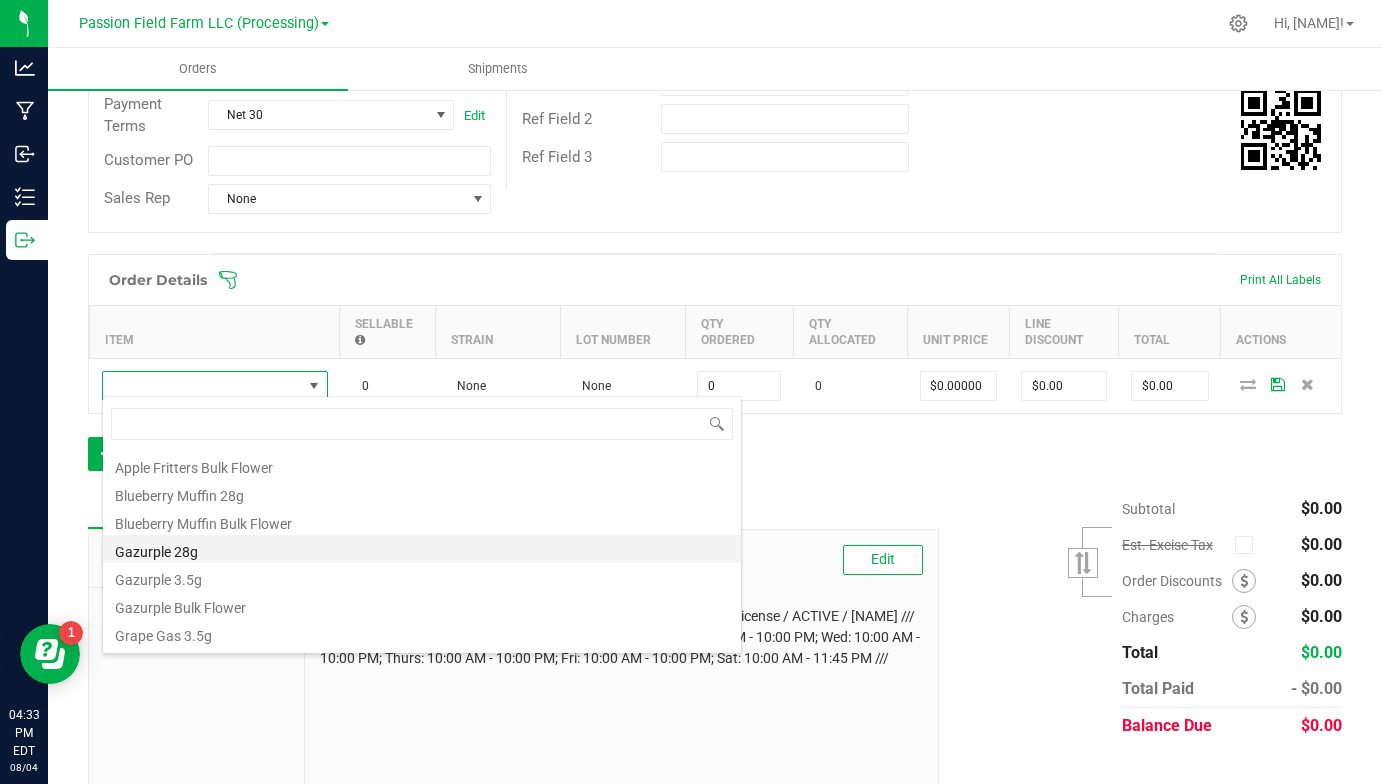 click on "Gazurple 28g" at bounding box center [422, 549] 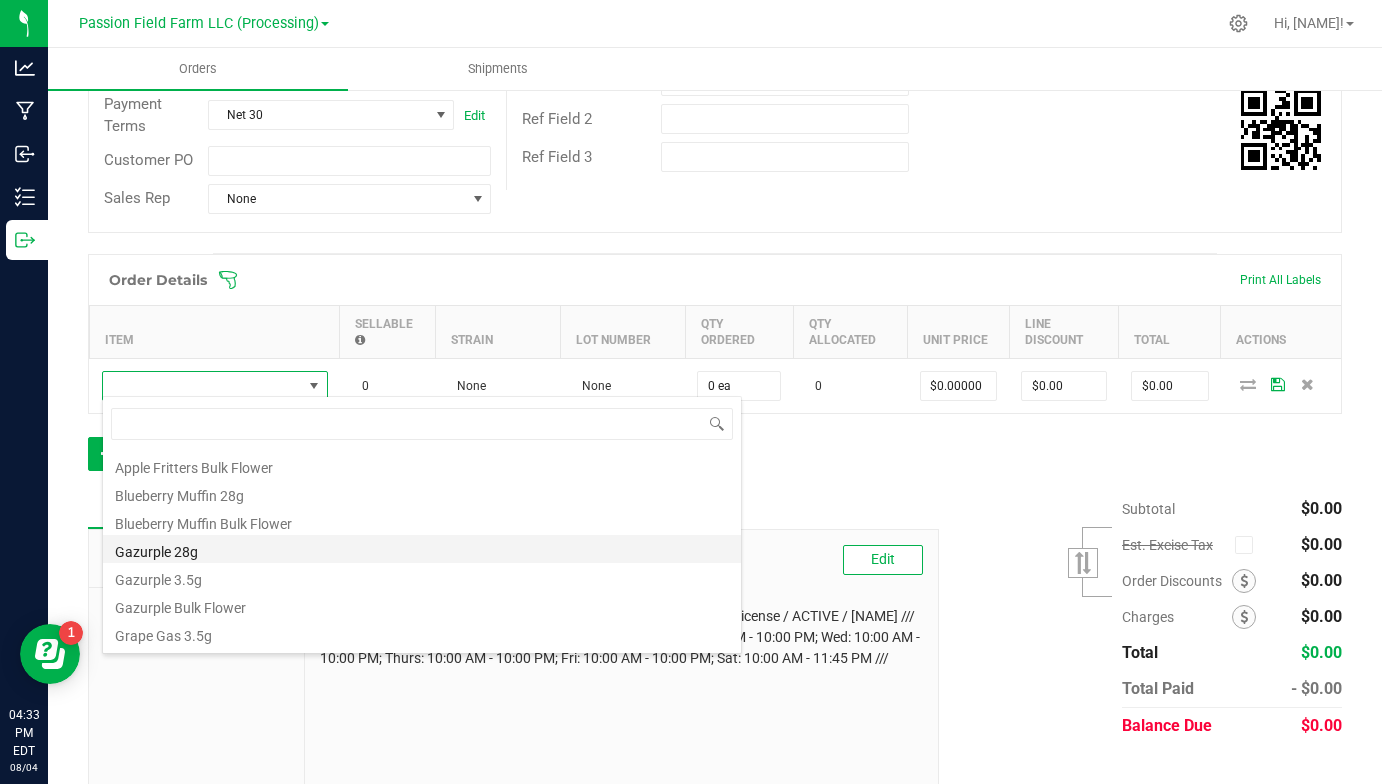 type on "$90.00000" 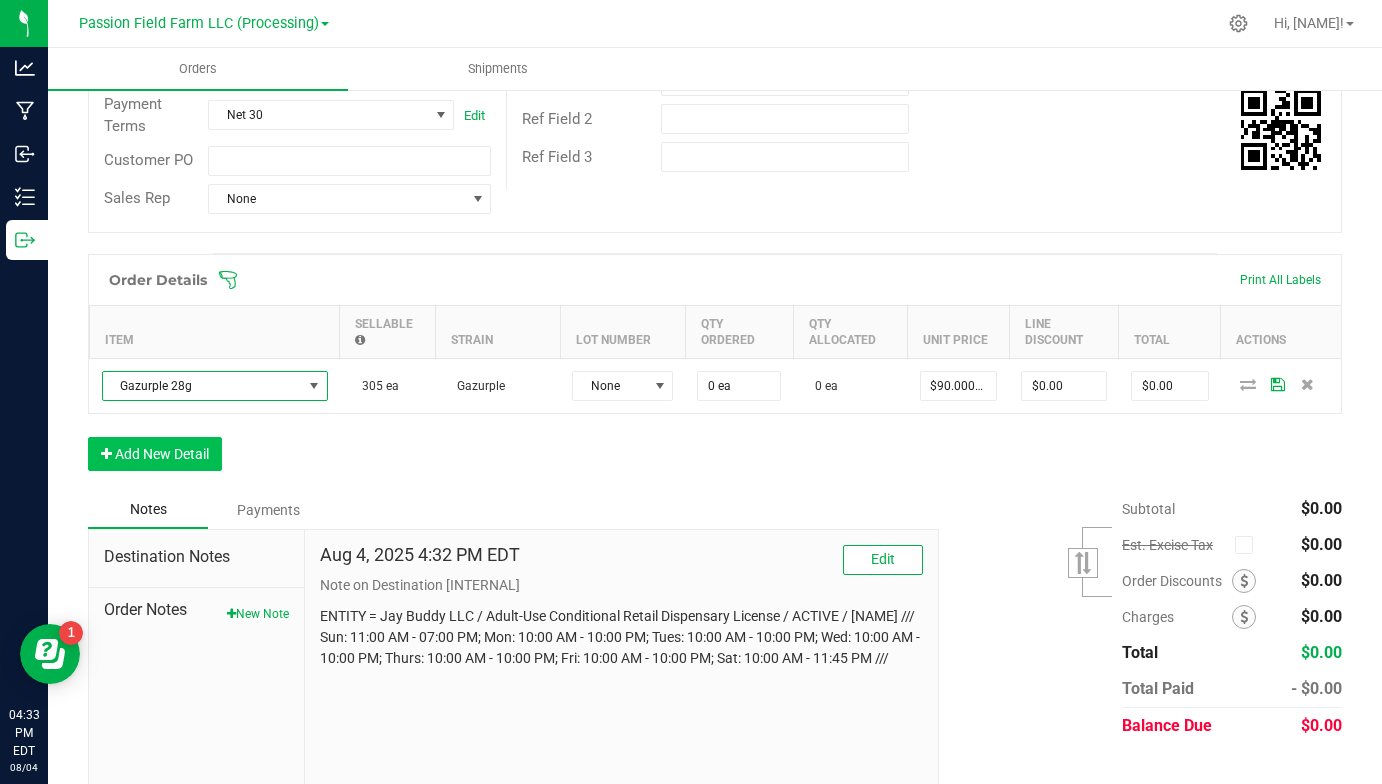 click on "Add New Detail" at bounding box center (155, 454) 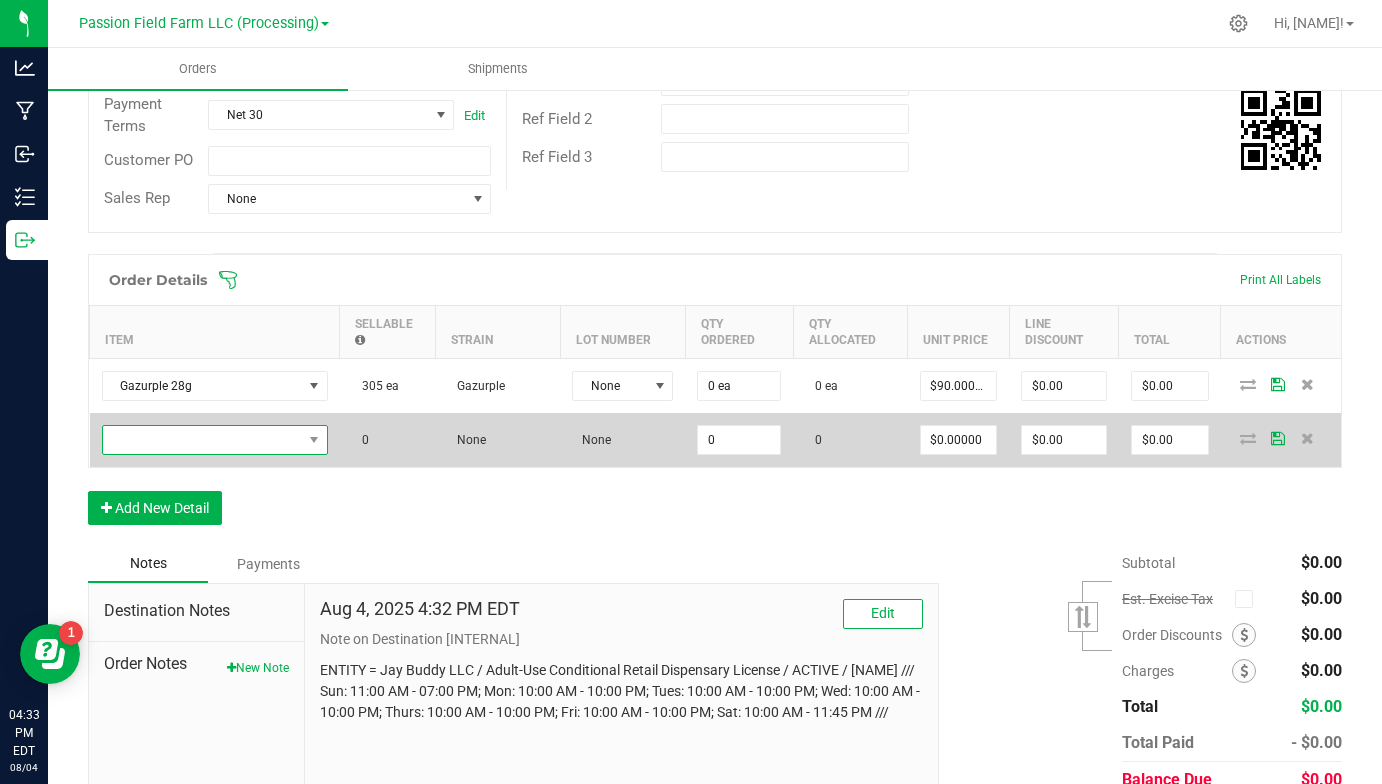 click at bounding box center [202, 440] 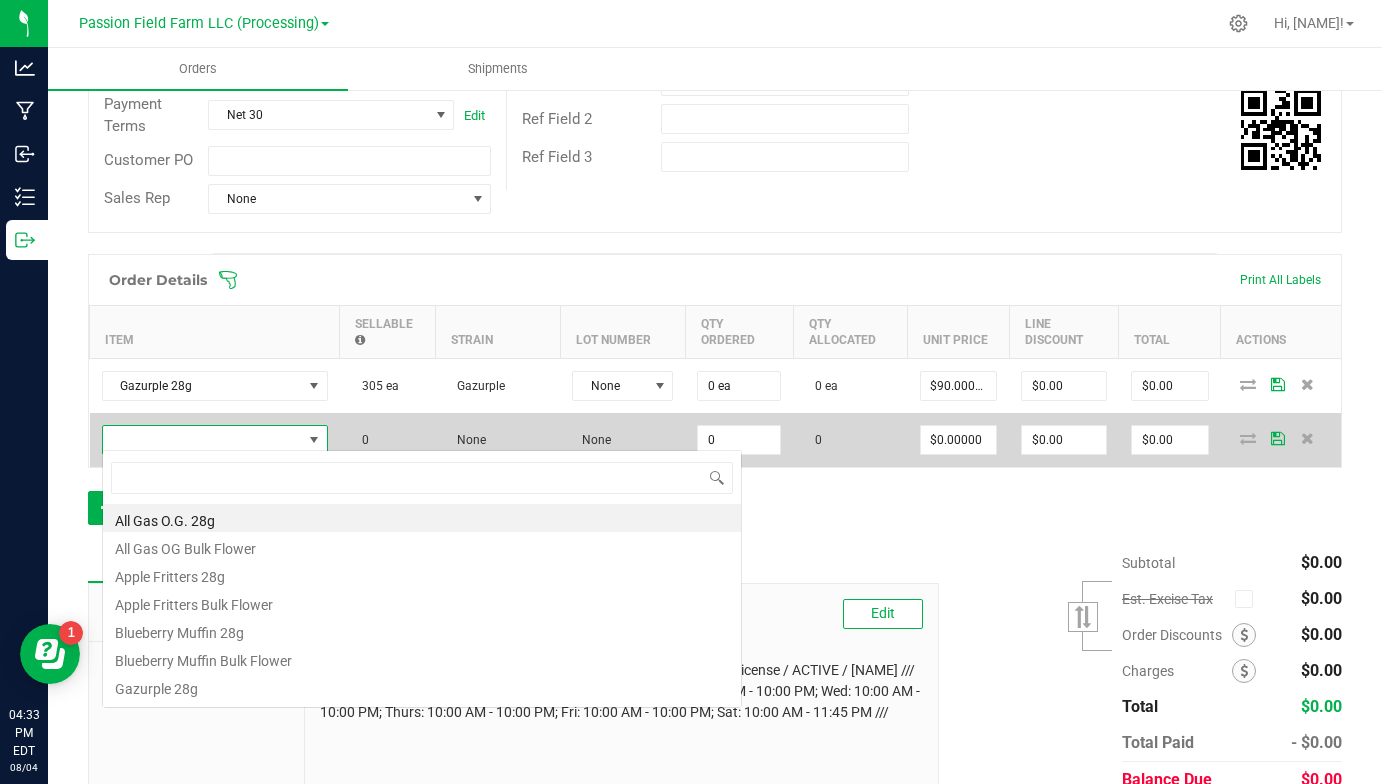 scroll, scrollTop: 99970, scrollLeft: 99774, axis: both 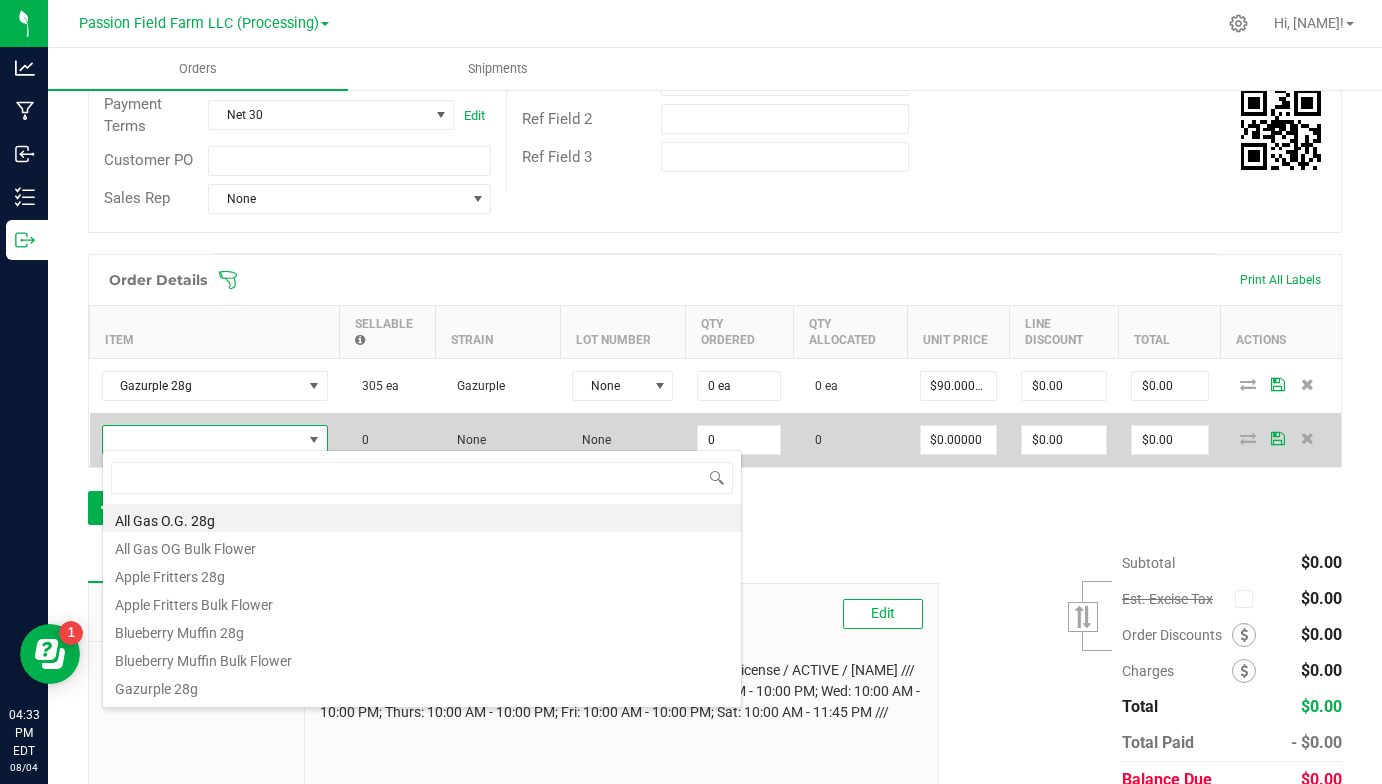click at bounding box center (202, 440) 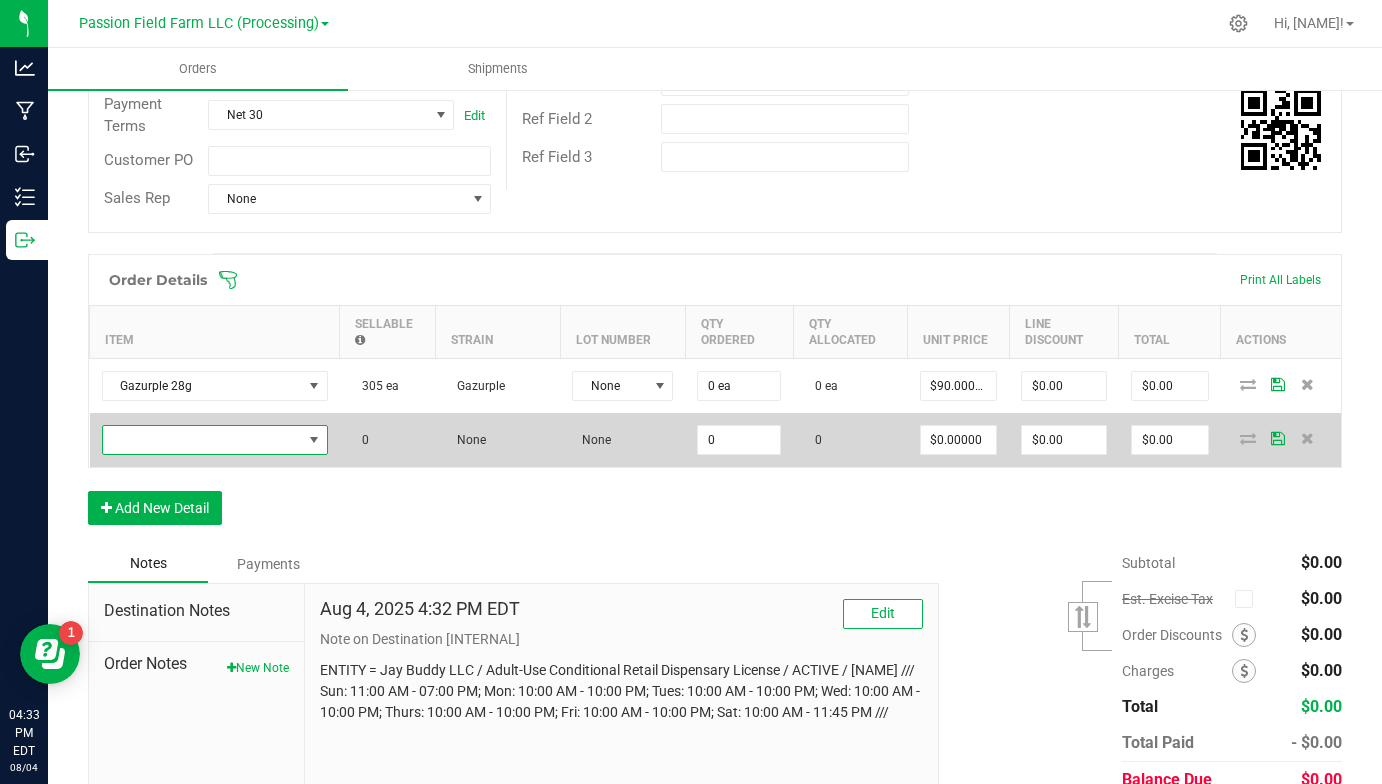 click at bounding box center [202, 440] 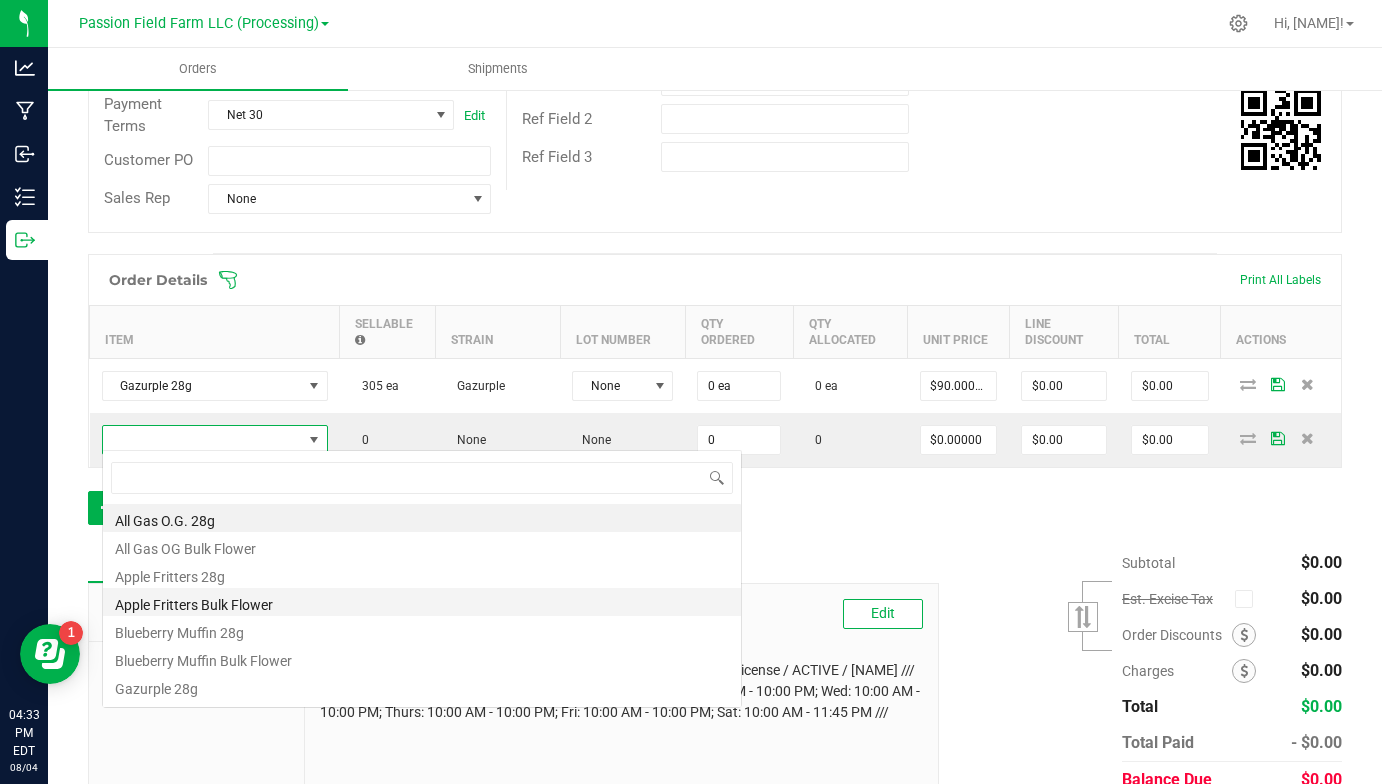 scroll, scrollTop: 99970, scrollLeft: 99774, axis: both 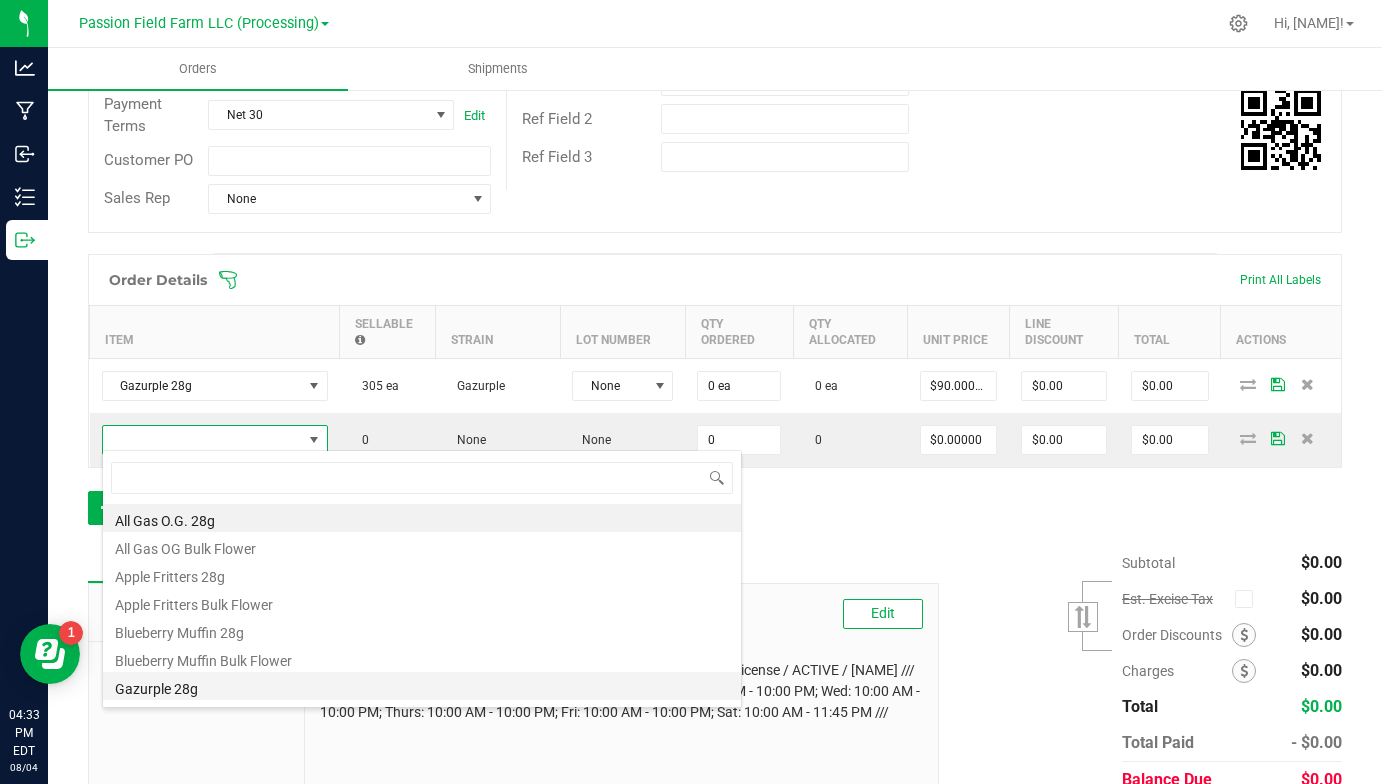 click on "Gazurple 28g" at bounding box center (422, 686) 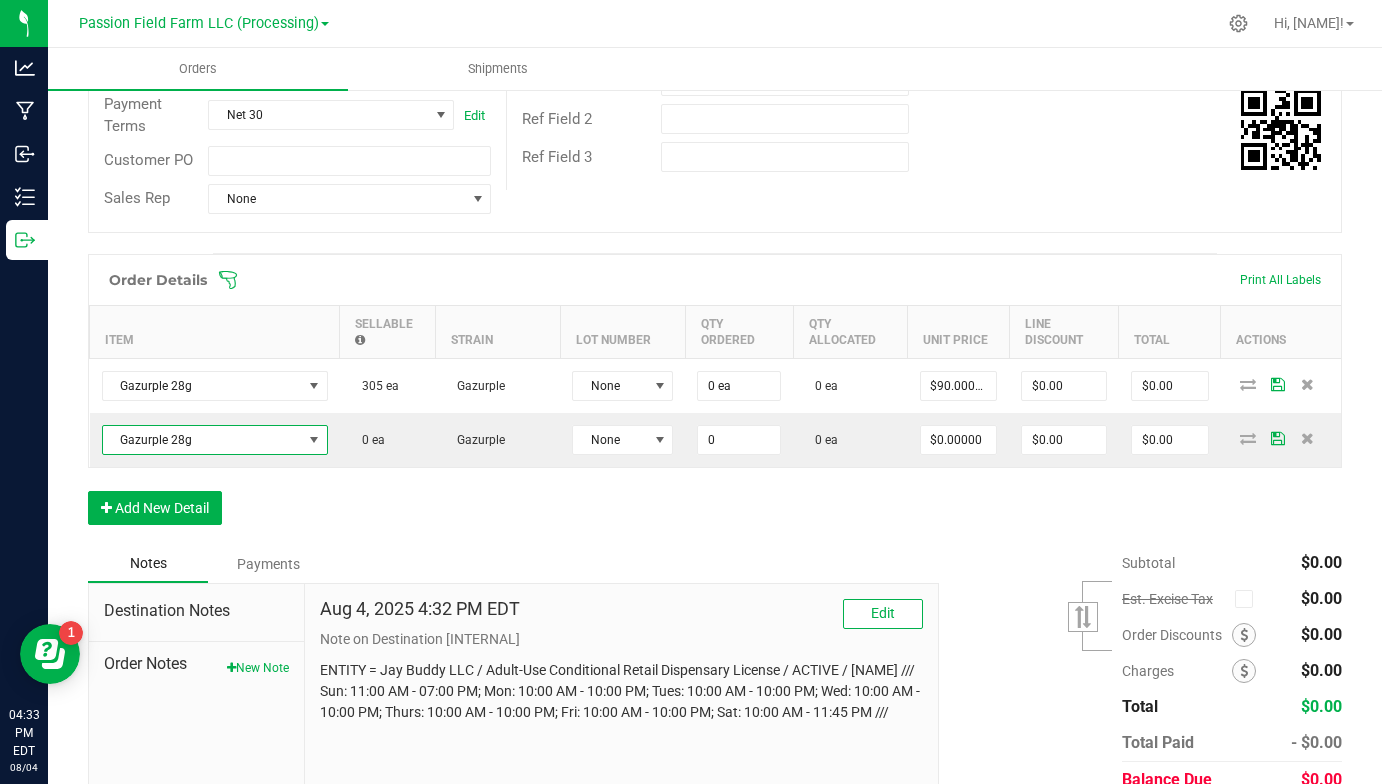 type on "0 ea" 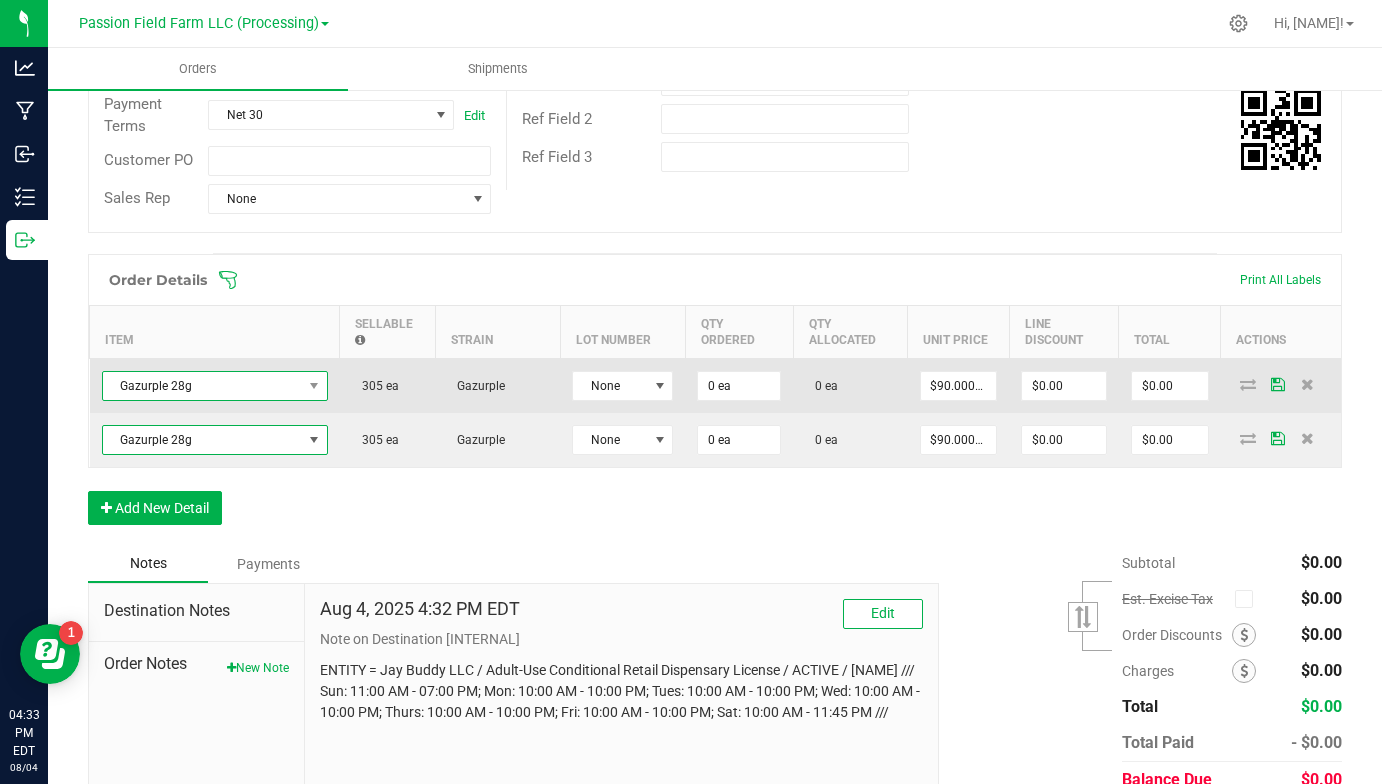 click on "Gazurple 28g" at bounding box center (202, 386) 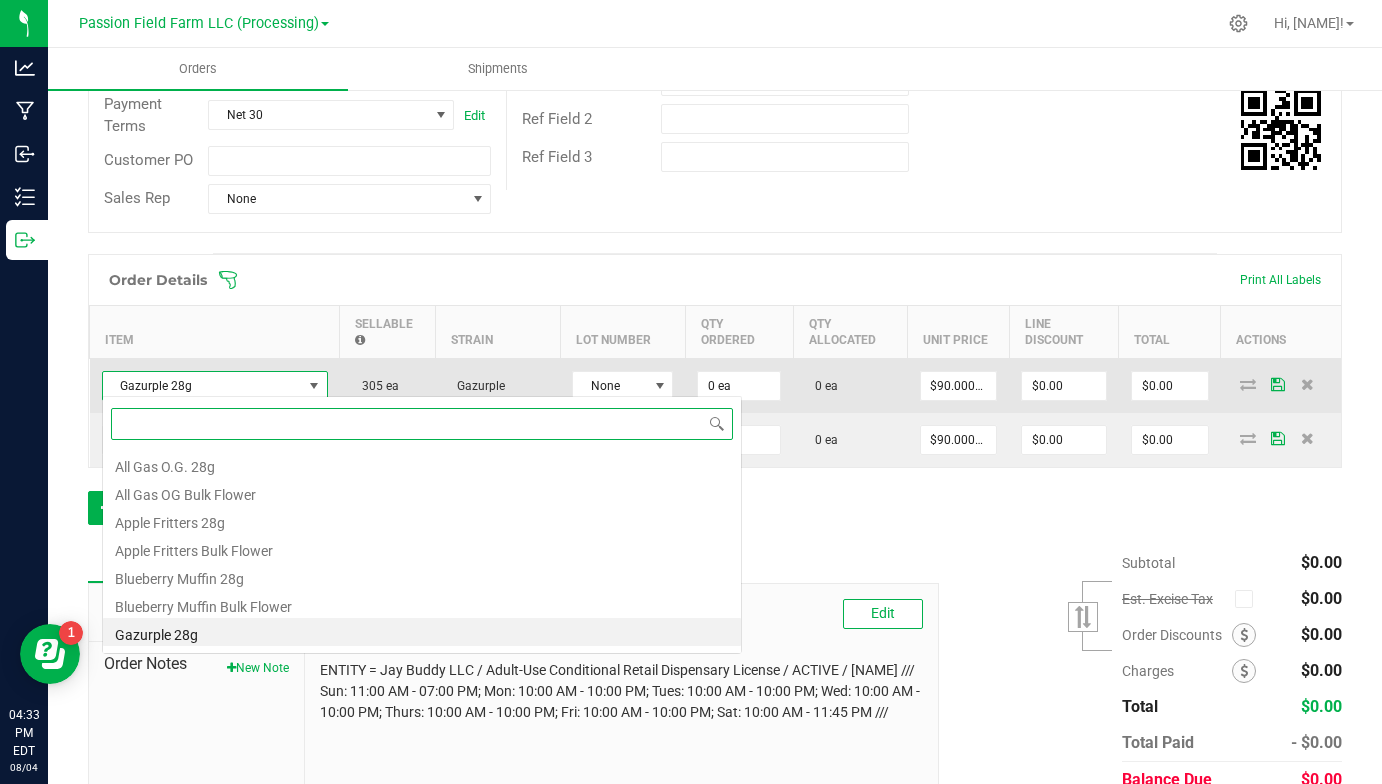 scroll, scrollTop: 99970, scrollLeft: 99774, axis: both 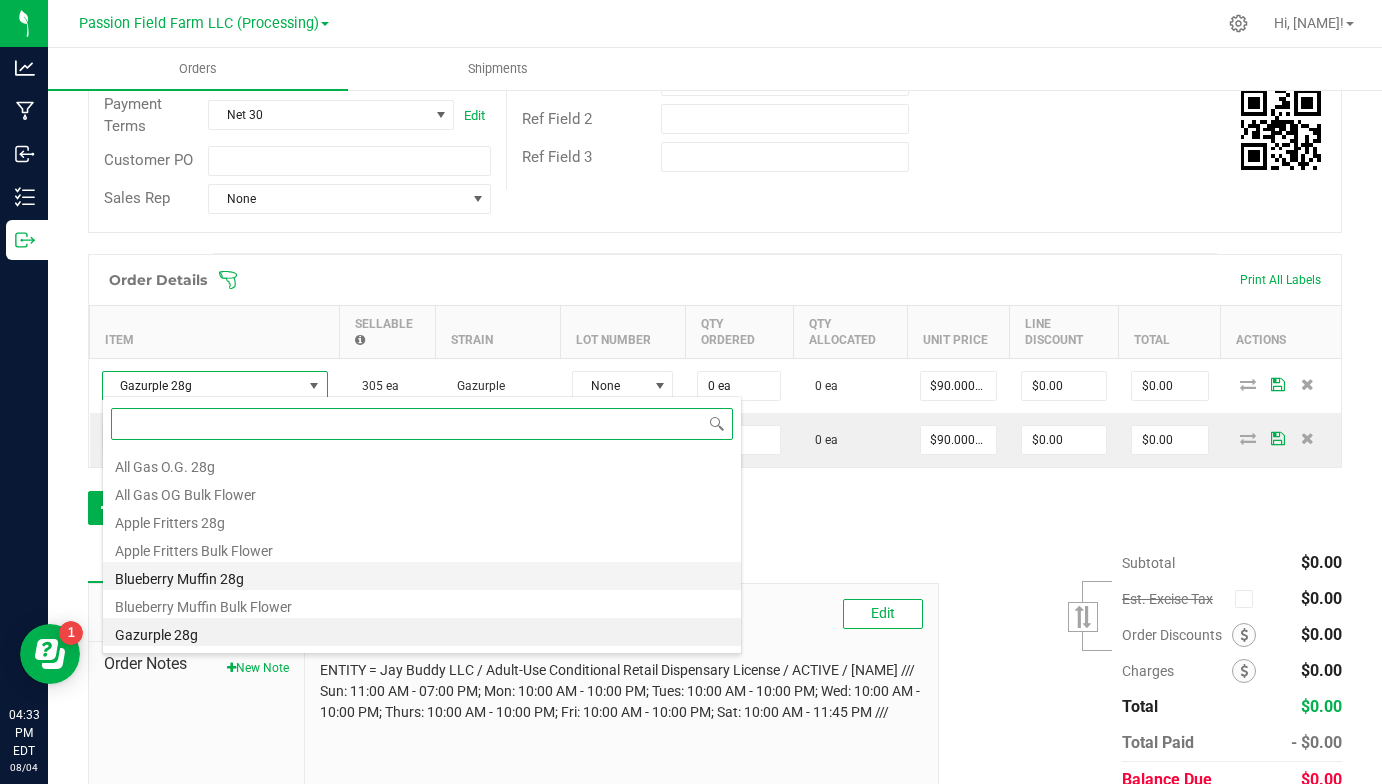 click on "Blueberry Muffin 28g" at bounding box center [422, 576] 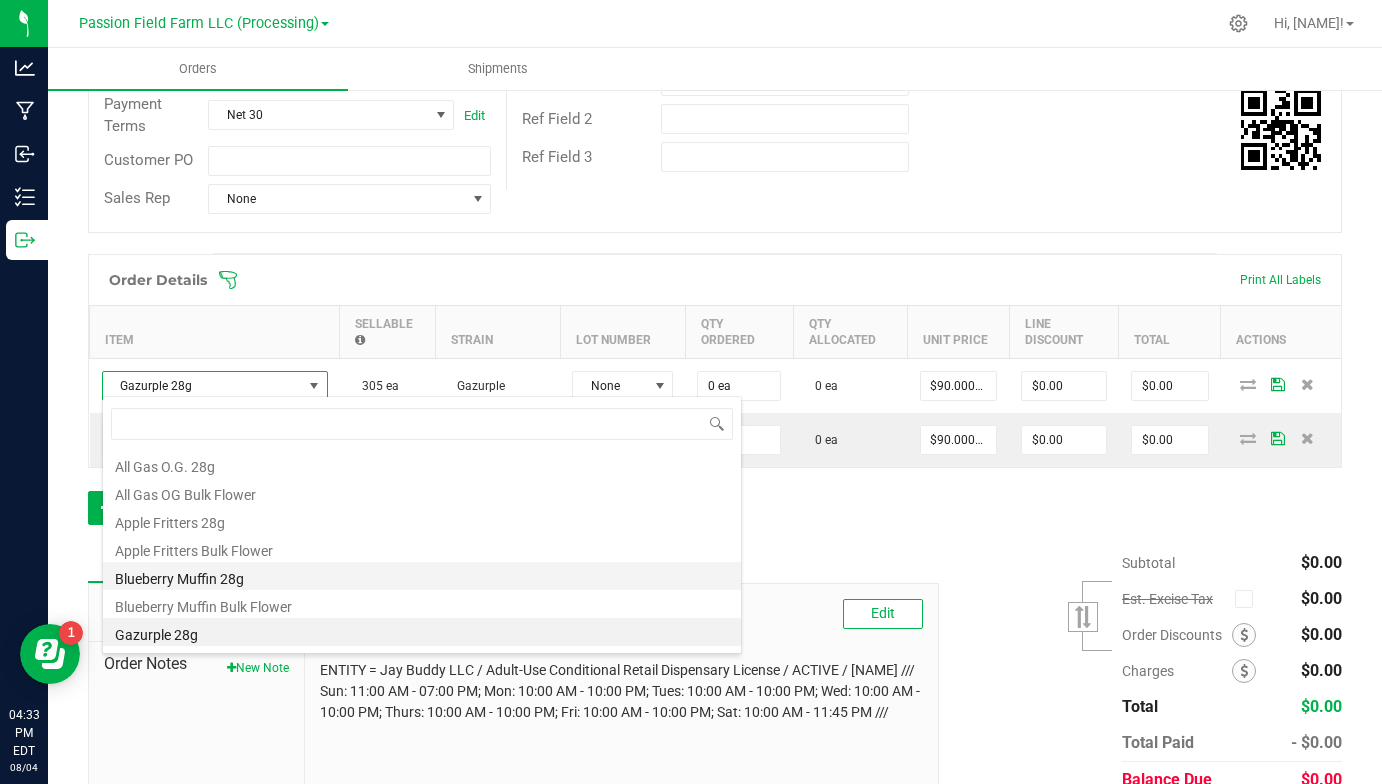 type on "$75.00000" 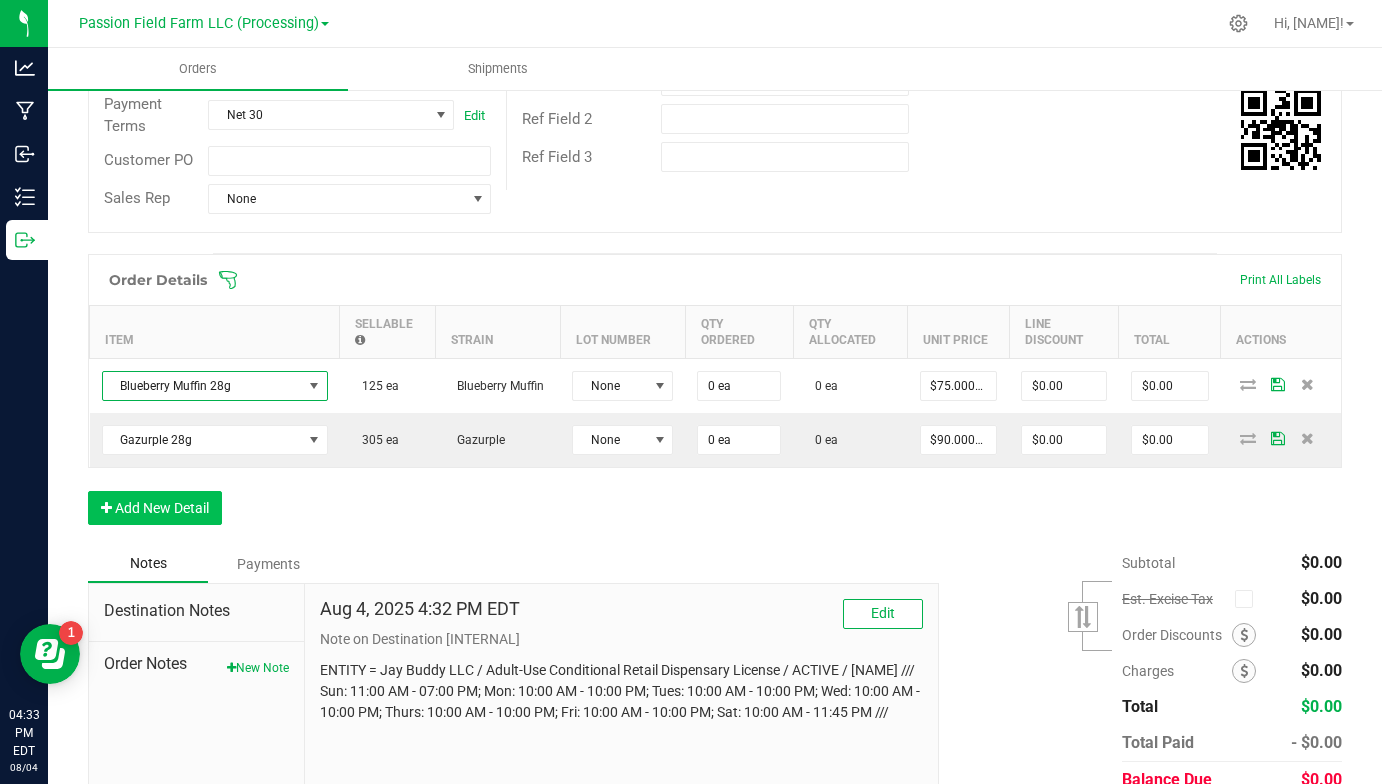 click on "Add New Detail" at bounding box center (155, 508) 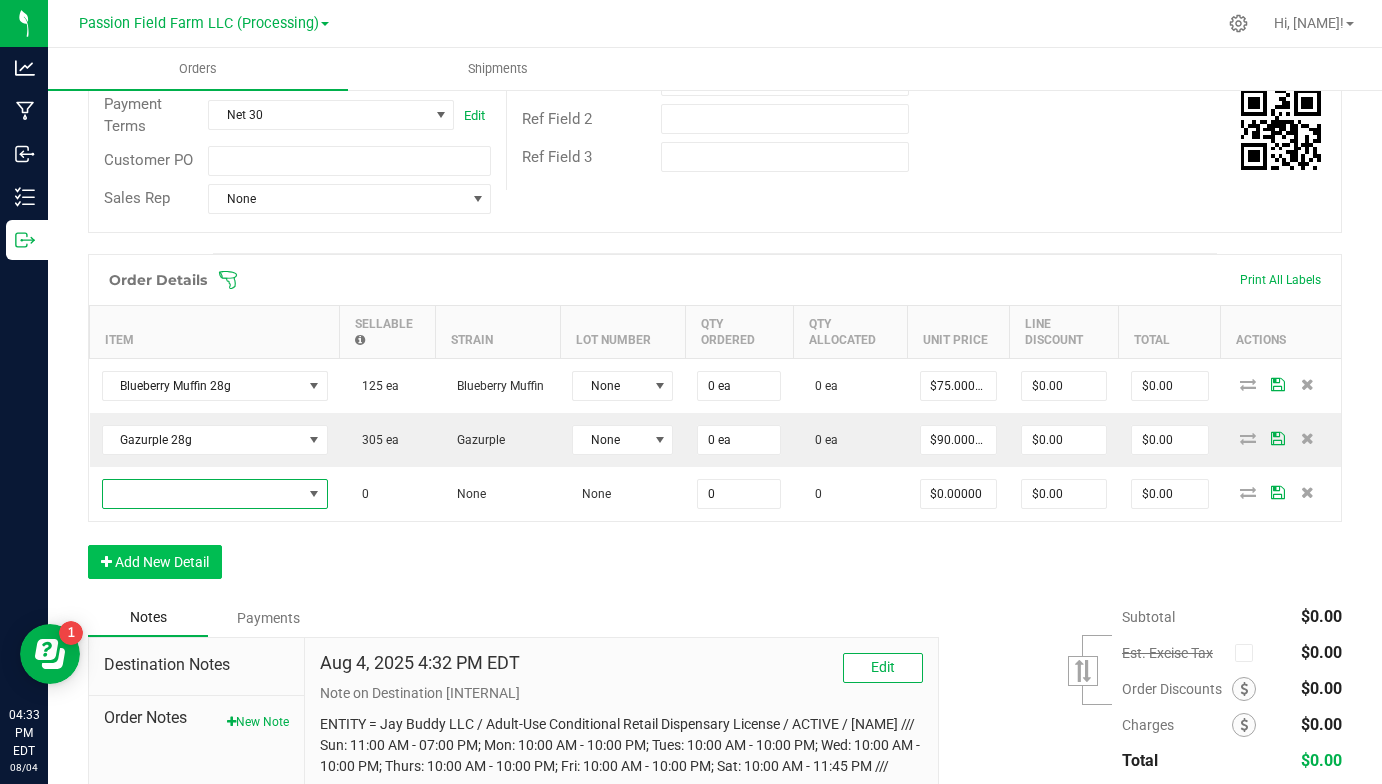 click at bounding box center (202, 494) 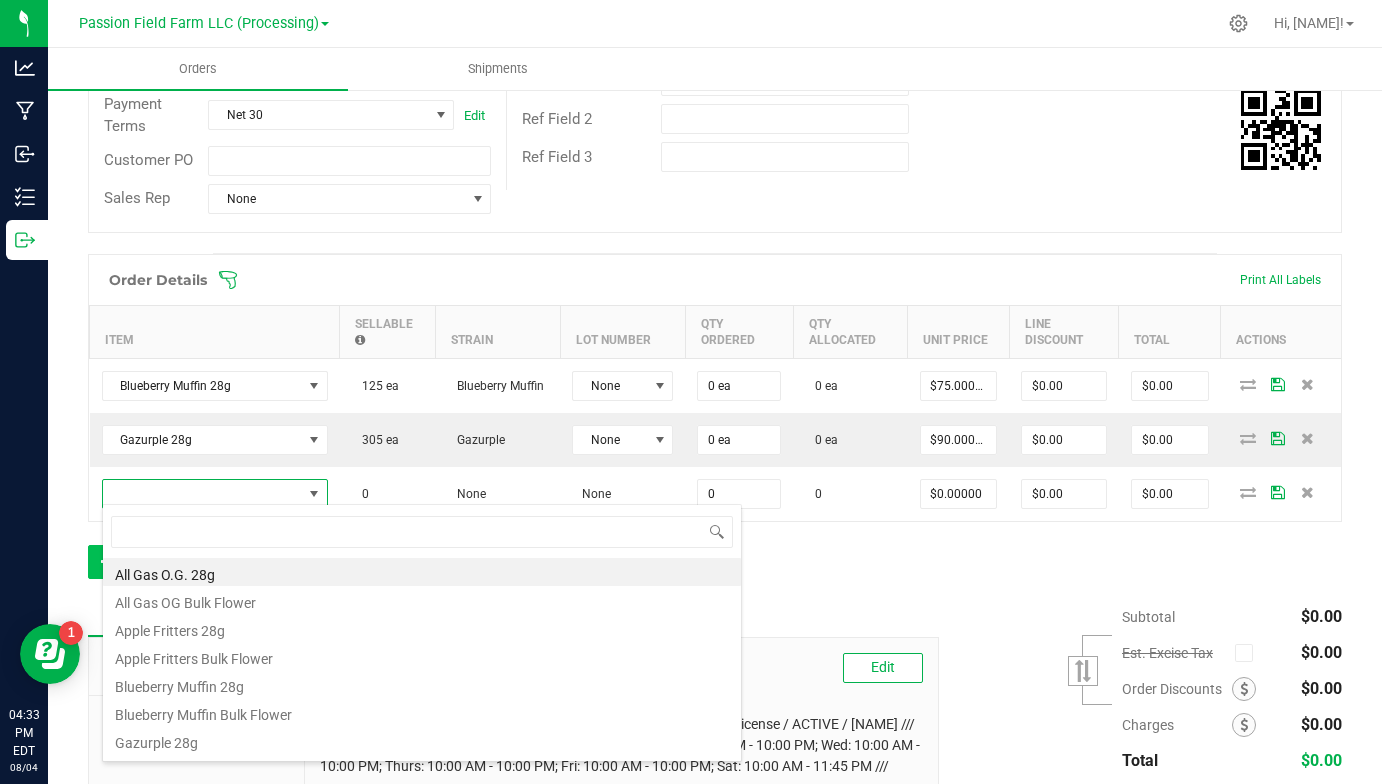 scroll, scrollTop: 99970, scrollLeft: 99774, axis: both 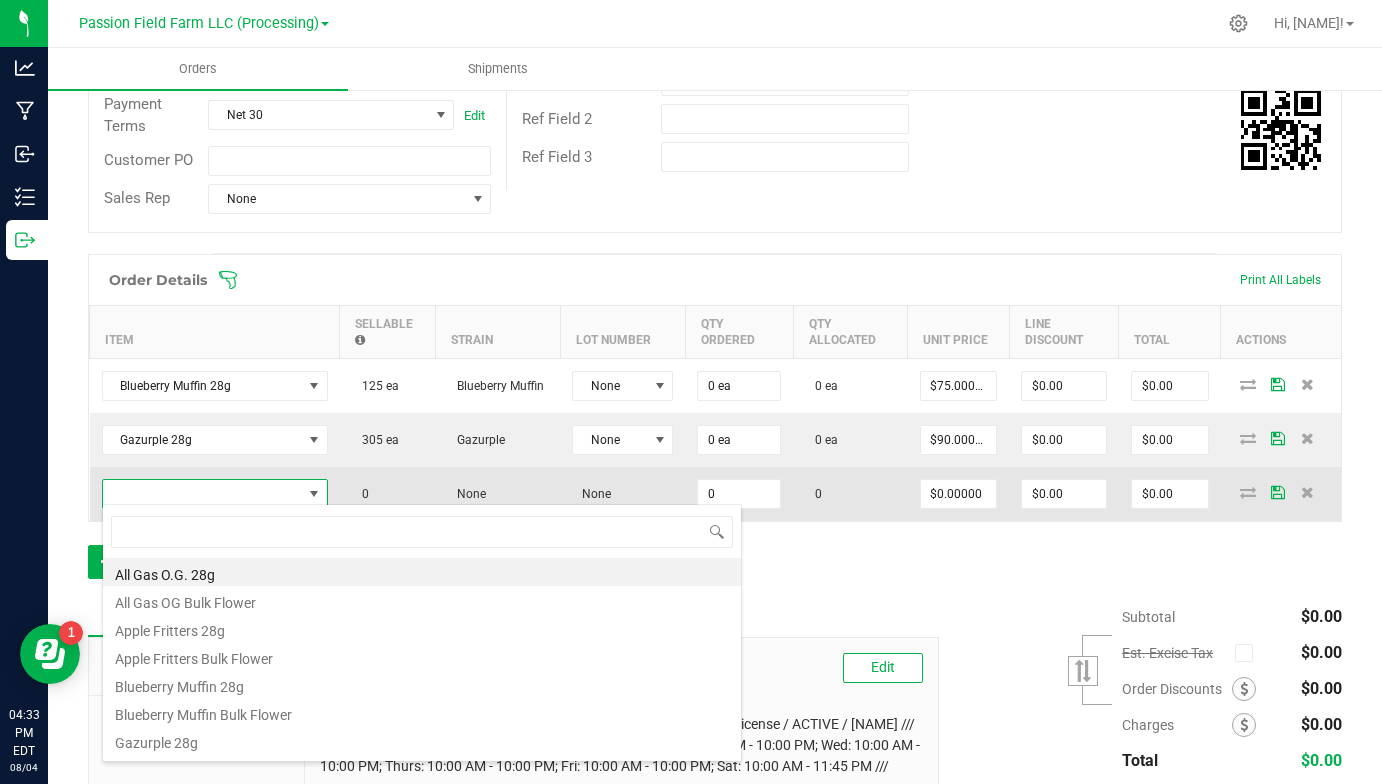 click at bounding box center (202, 494) 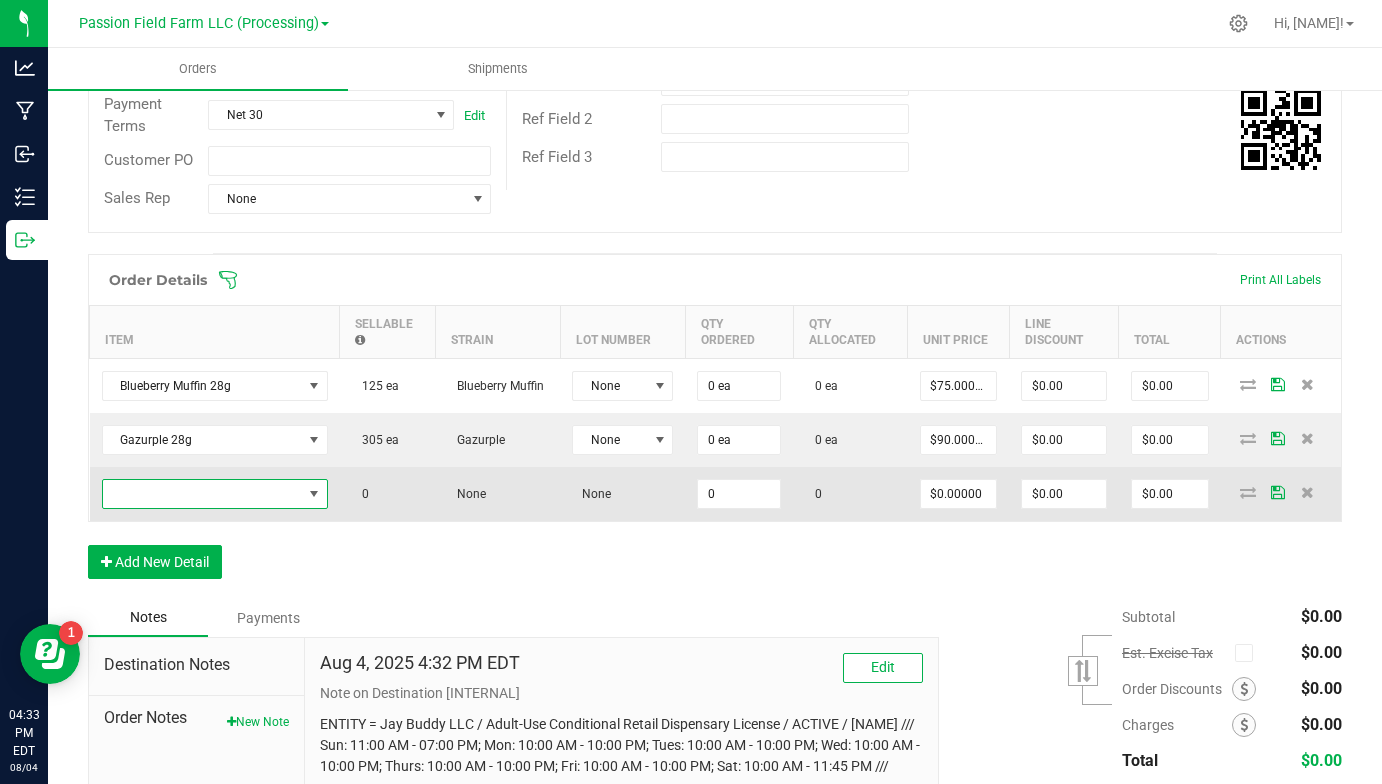 click at bounding box center (202, 494) 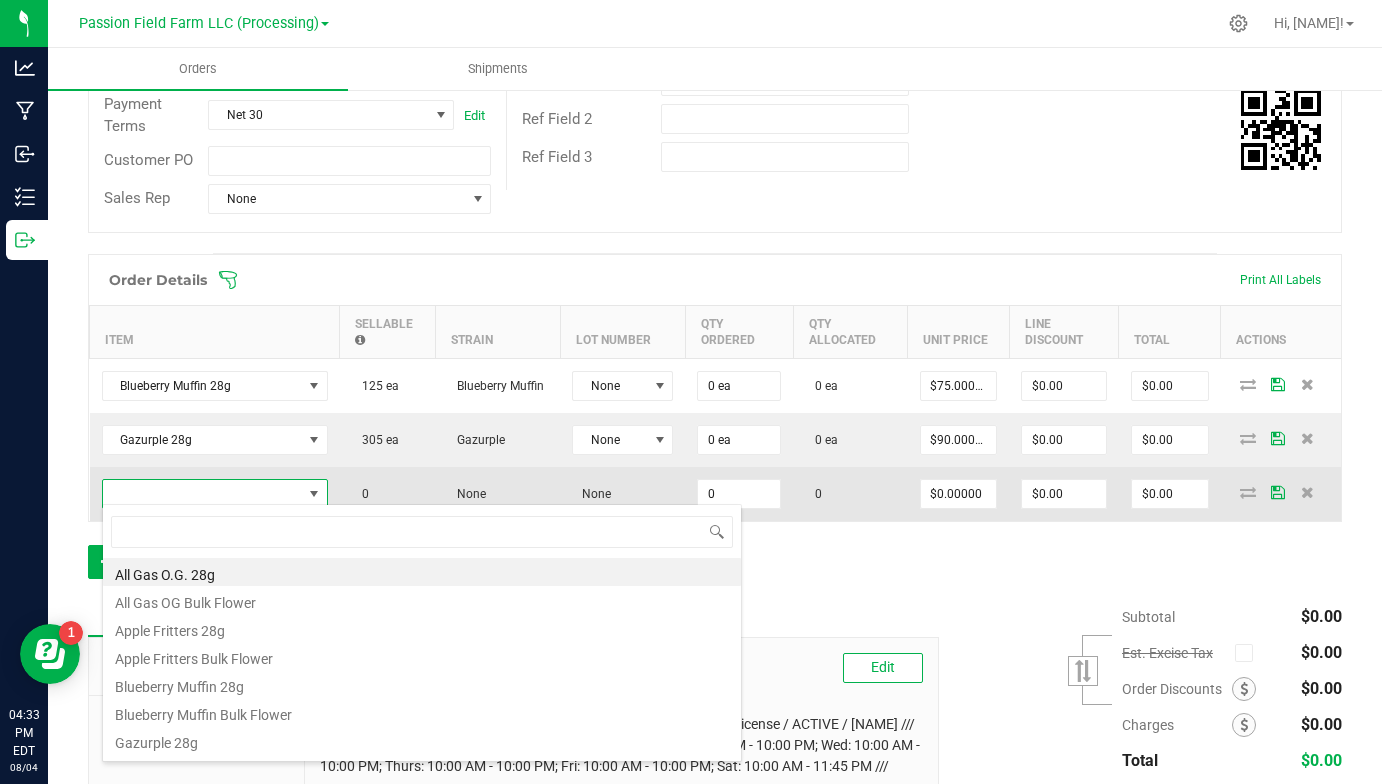 scroll, scrollTop: 99970, scrollLeft: 99774, axis: both 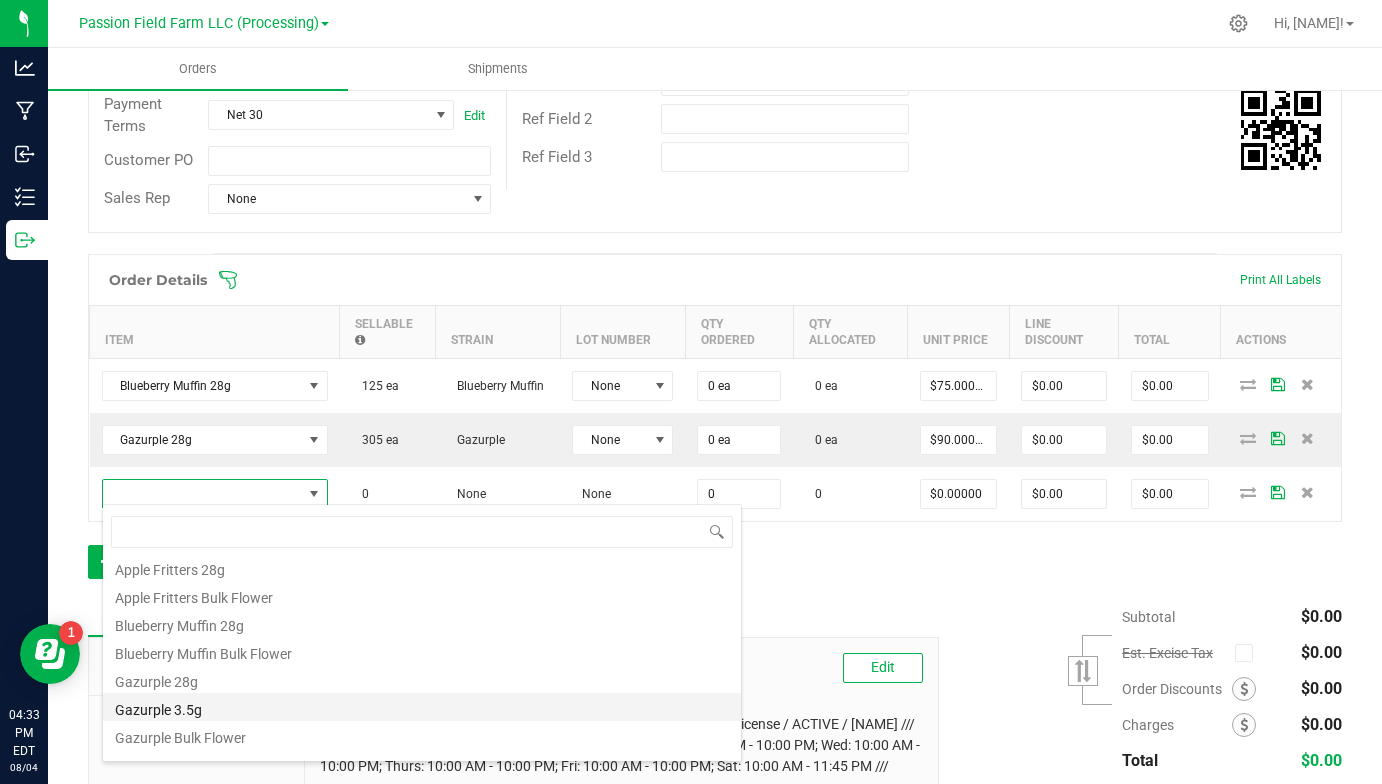click on "Gazurple 3.5g" at bounding box center [422, 707] 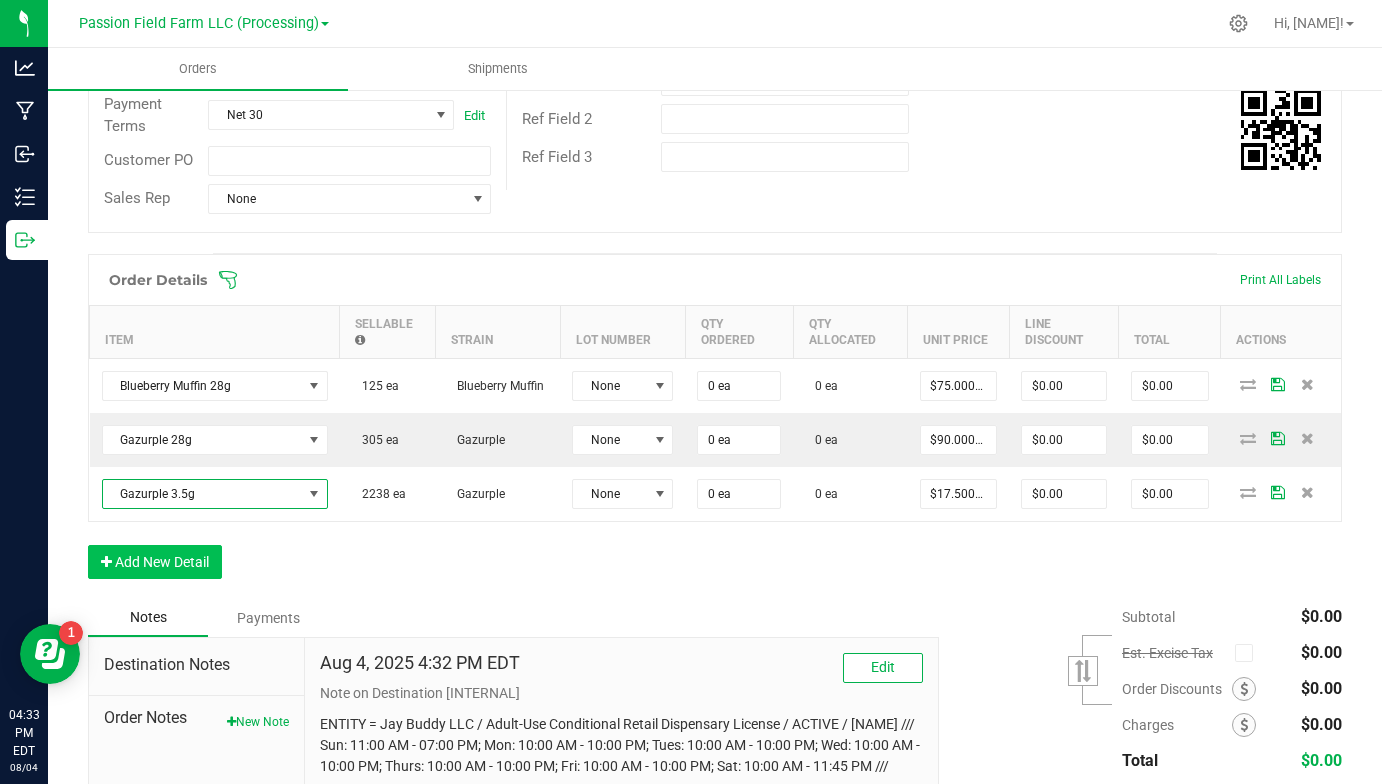 click on "Add New Detail" at bounding box center [155, 562] 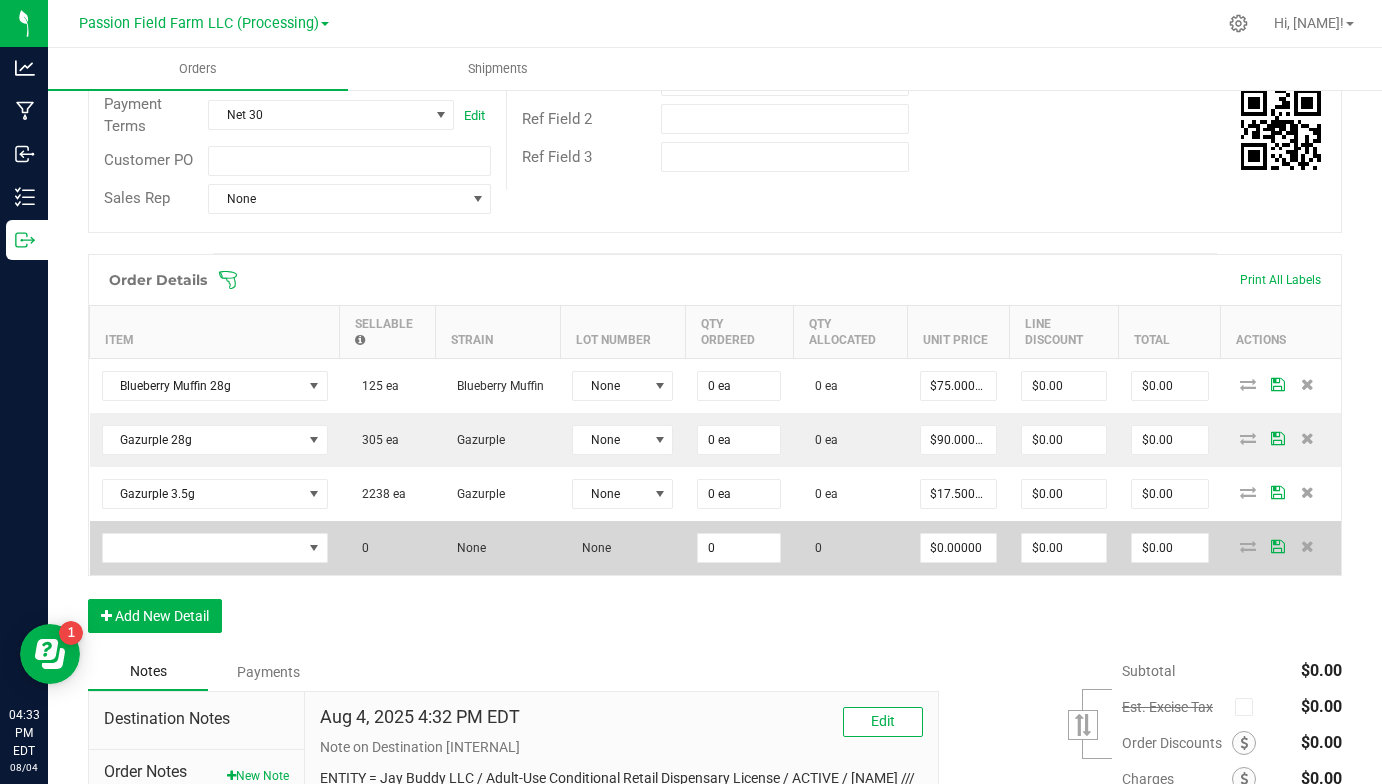 click at bounding box center (215, 548) 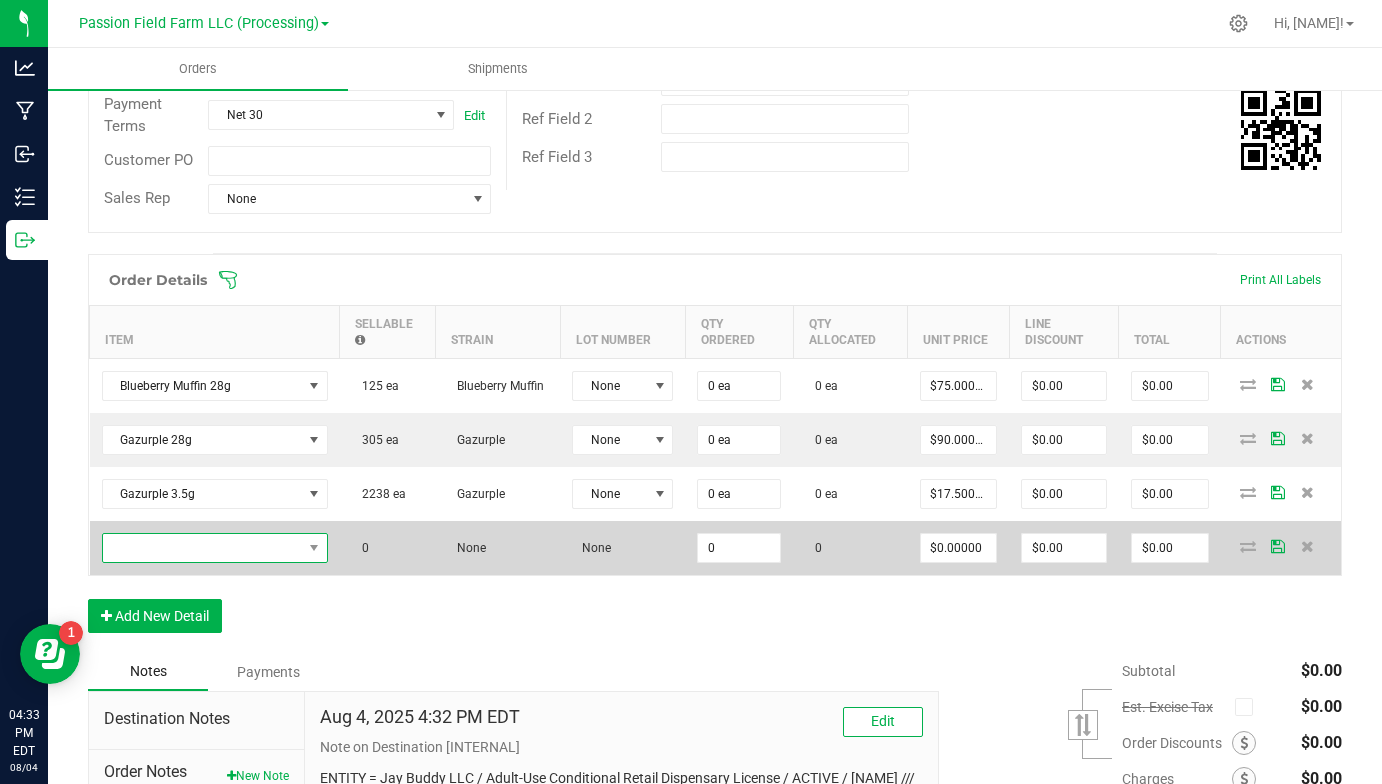 click at bounding box center (202, 548) 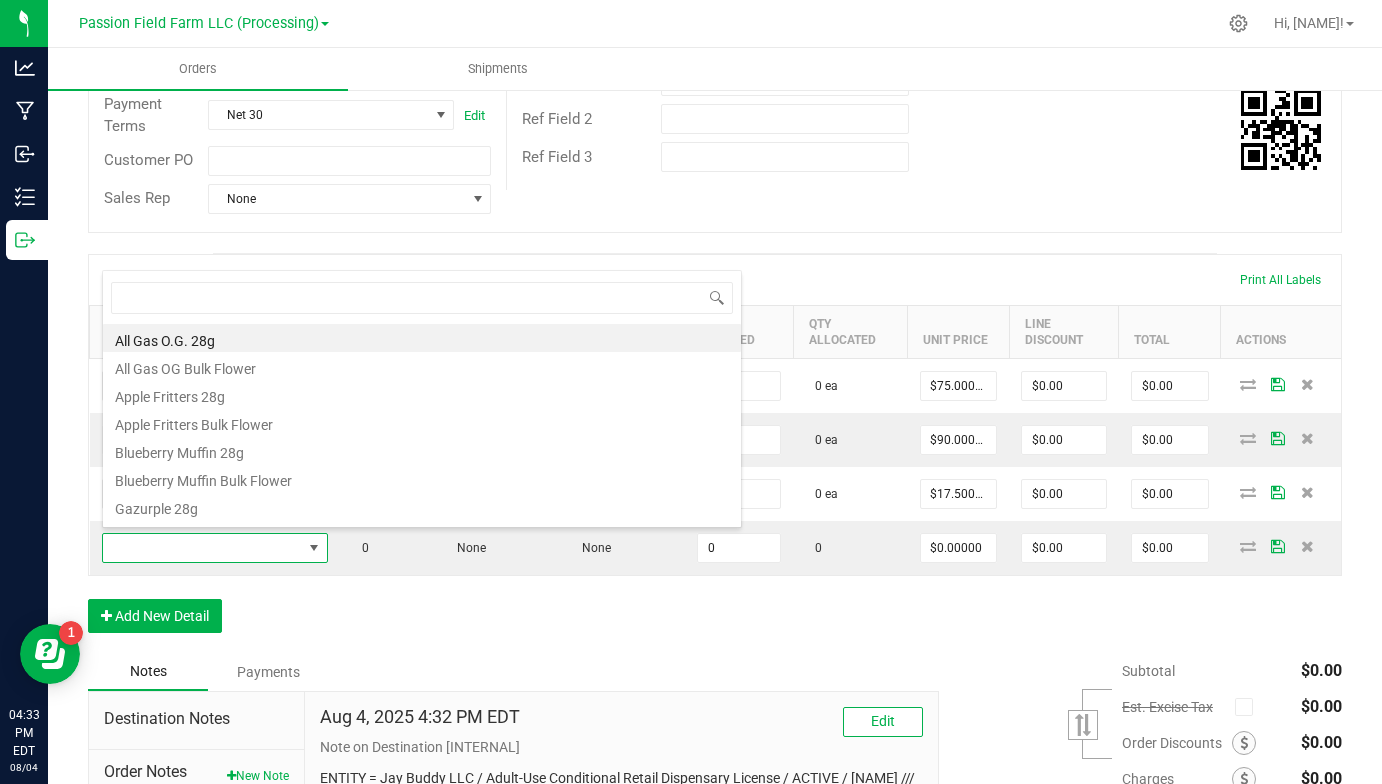 scroll, scrollTop: 99970, scrollLeft: 99774, axis: both 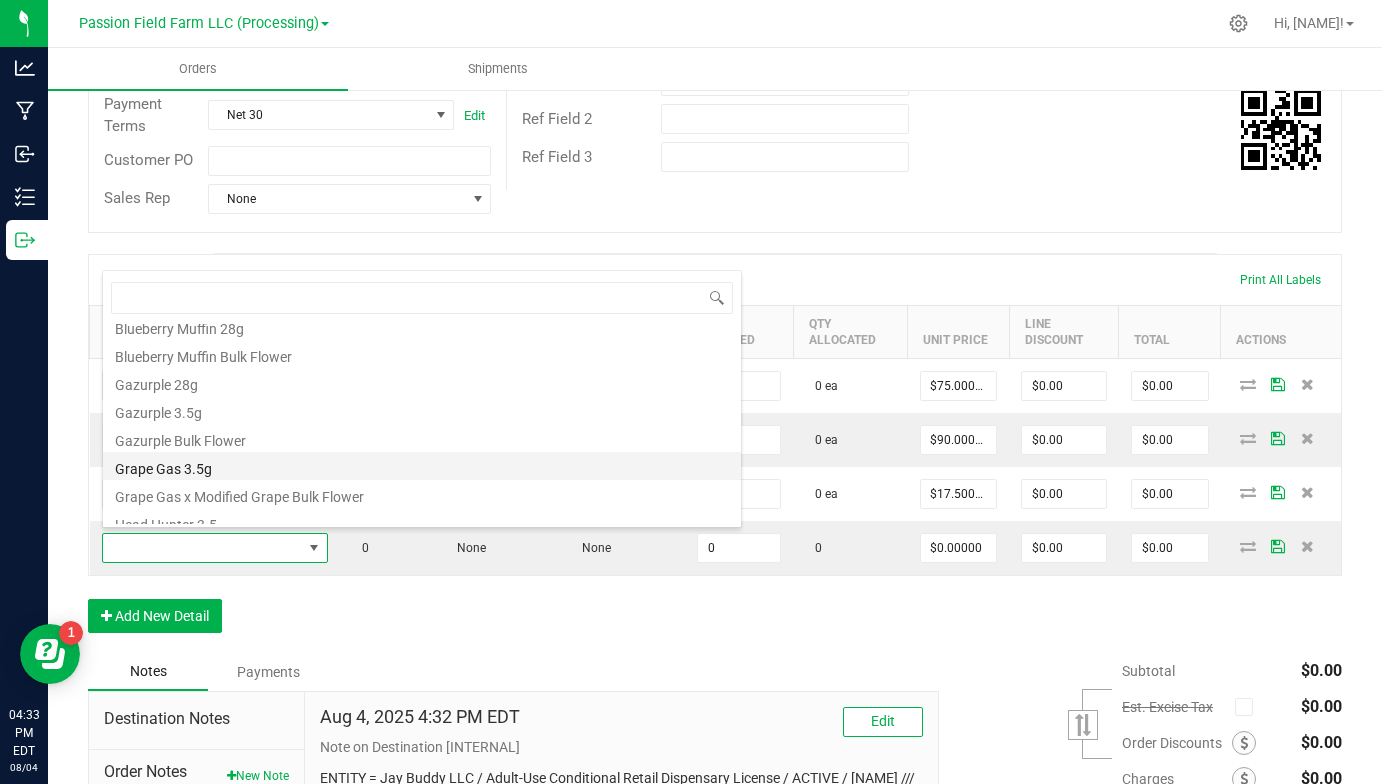 click on "Grape Gas 3.5g" at bounding box center [422, 466] 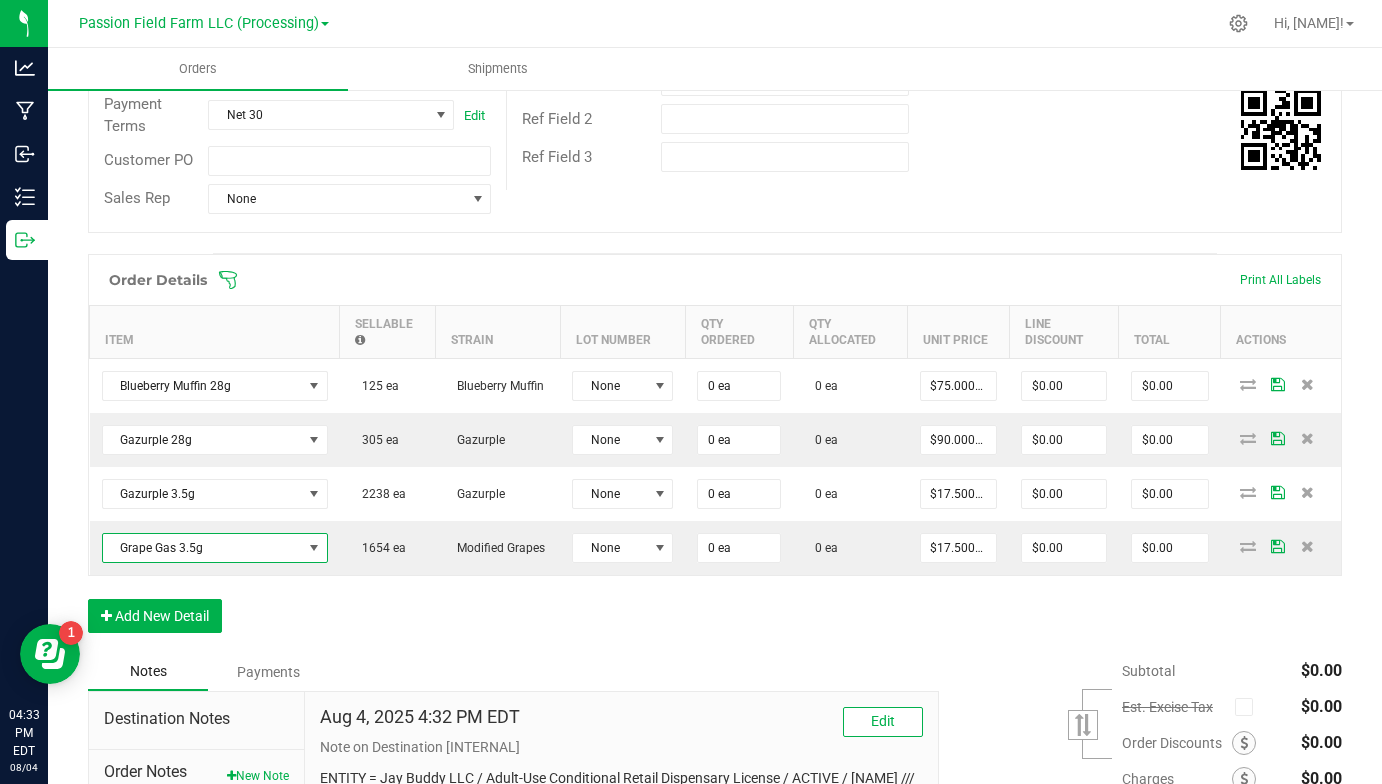 click on "Order Details Print All Labels Item  Sellable  Strain  Lot Number  Qty Ordered Qty Allocated Unit Price Line Discount Total Actions Blueberry Muffin 28g  125 ea   Blueberry Muffin  None 0 ea  0 ea  $75.00000 $0.00 $0.00 Gazurple 28g  305 ea   Gazurple  None 0 ea  0 ea  $90.00000 $0.00 $0.00 Gazurple 3.5g  2238 ea   Gazurple  None 0 ea  0 ea  $17.50000 $0.00 $0.00 Grape Gas 3.5g  1654 ea   Modified Grapes  None 0 ea  0 ea  $17.50000 $0.00 $0.00
Add New Detail" at bounding box center (715, 453) 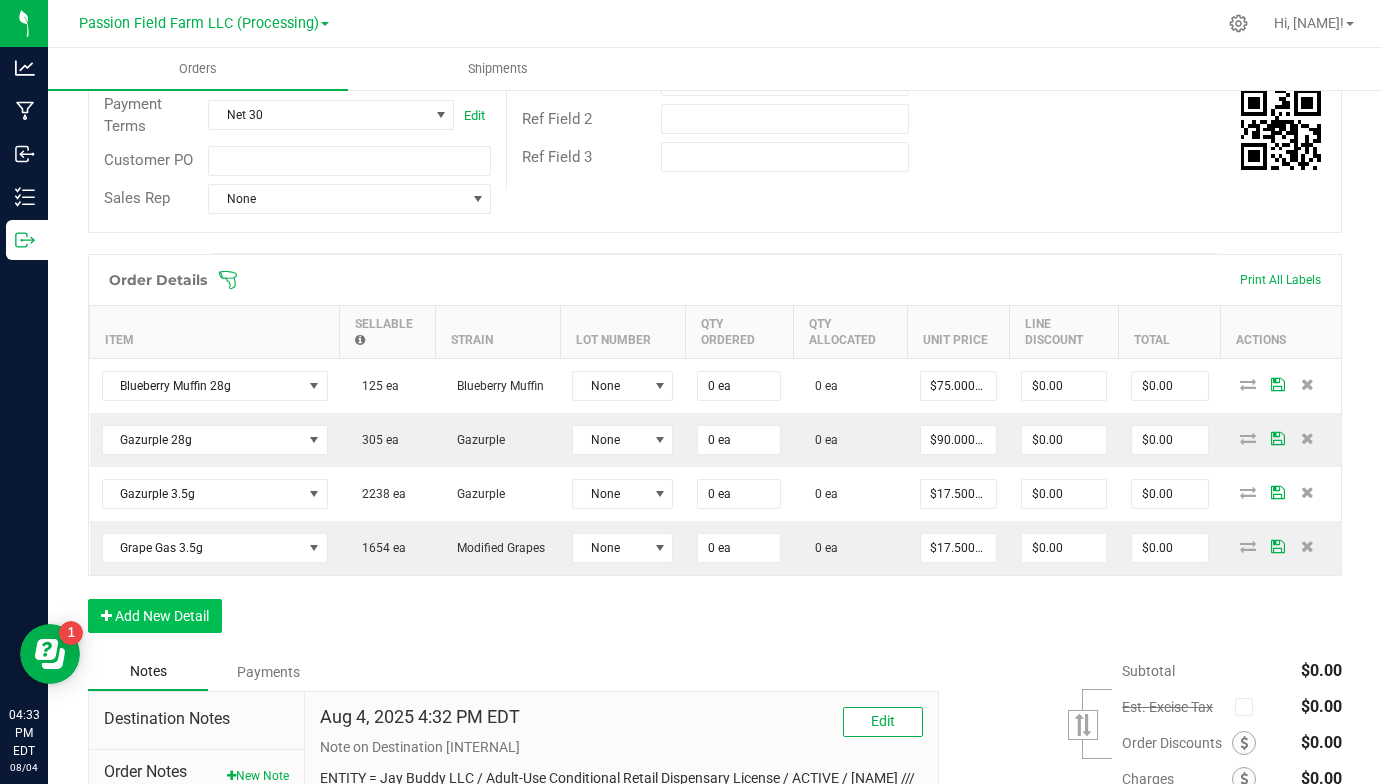 click on "Add New Detail" at bounding box center (155, 616) 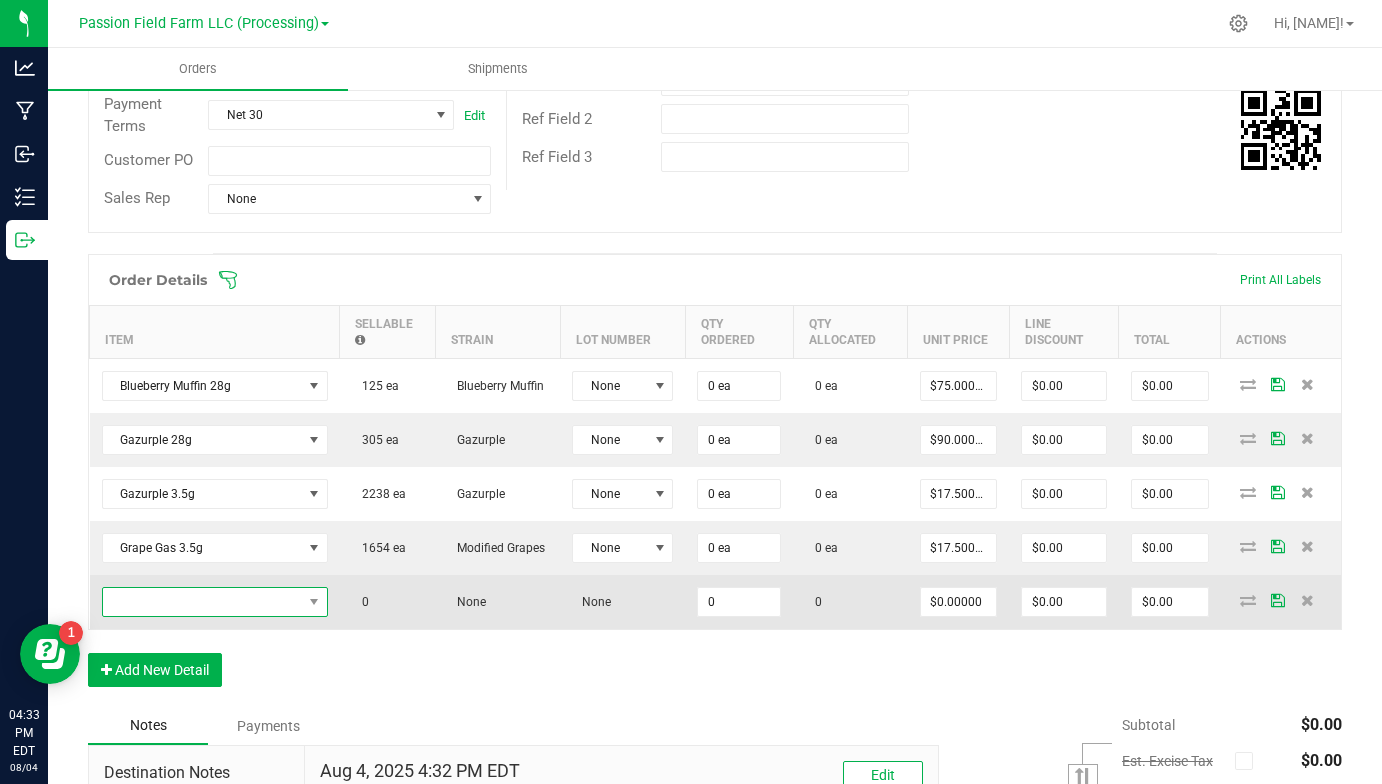 click at bounding box center (202, 602) 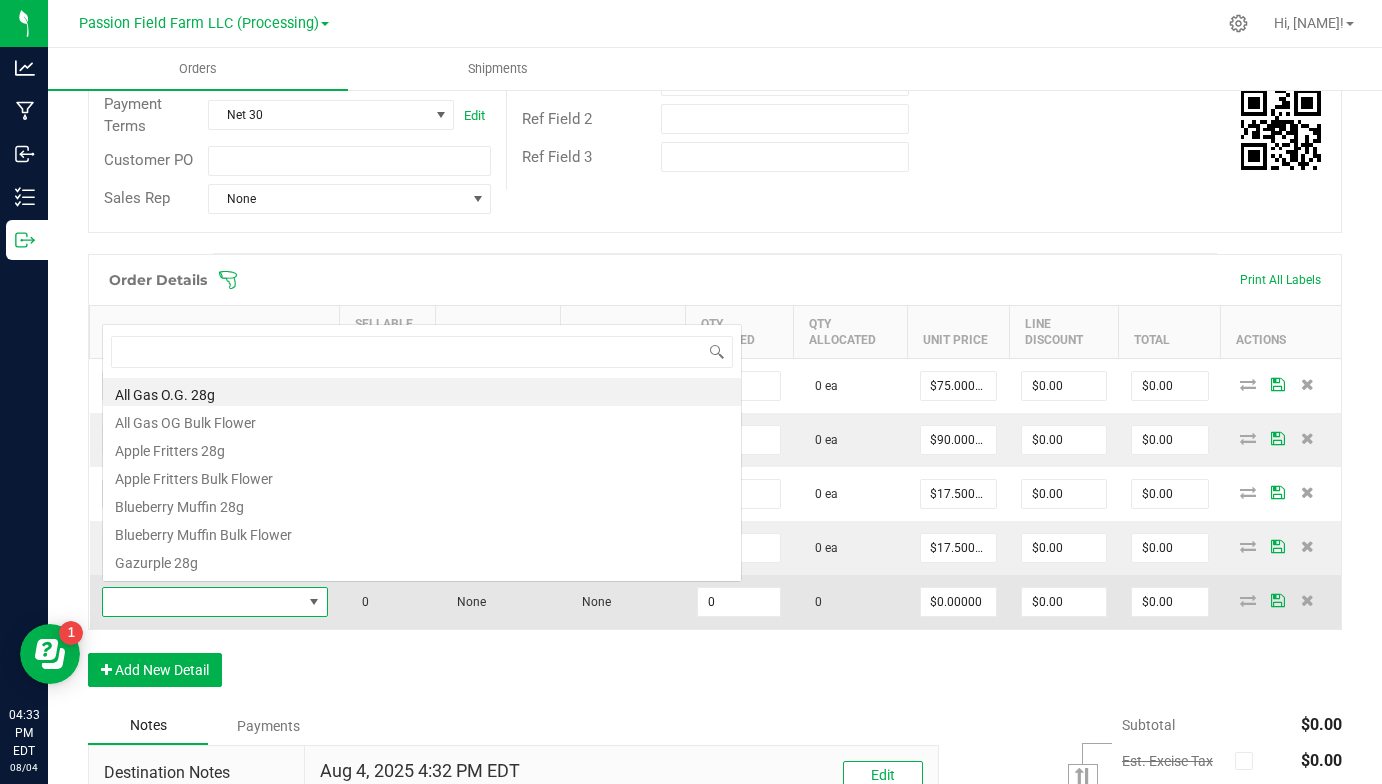 scroll, scrollTop: 99970, scrollLeft: 99774, axis: both 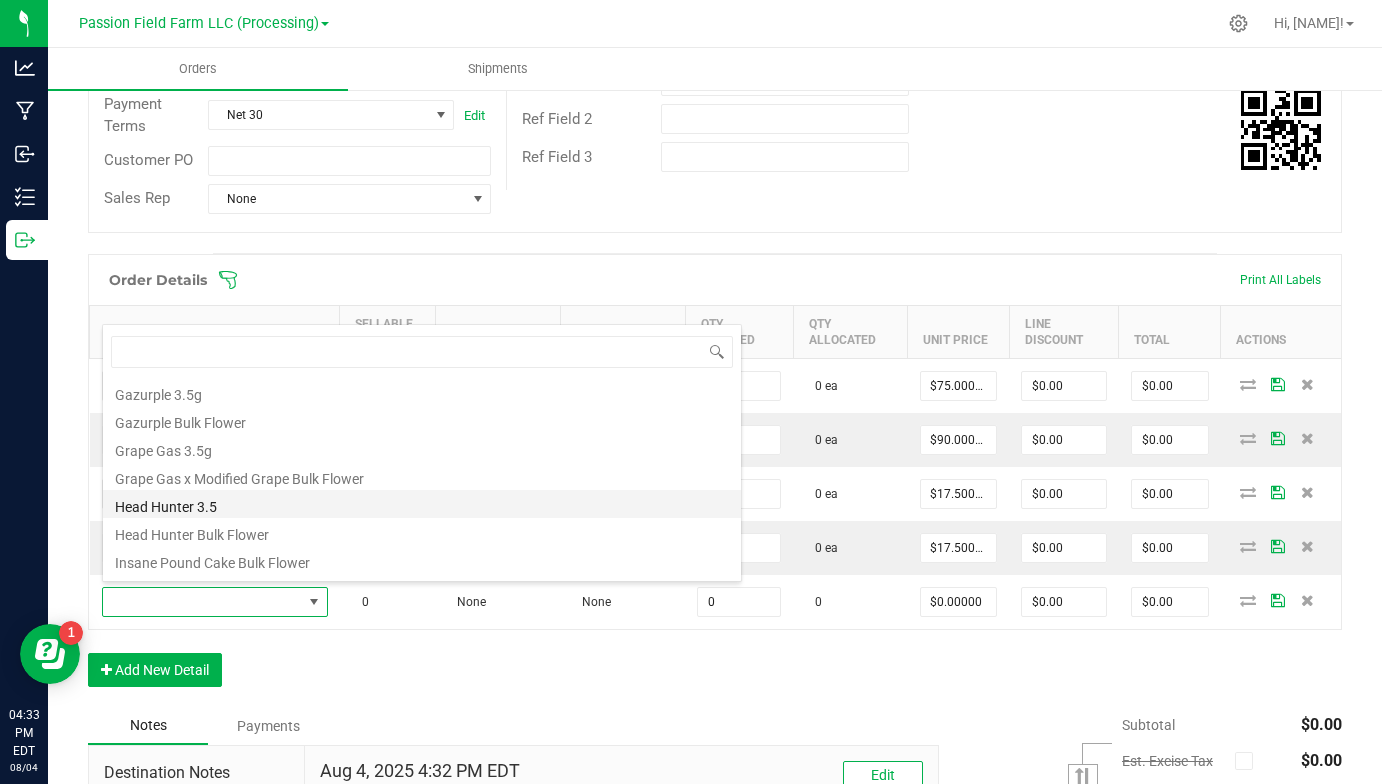 click on "Head Hunter 3.5" at bounding box center (422, 504) 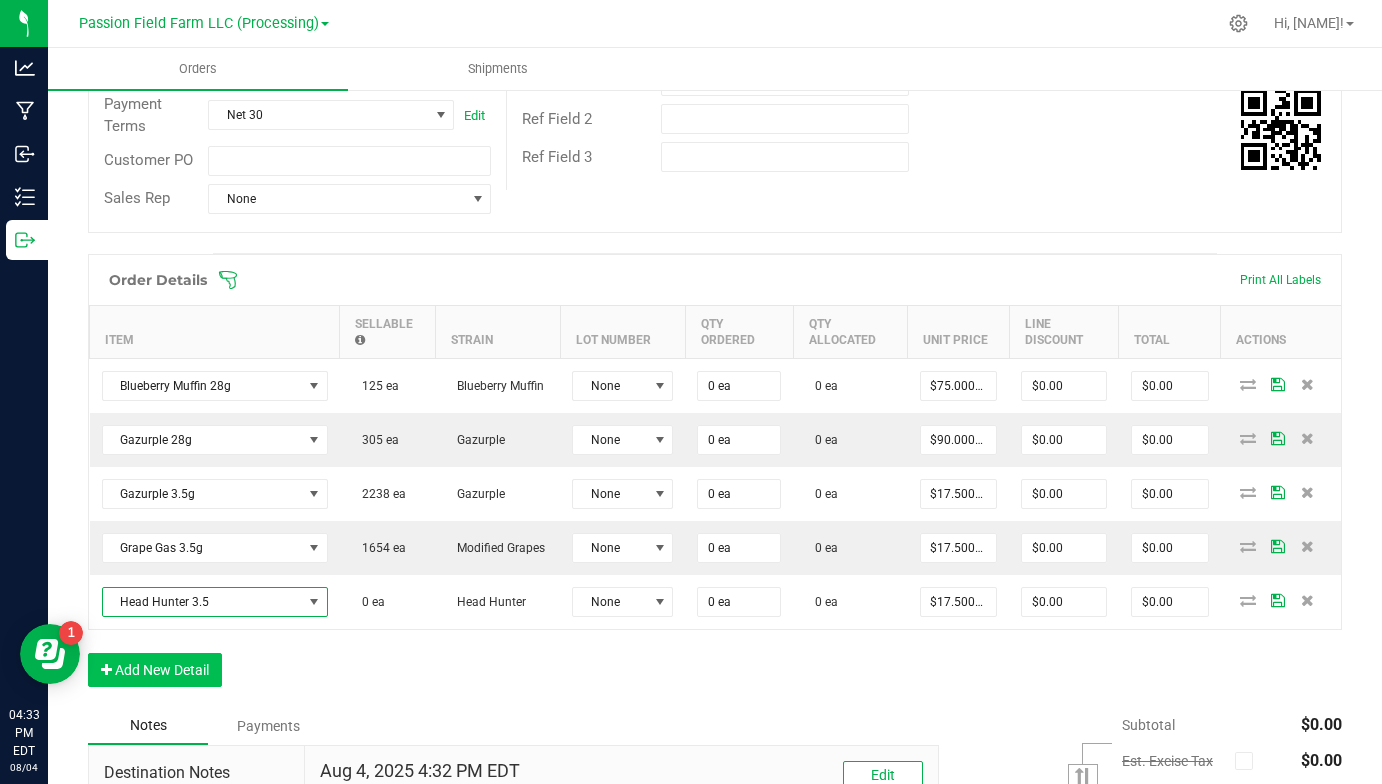 click on "Add New Detail" at bounding box center [155, 670] 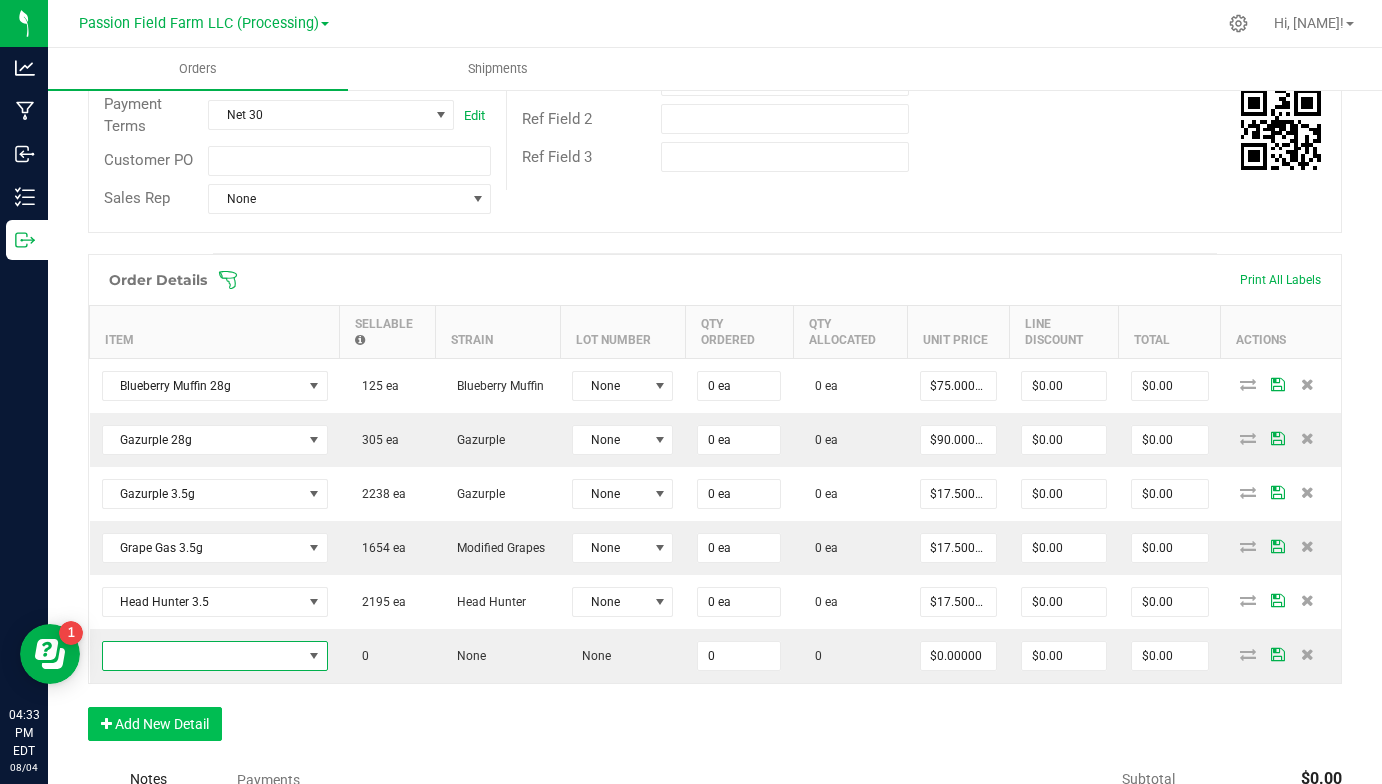 click at bounding box center [202, 656] 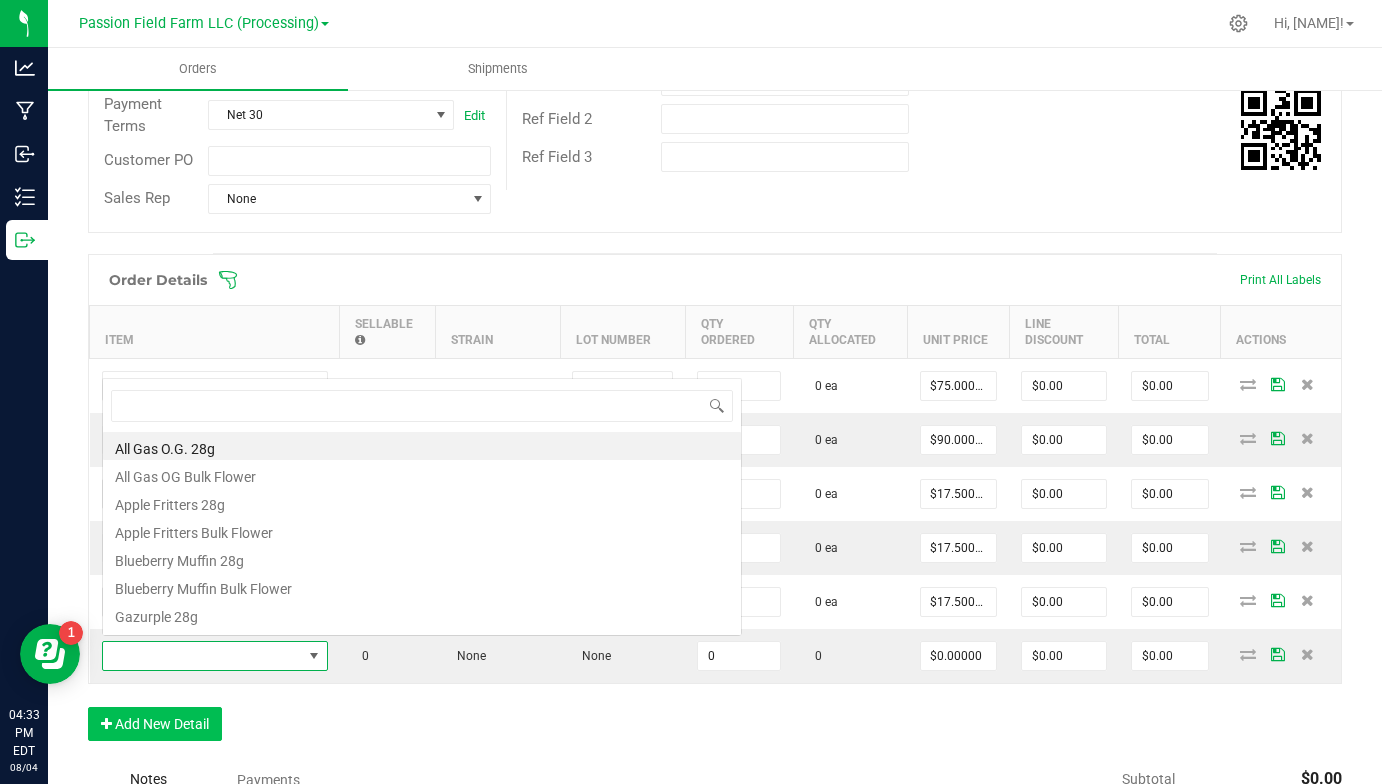 scroll, scrollTop: 99970, scrollLeft: 99774, axis: both 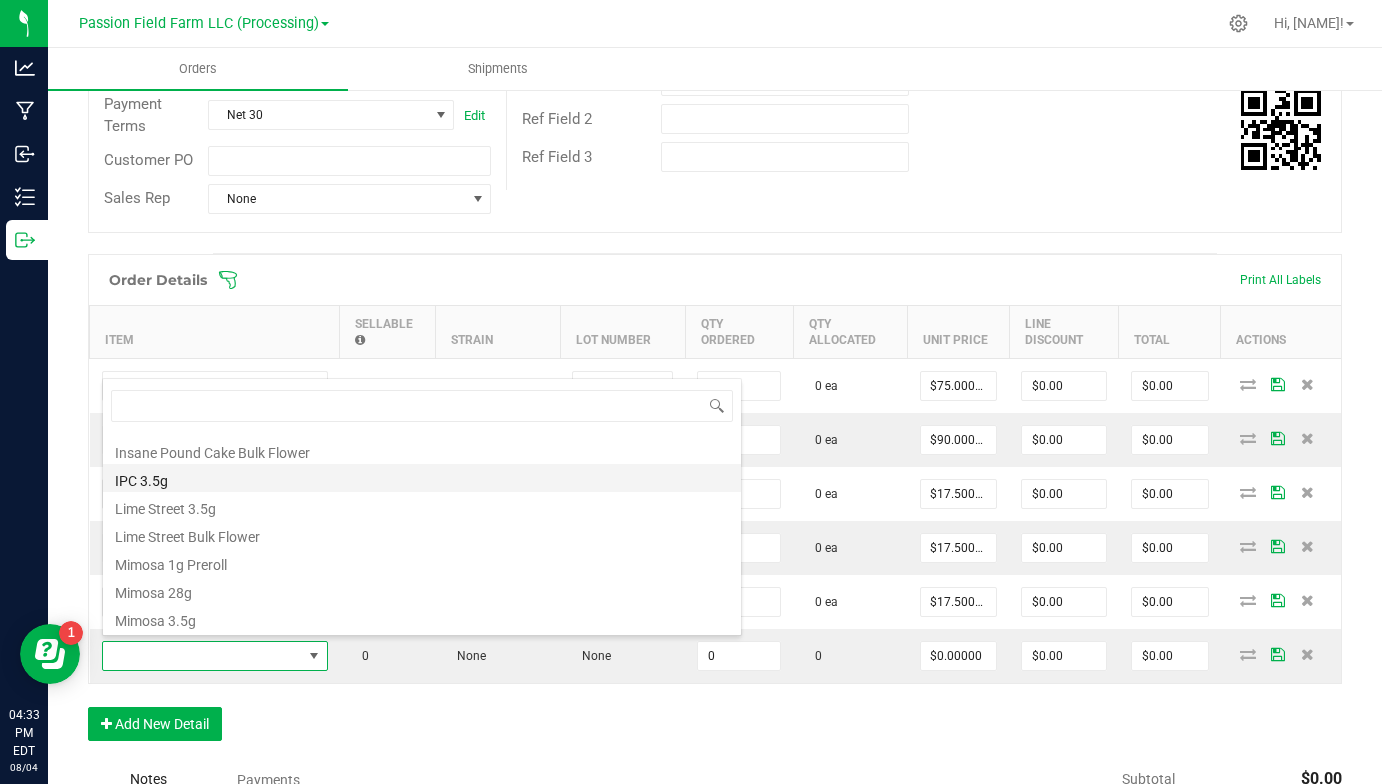 click on "IPC 3.5g" at bounding box center [422, 478] 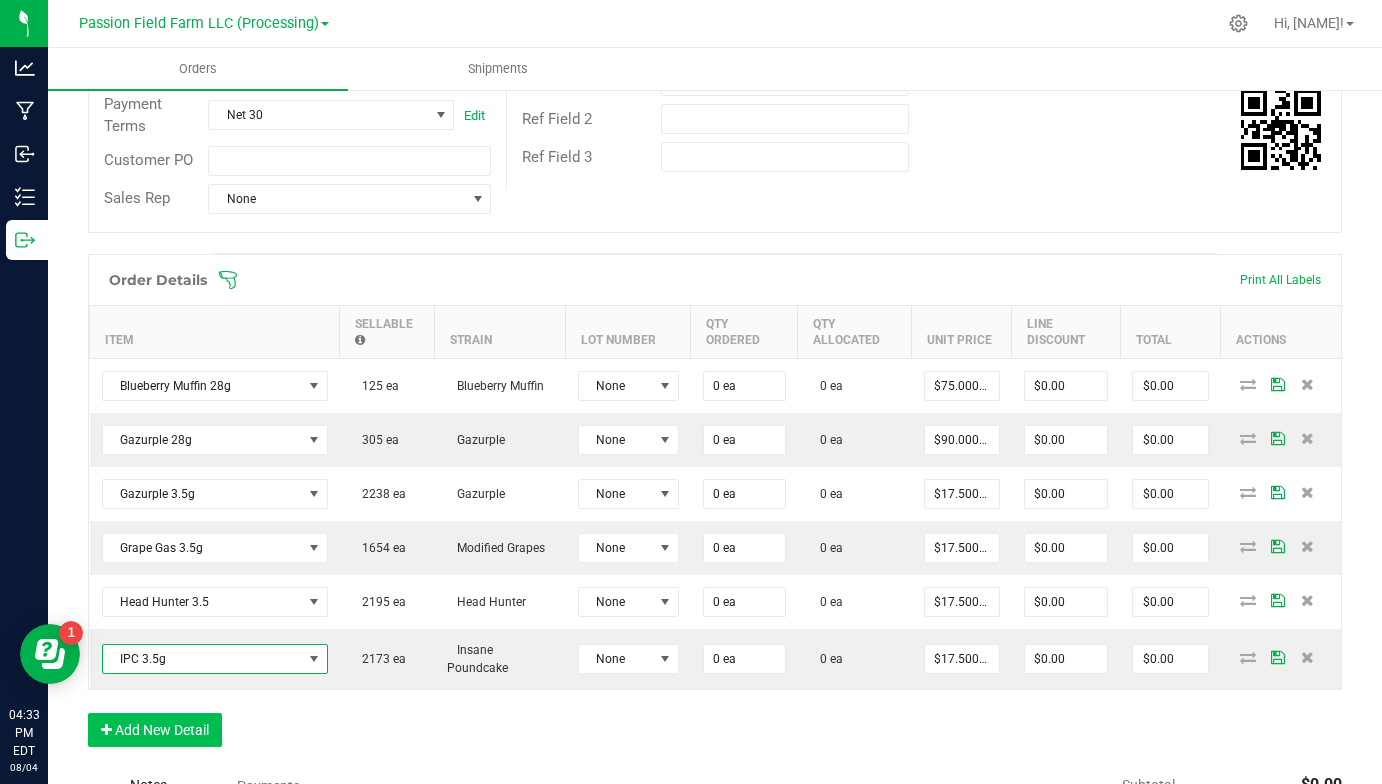 click on "Add New Detail" at bounding box center (155, 730) 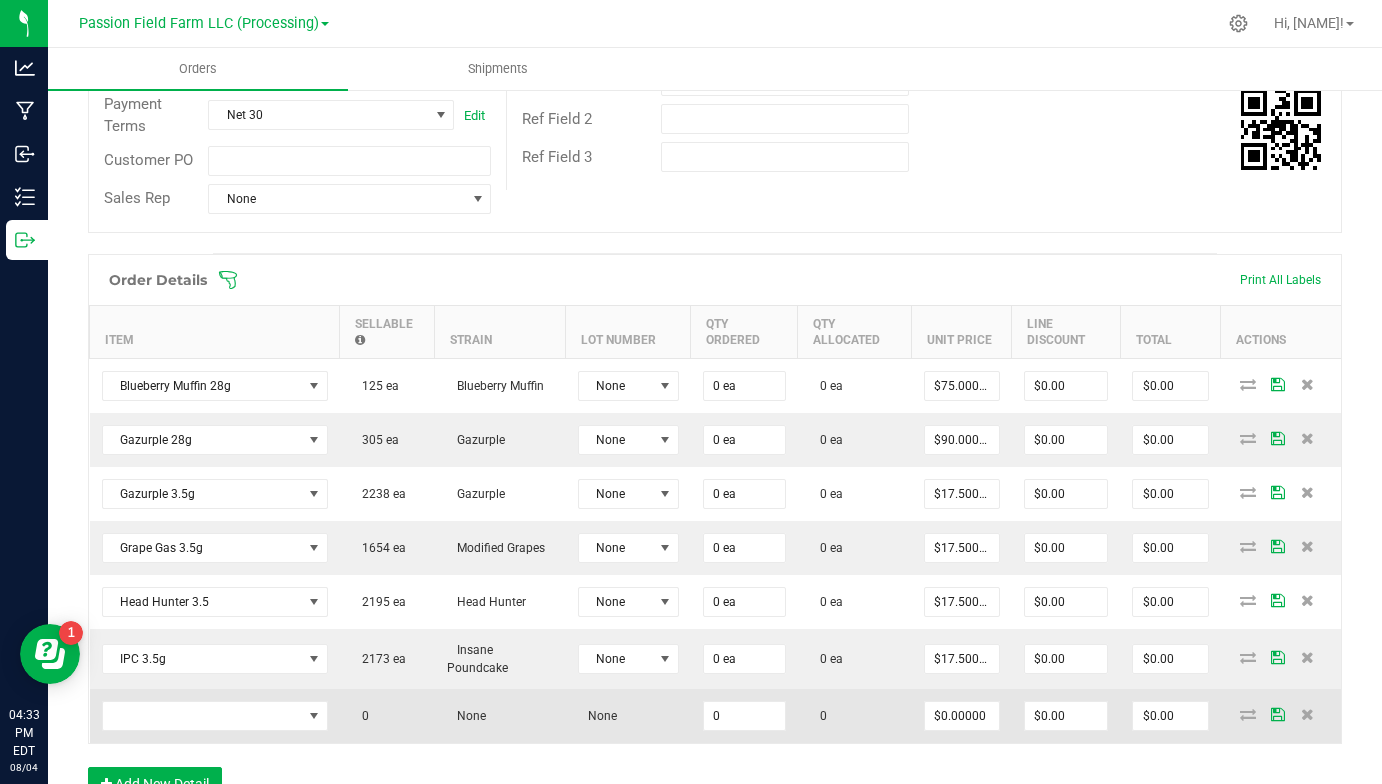click at bounding box center [215, 716] 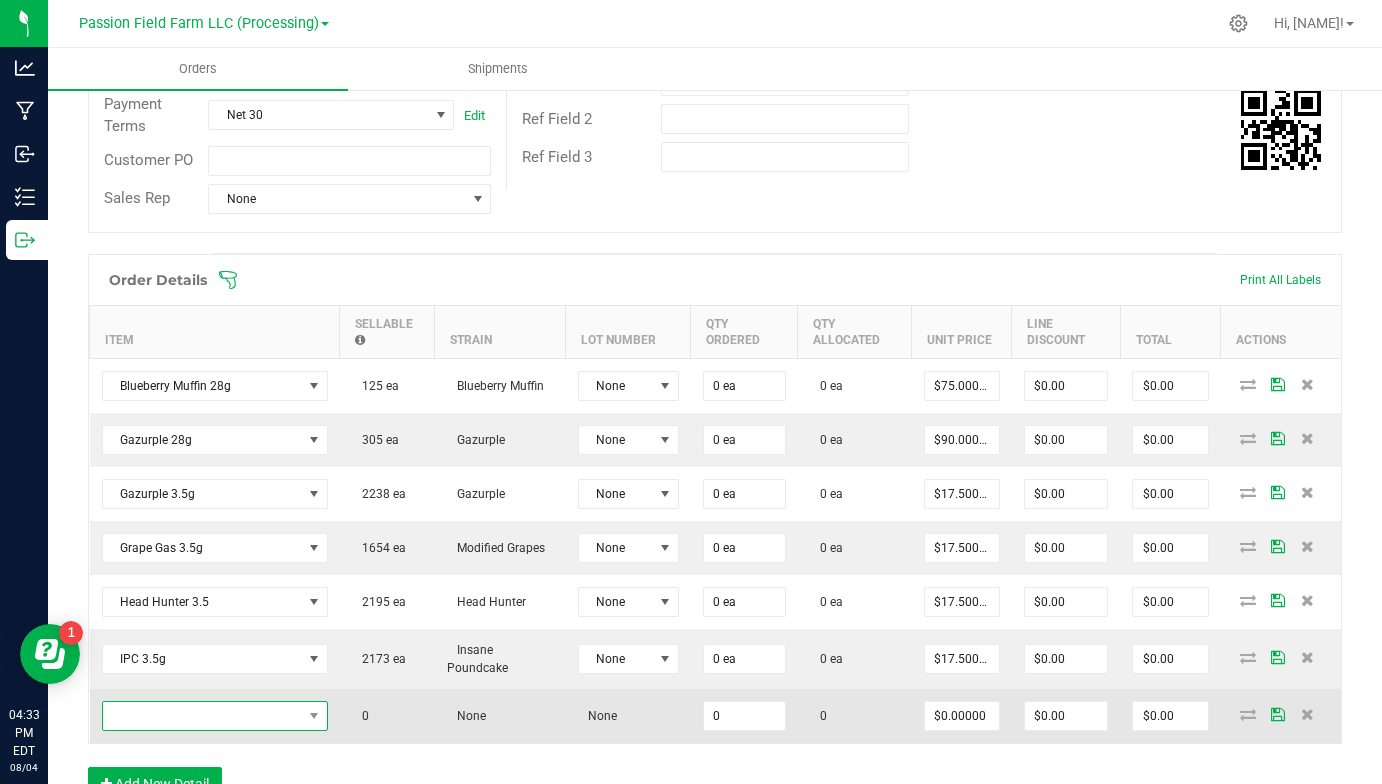 click at bounding box center [202, 716] 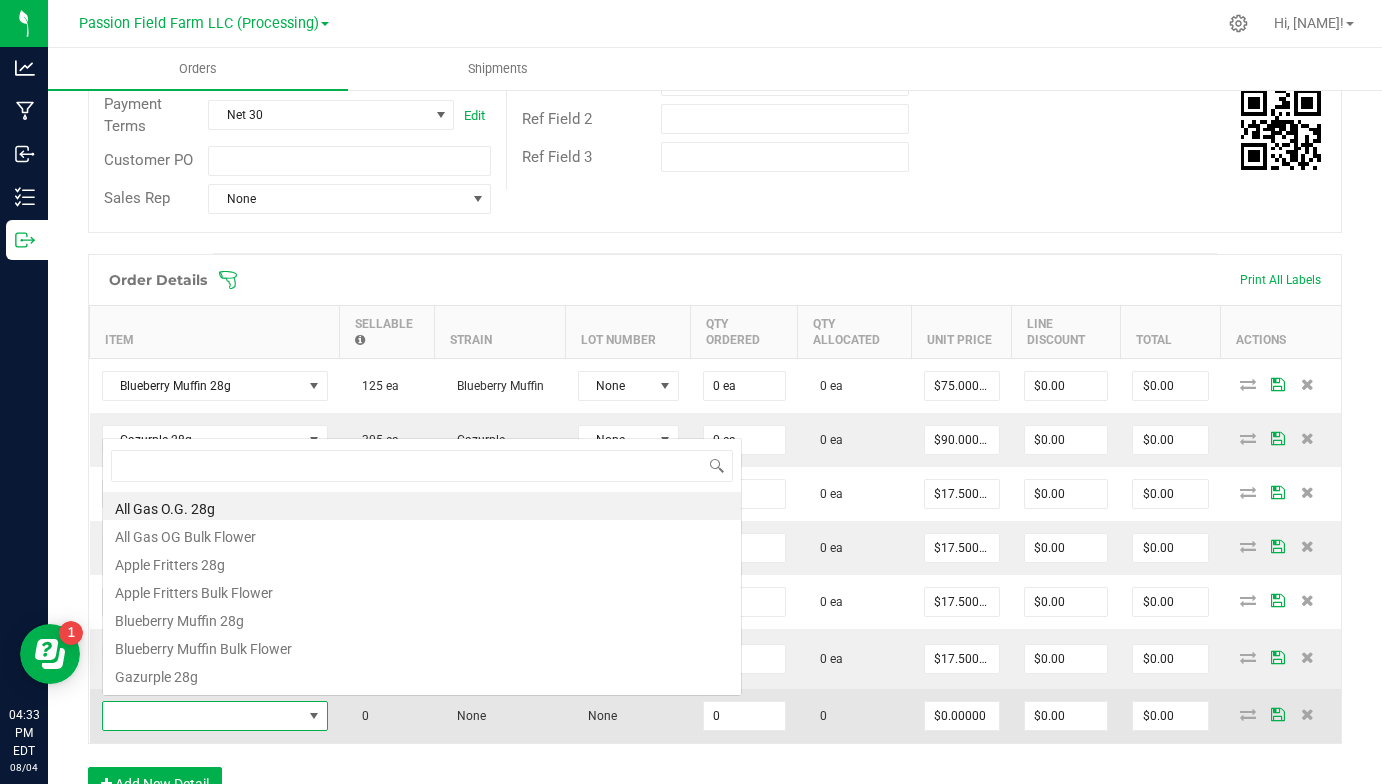 scroll, scrollTop: 0, scrollLeft: 0, axis: both 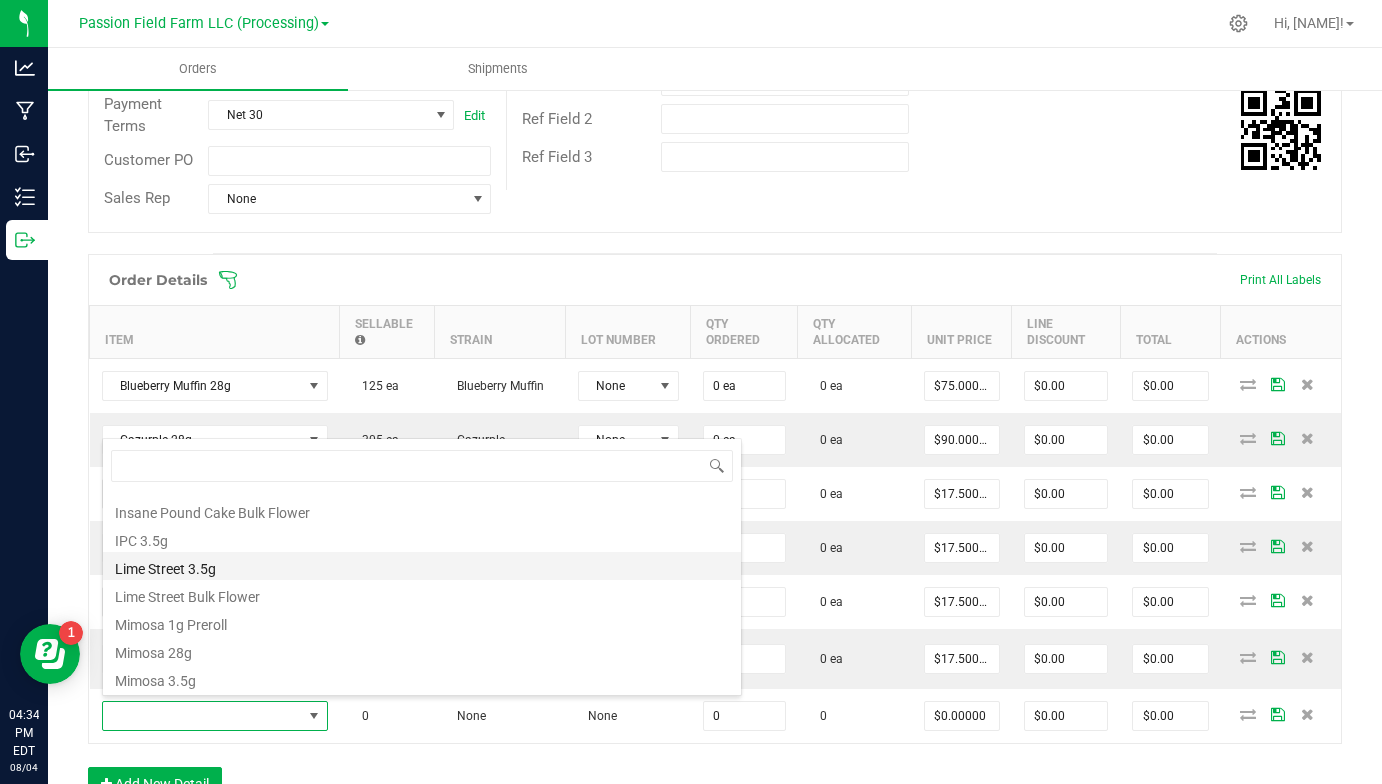 click on "Lime Street 3.5g" at bounding box center [422, 566] 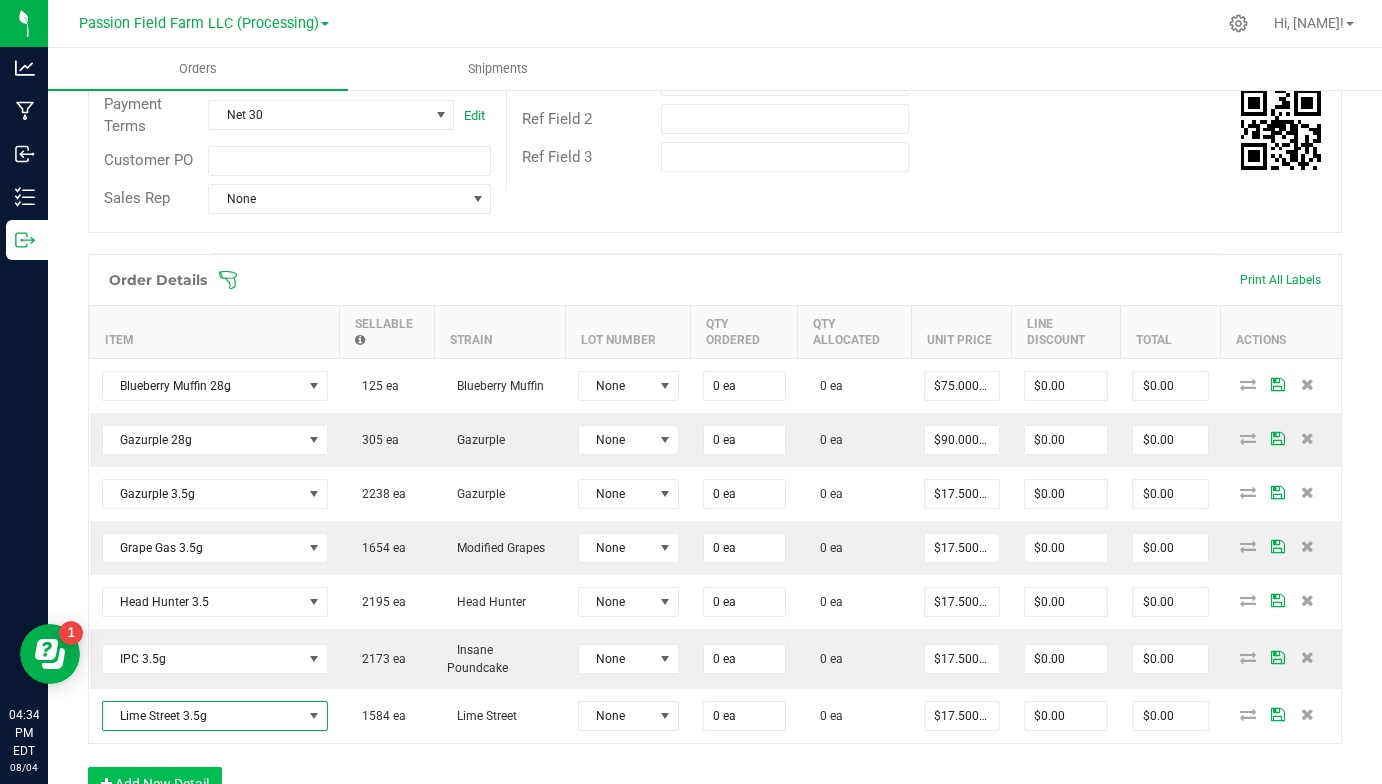 click on "Add New Detail" at bounding box center (155, 784) 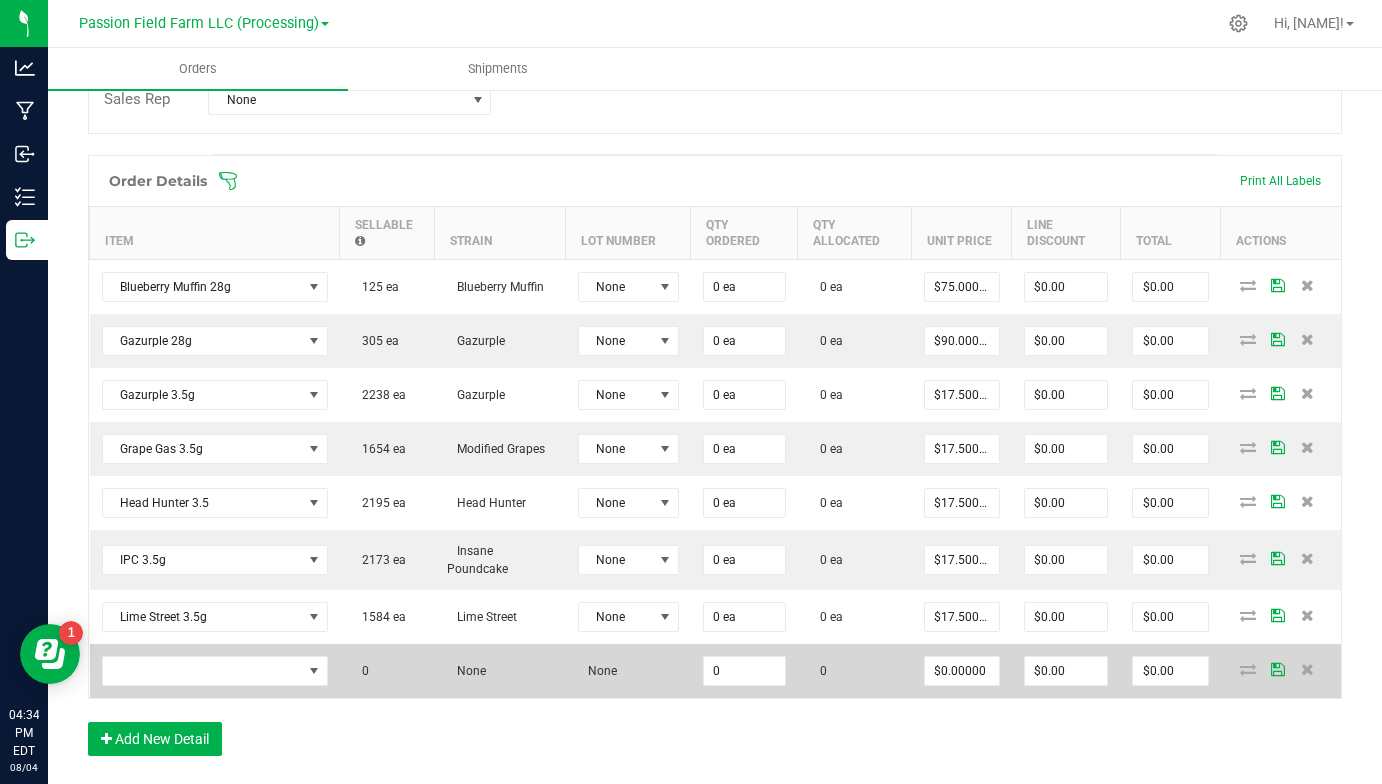 click at bounding box center (215, 671) 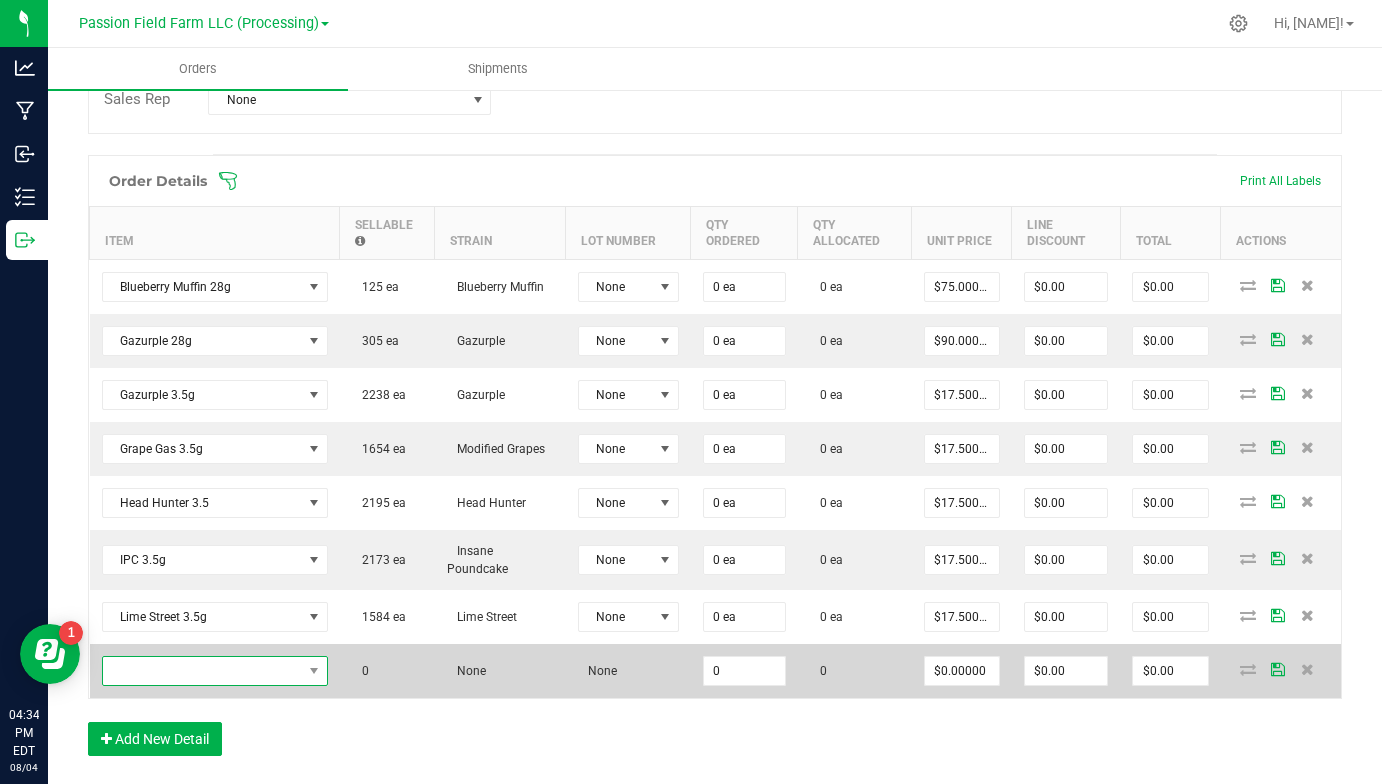click at bounding box center [202, 671] 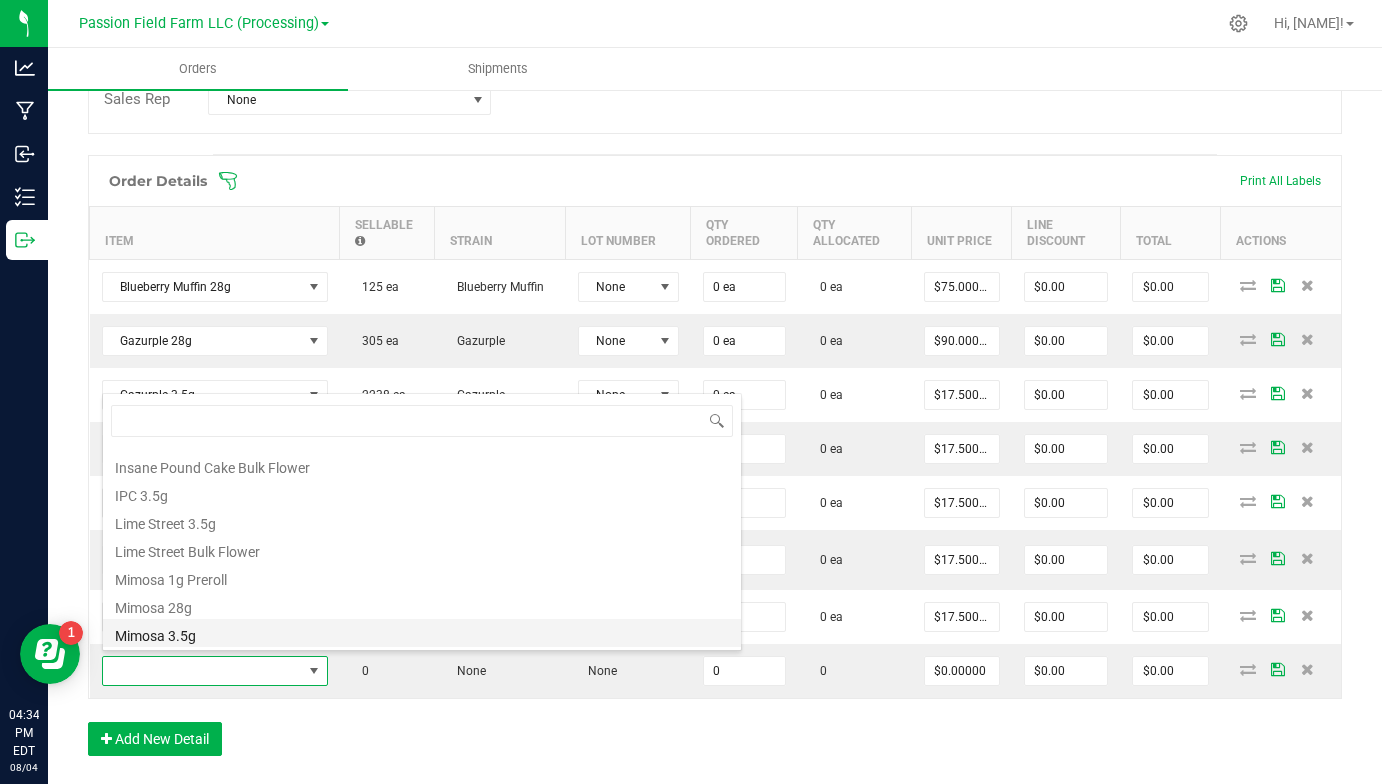click on "Mimosa 3.5g" at bounding box center (422, 633) 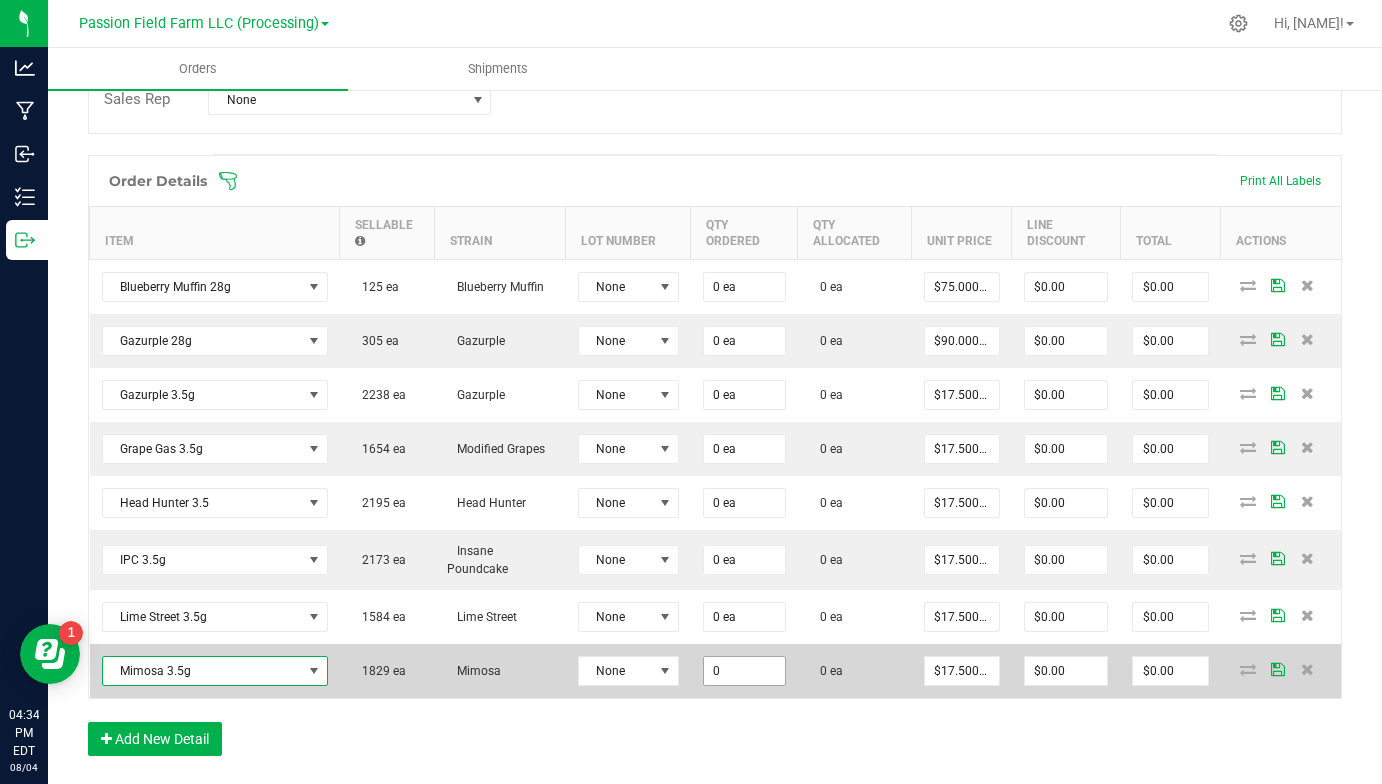 click on "0" at bounding box center [744, 671] 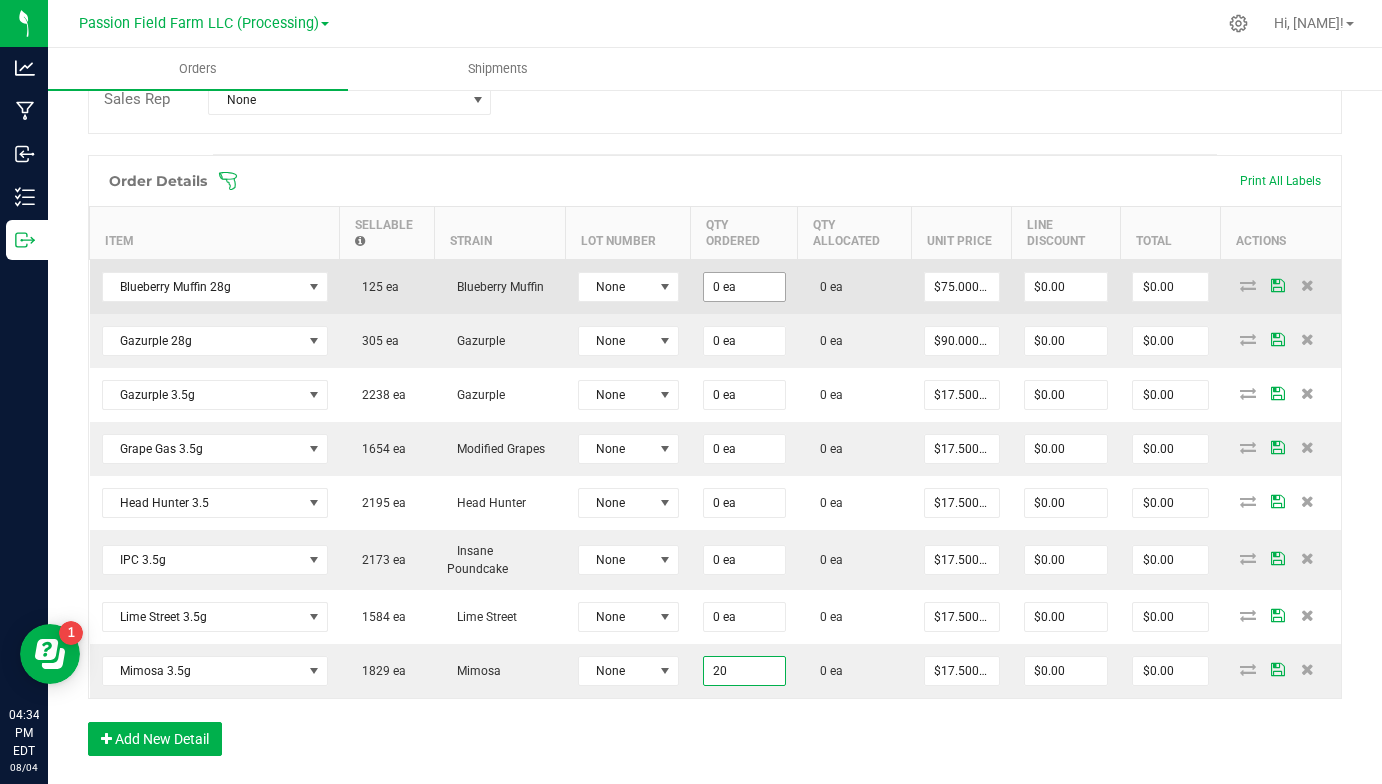 type on "20" 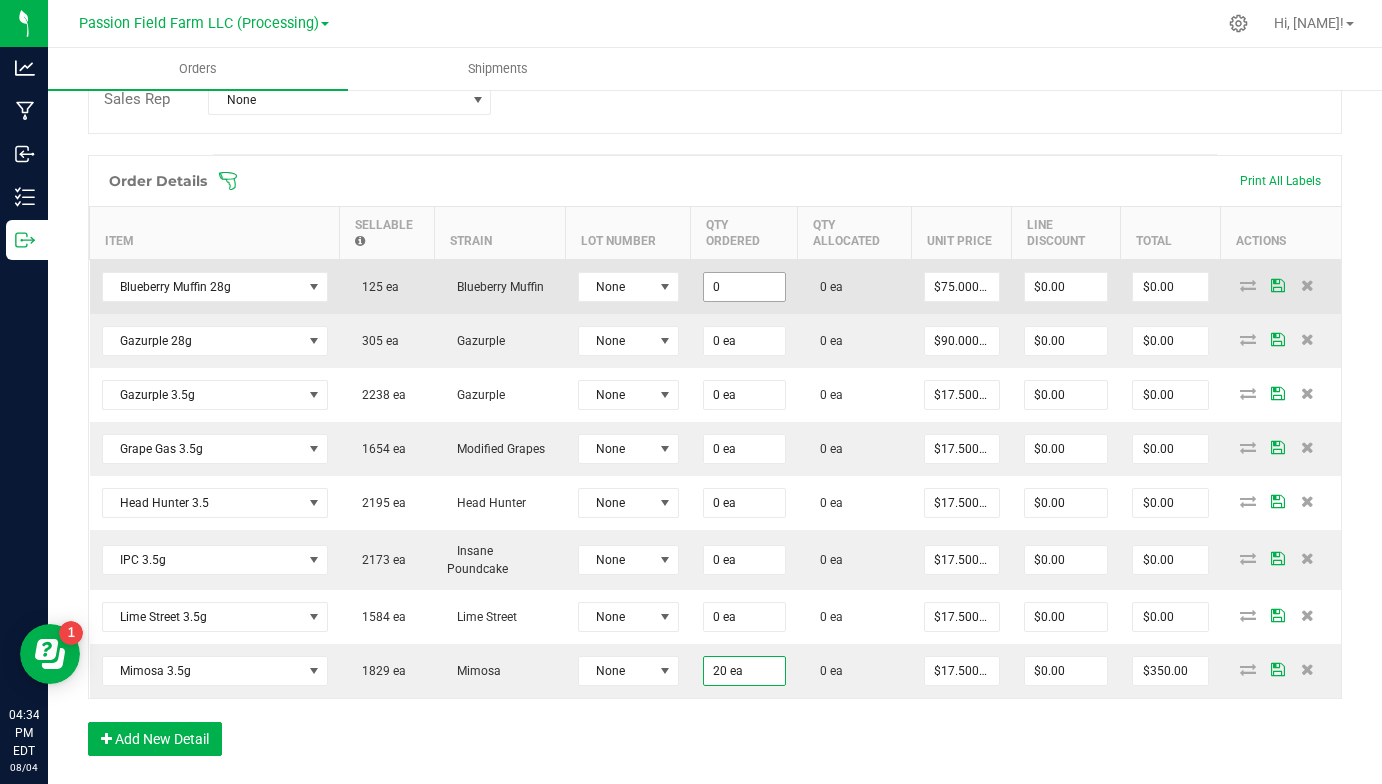 click on "0" at bounding box center (744, 287) 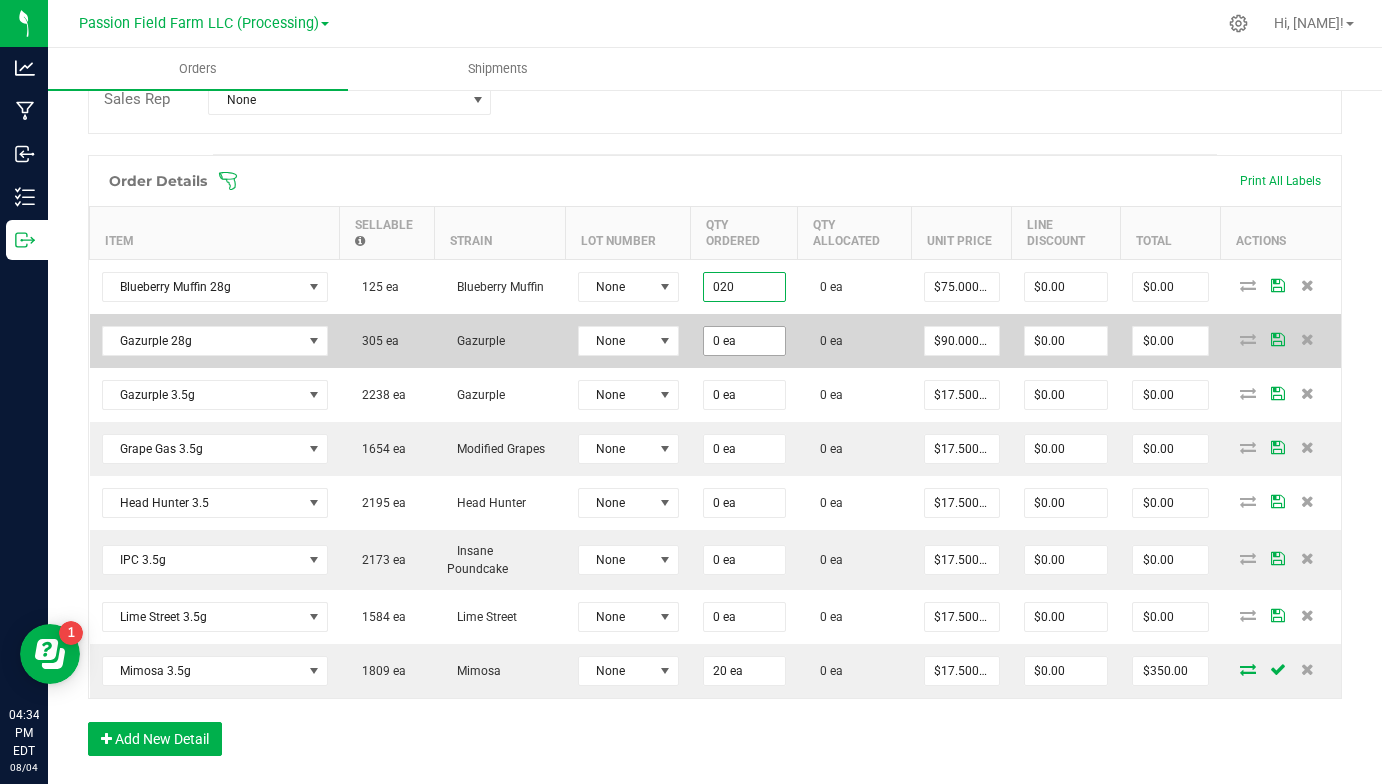 type on "20 ea" 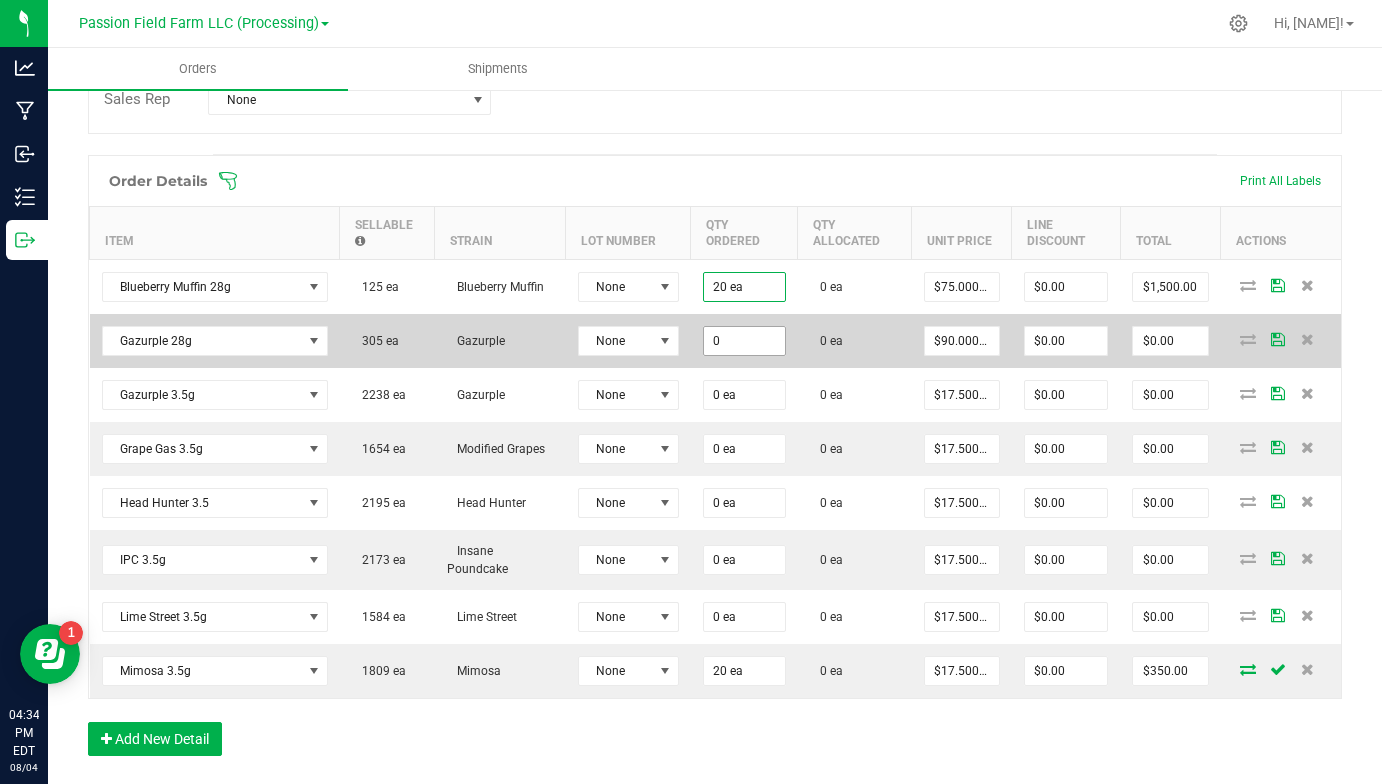 click on "0" at bounding box center [744, 341] 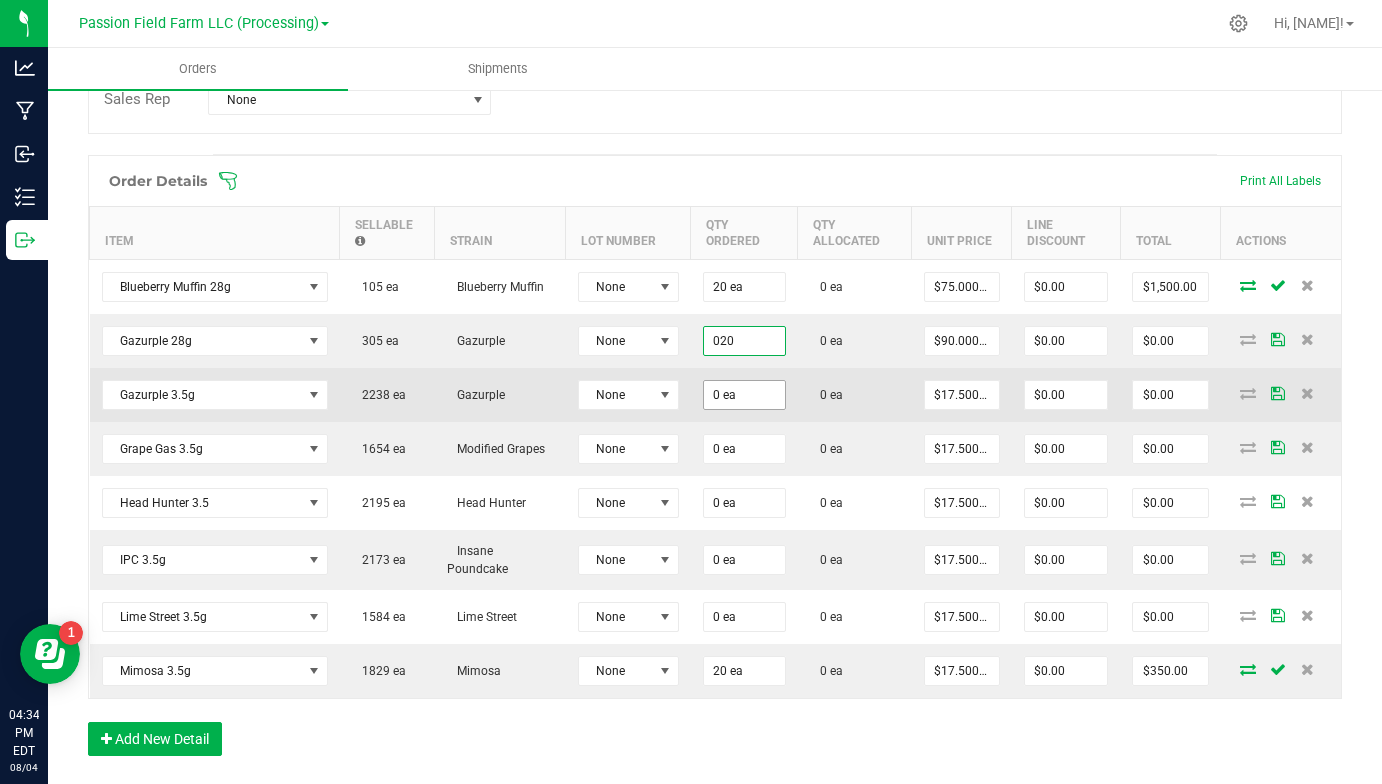 type on "20 ea" 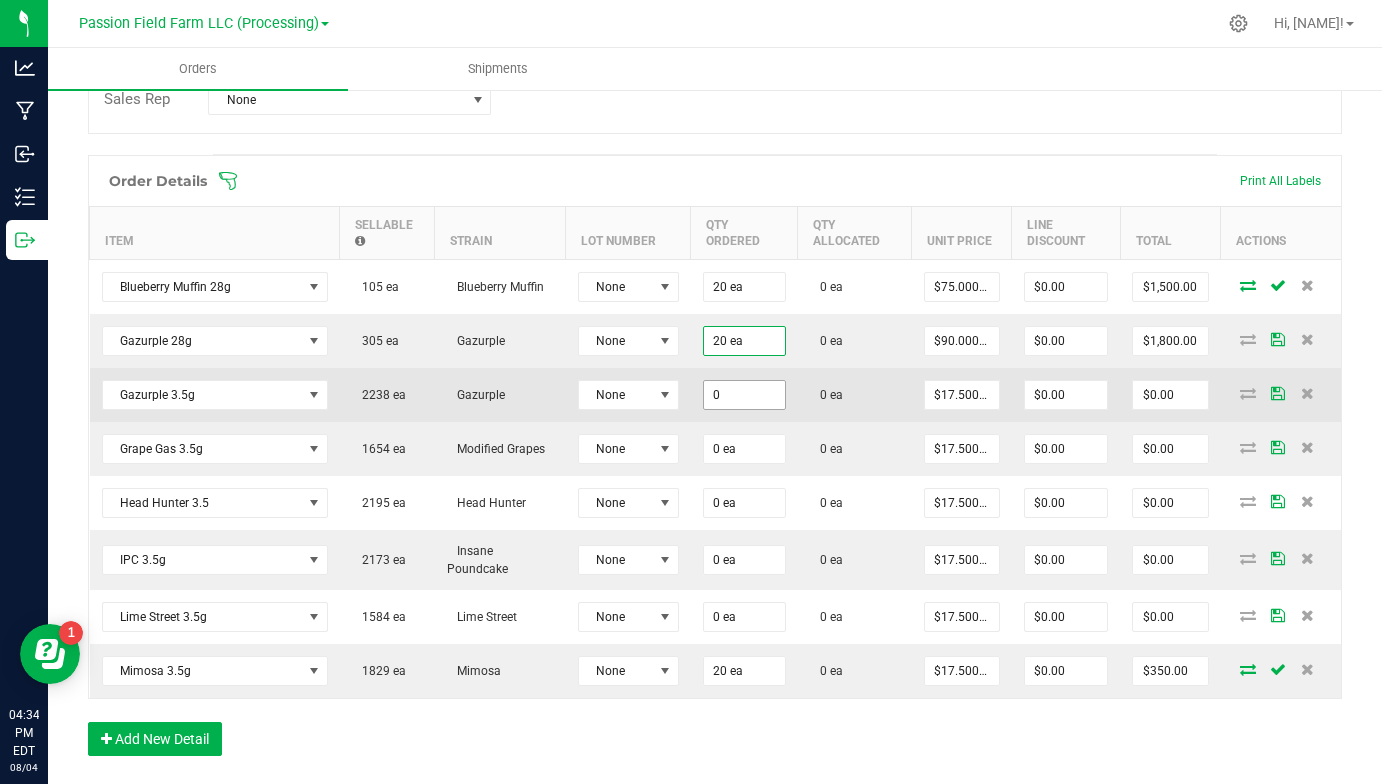 click on "0" at bounding box center (744, 395) 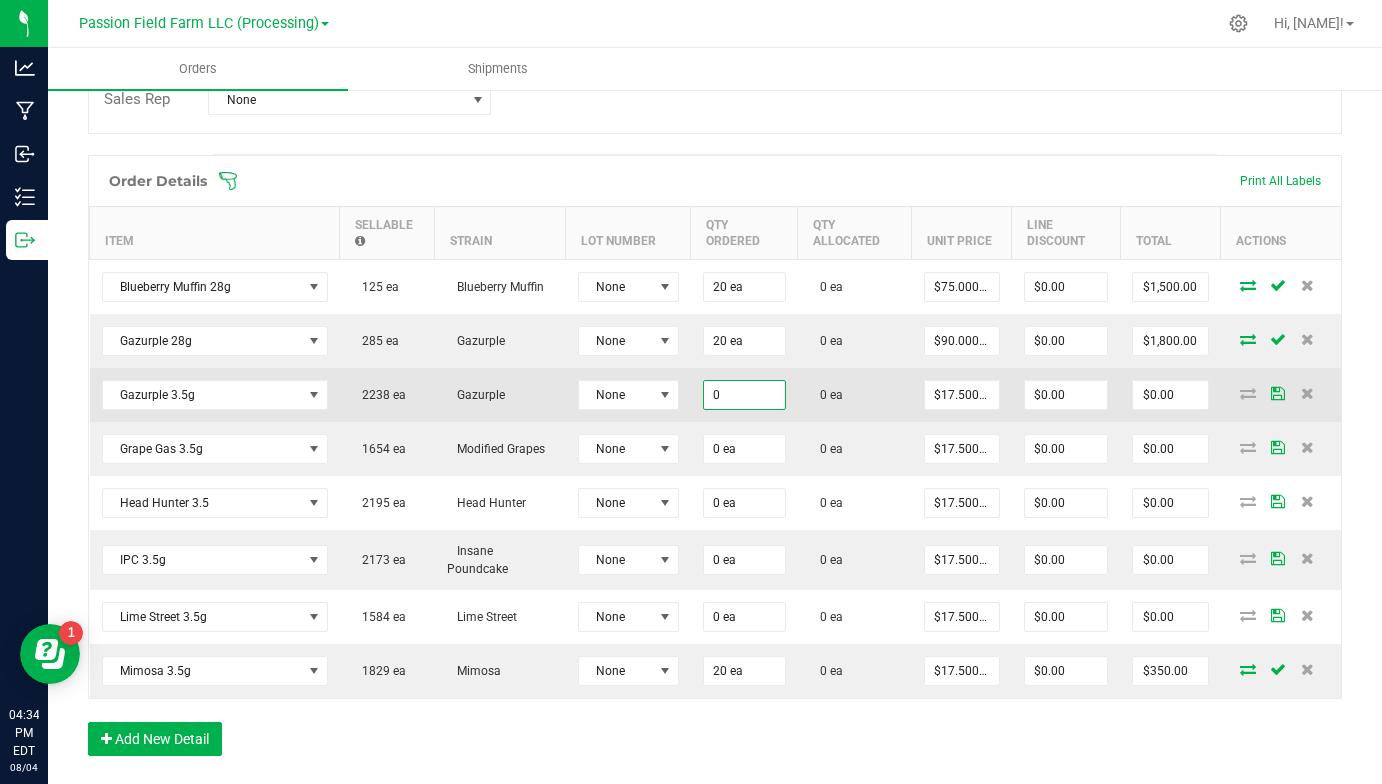 type on "2" 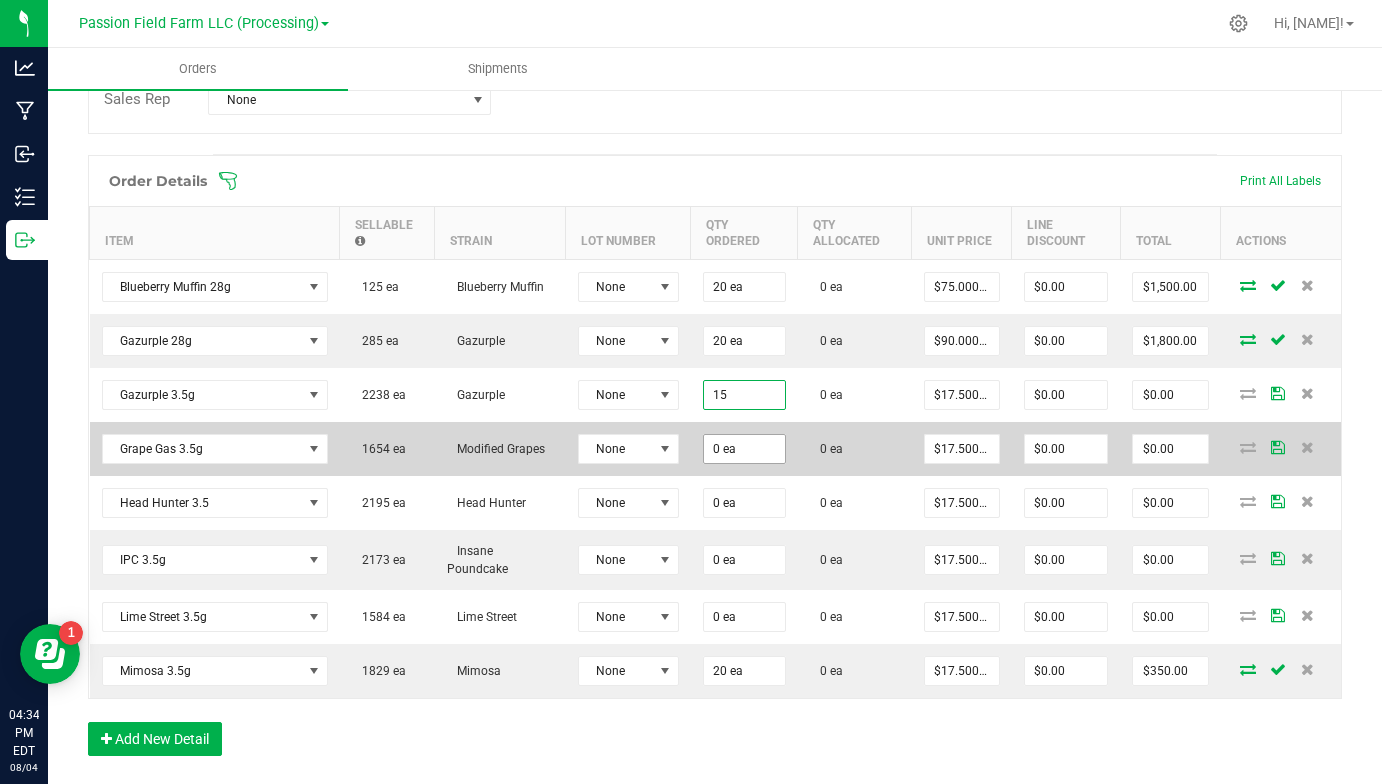 type on "15 ea" 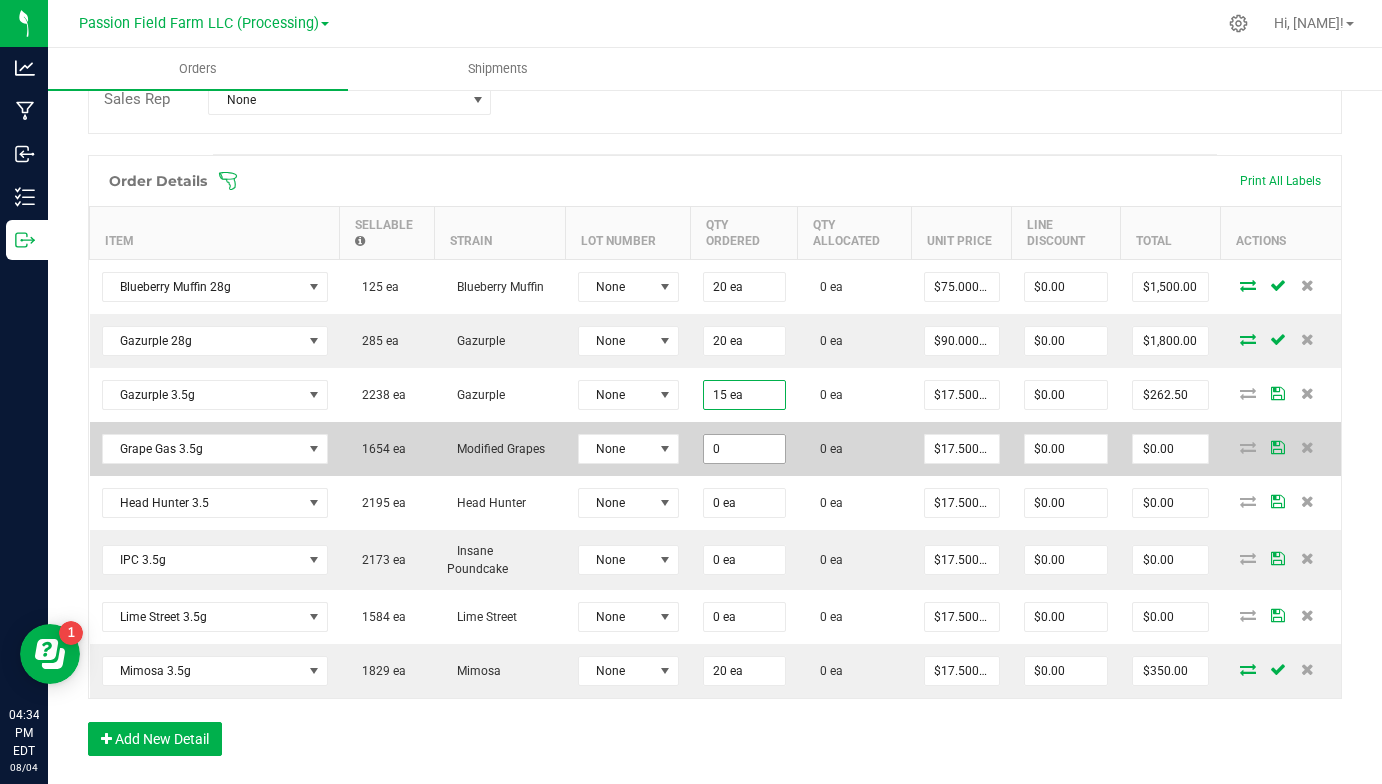 click on "0" at bounding box center [744, 449] 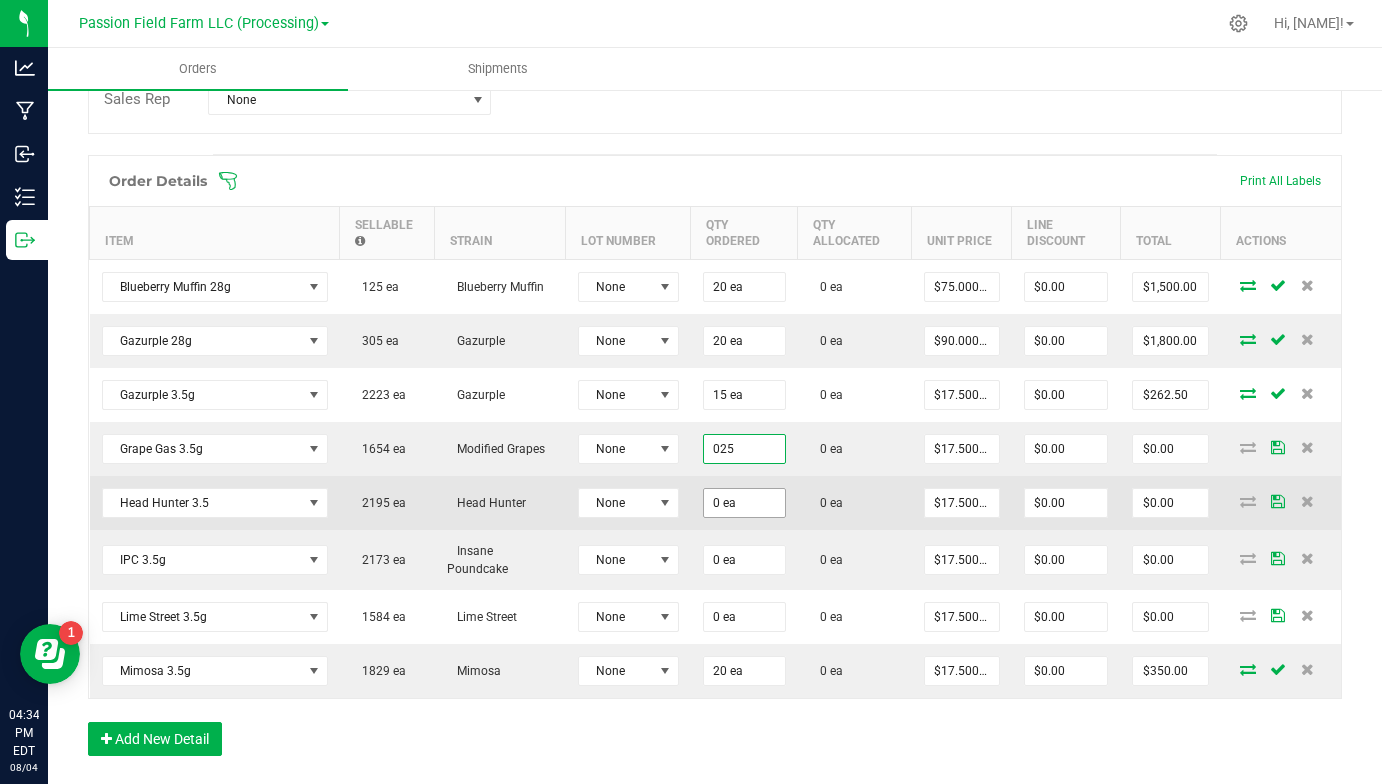type on "25 ea" 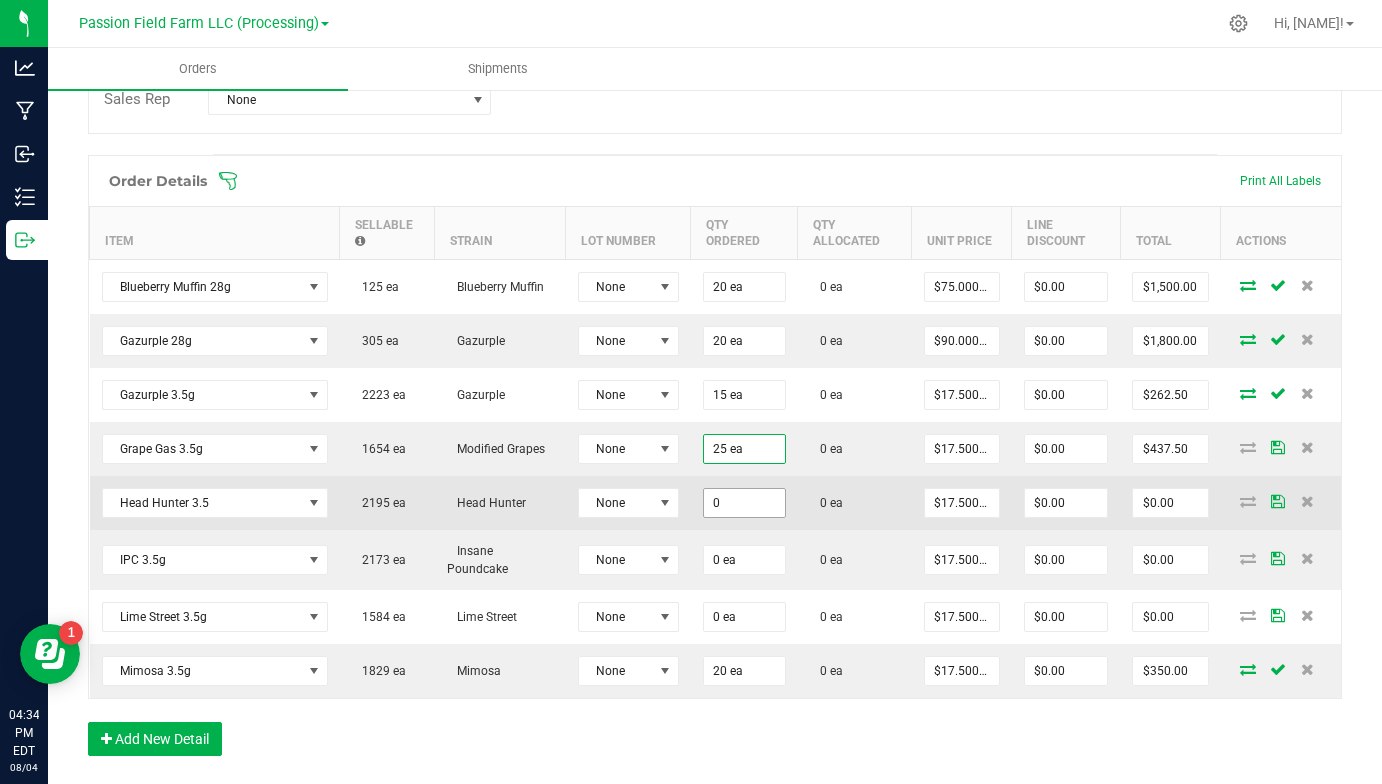 click on "0" at bounding box center [744, 503] 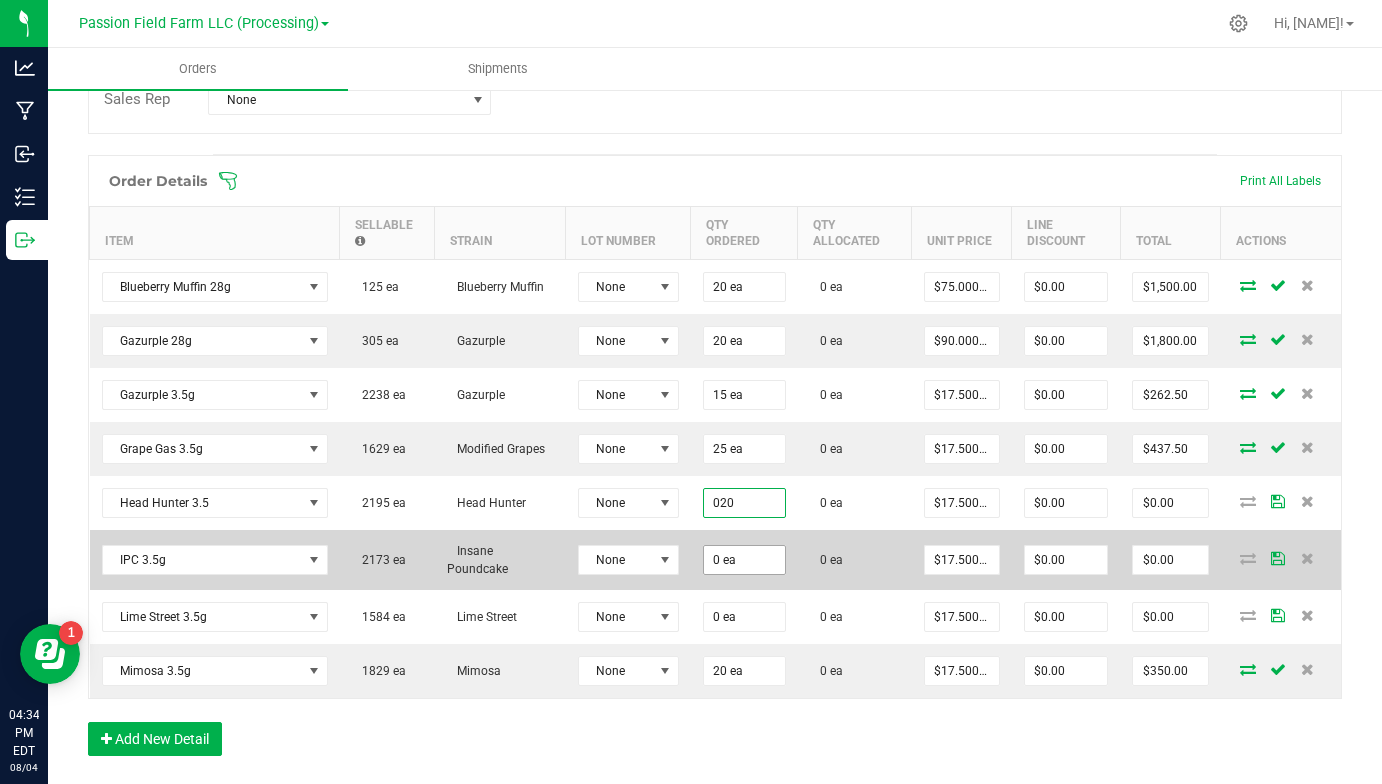 type on "20 ea" 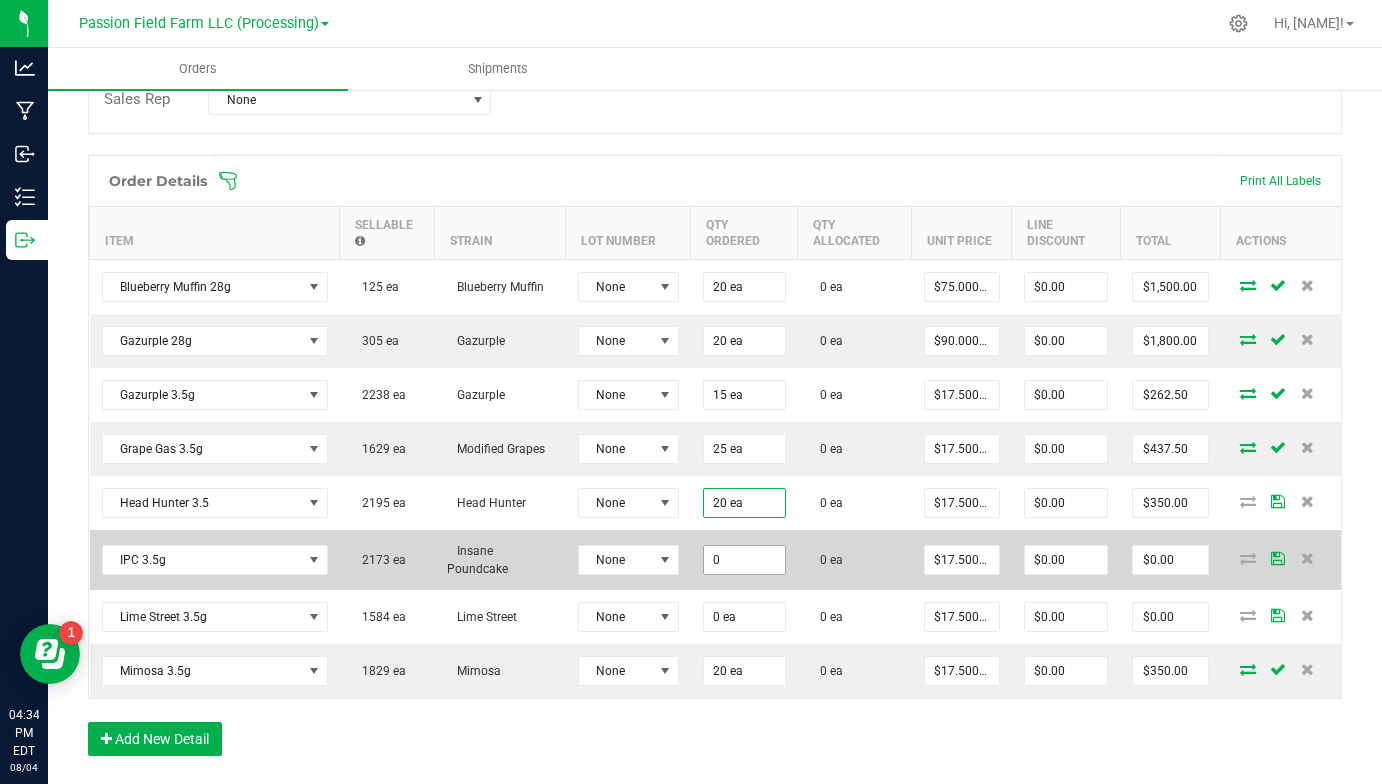 click on "0" at bounding box center [744, 560] 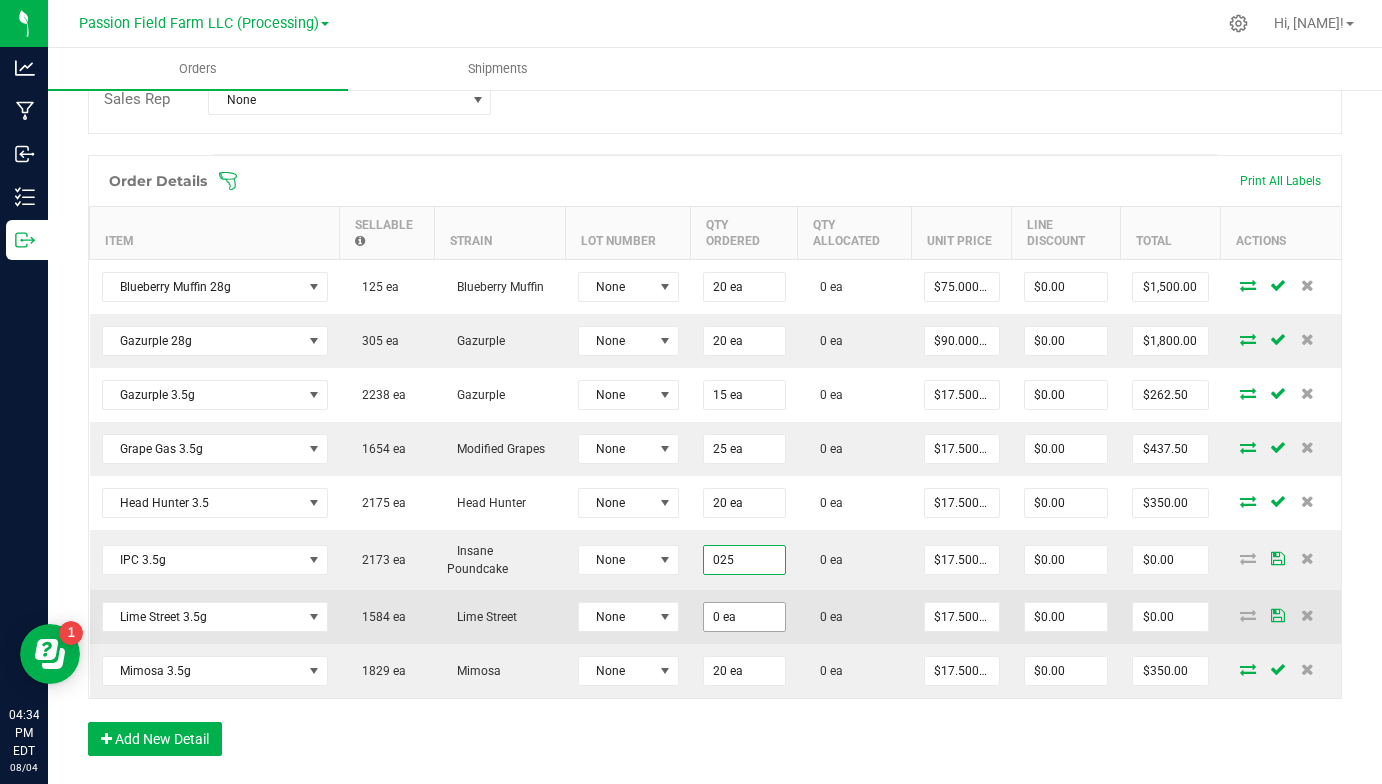 type on "25 ea" 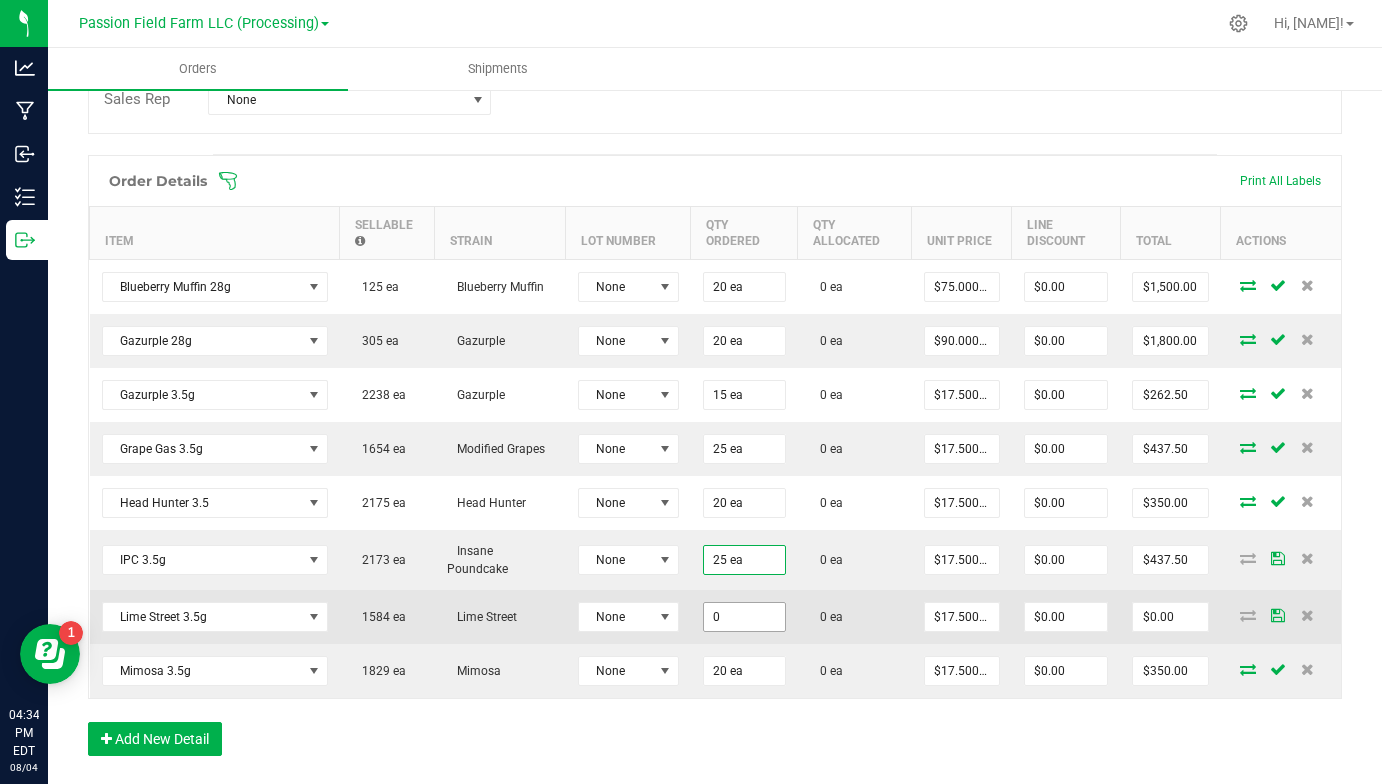 click on "0" at bounding box center [744, 617] 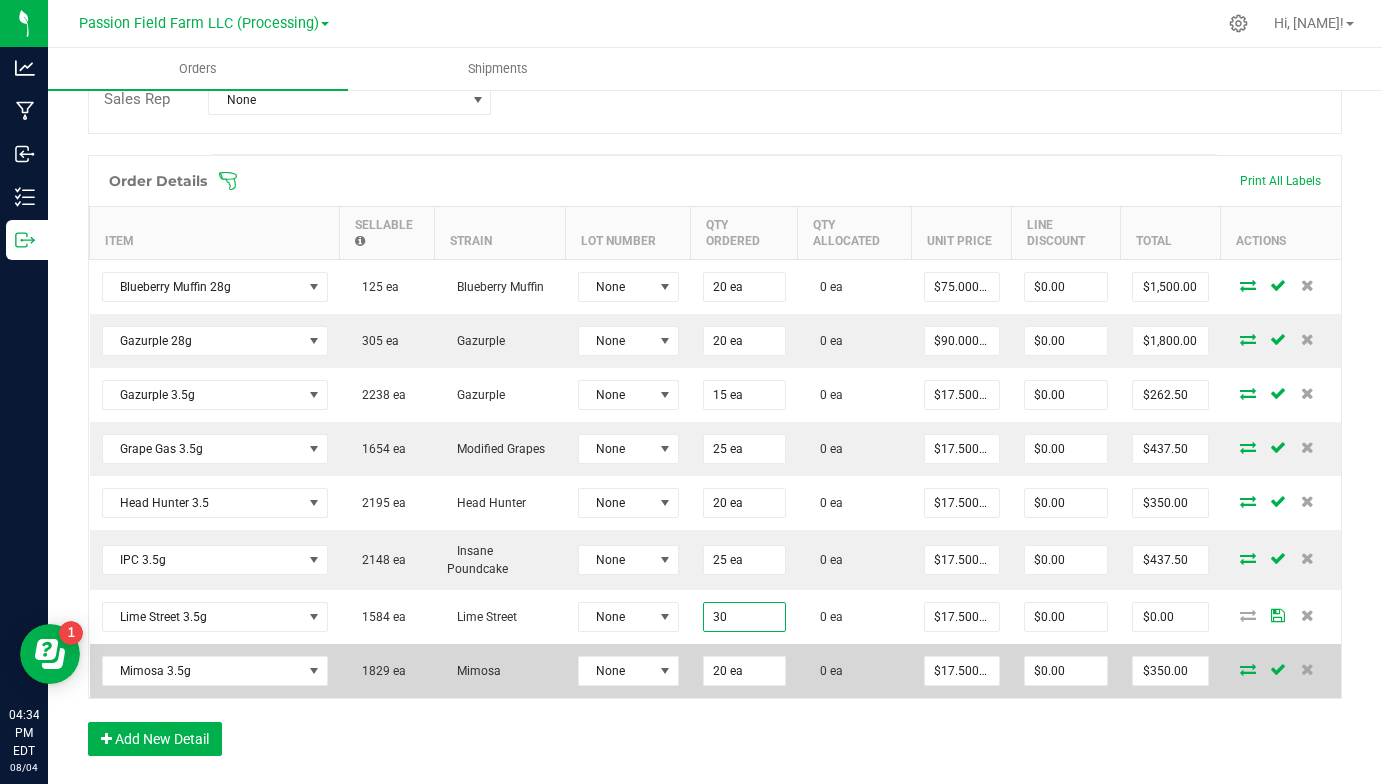 type on "30 ea" 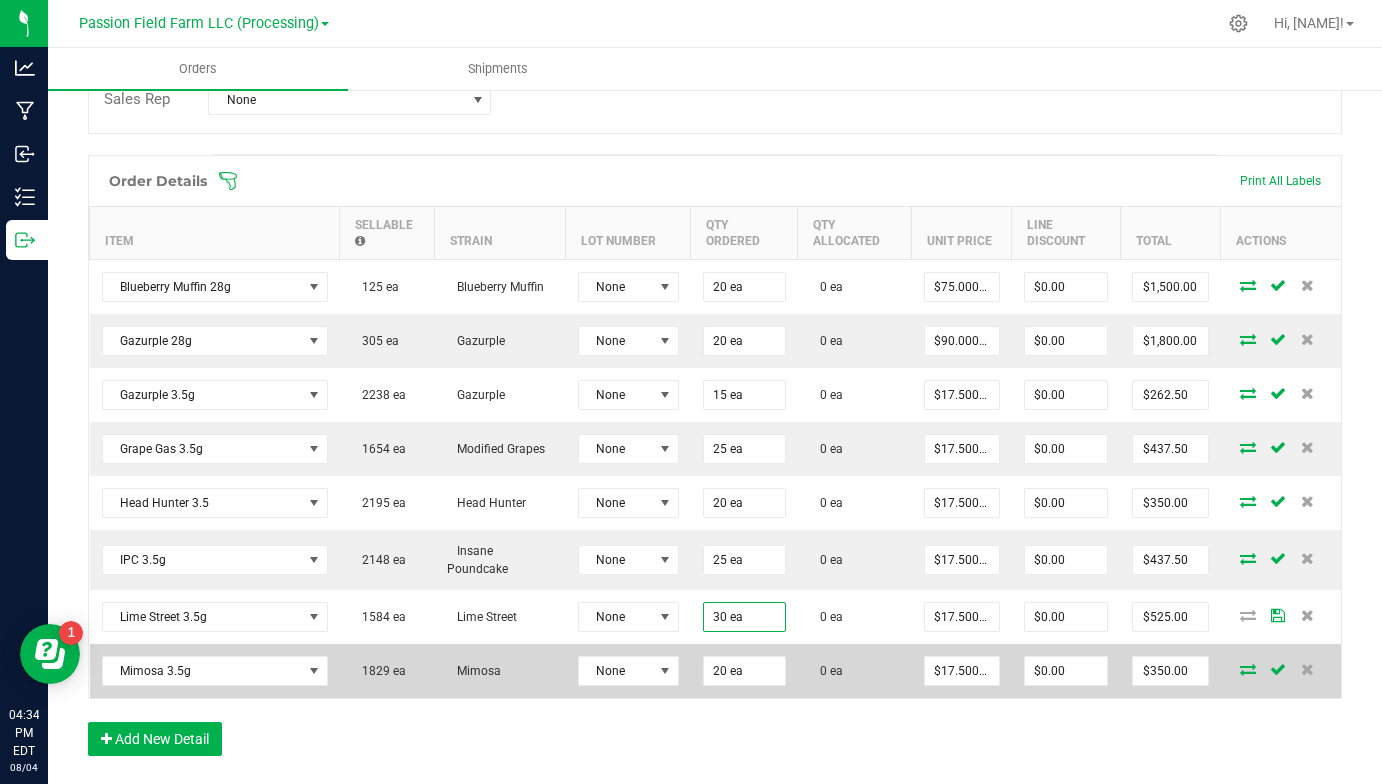 click on "0 ea" at bounding box center [855, 671] 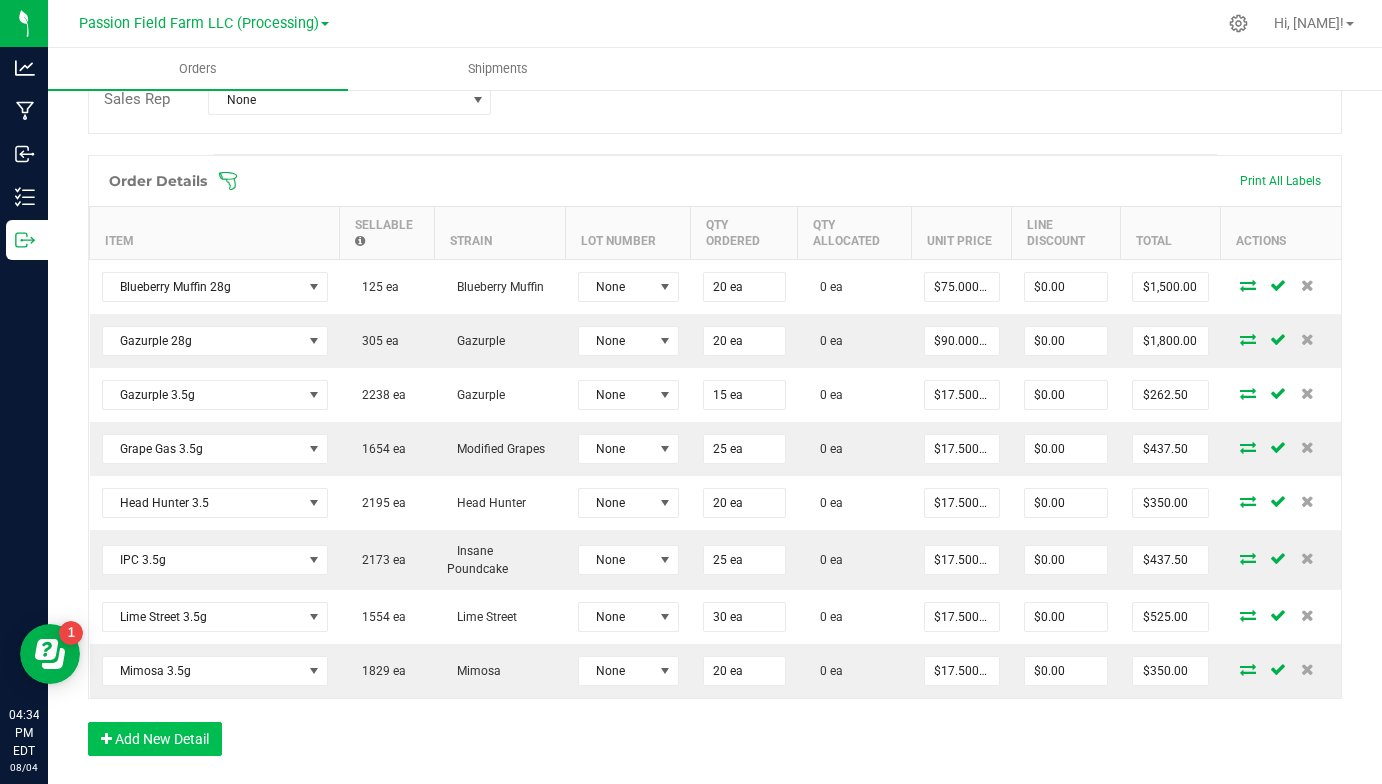 click on "Add New Detail" at bounding box center [155, 739] 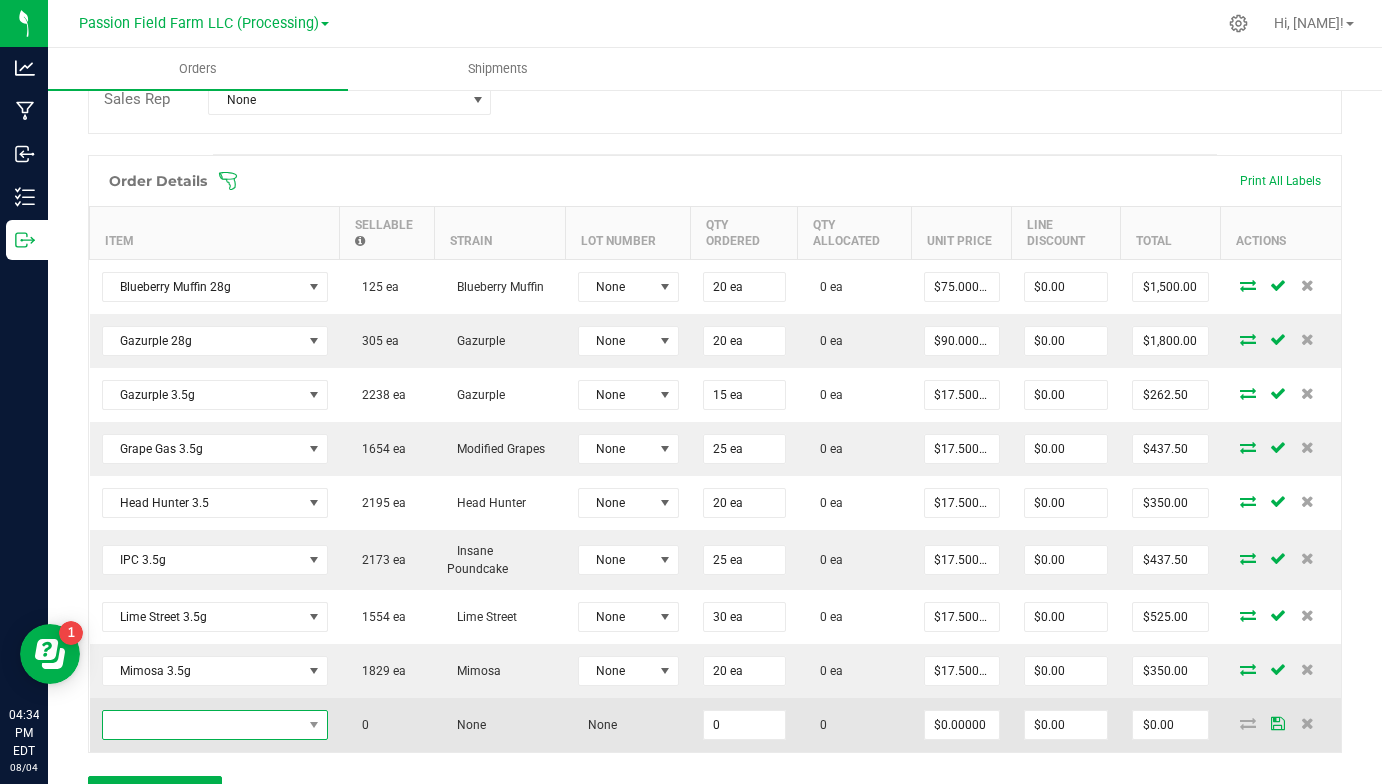 click at bounding box center (215, 725) 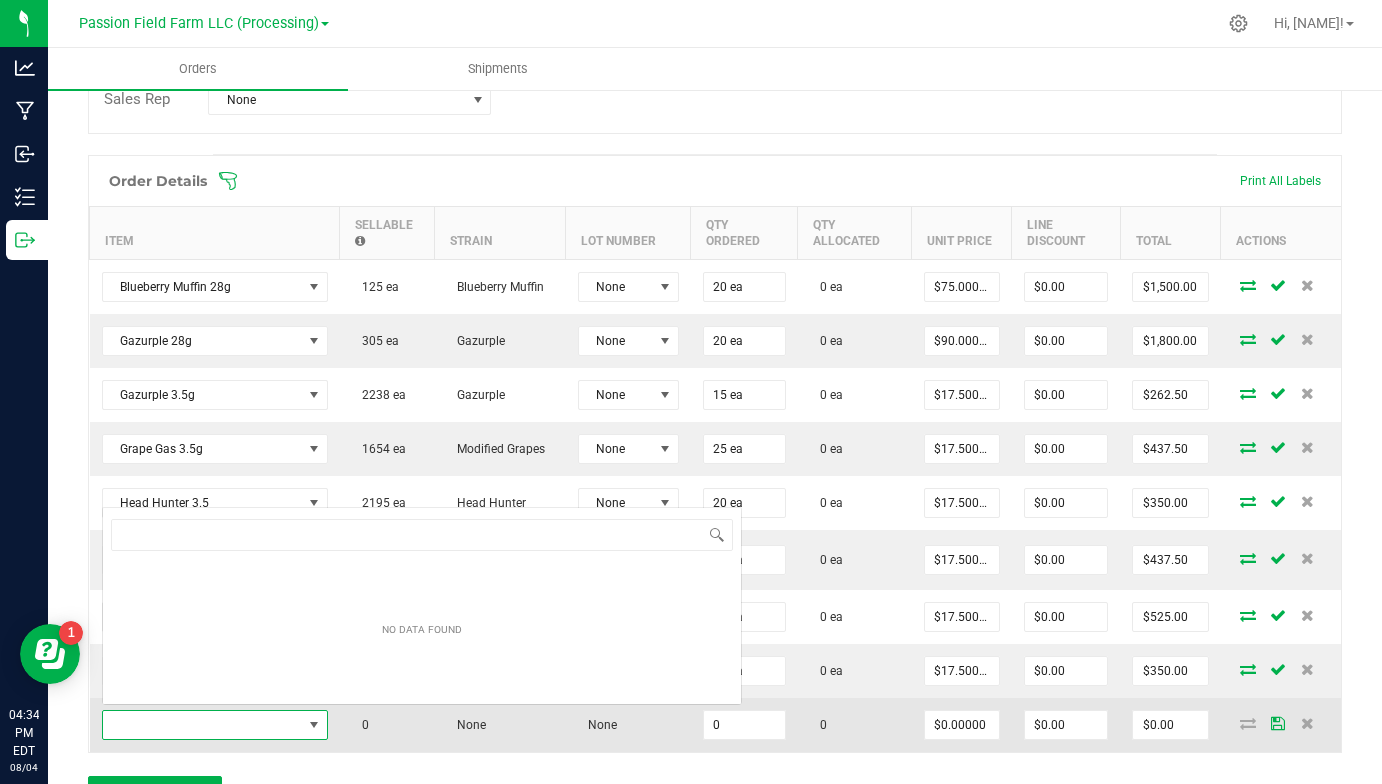 scroll, scrollTop: 0, scrollLeft: 0, axis: both 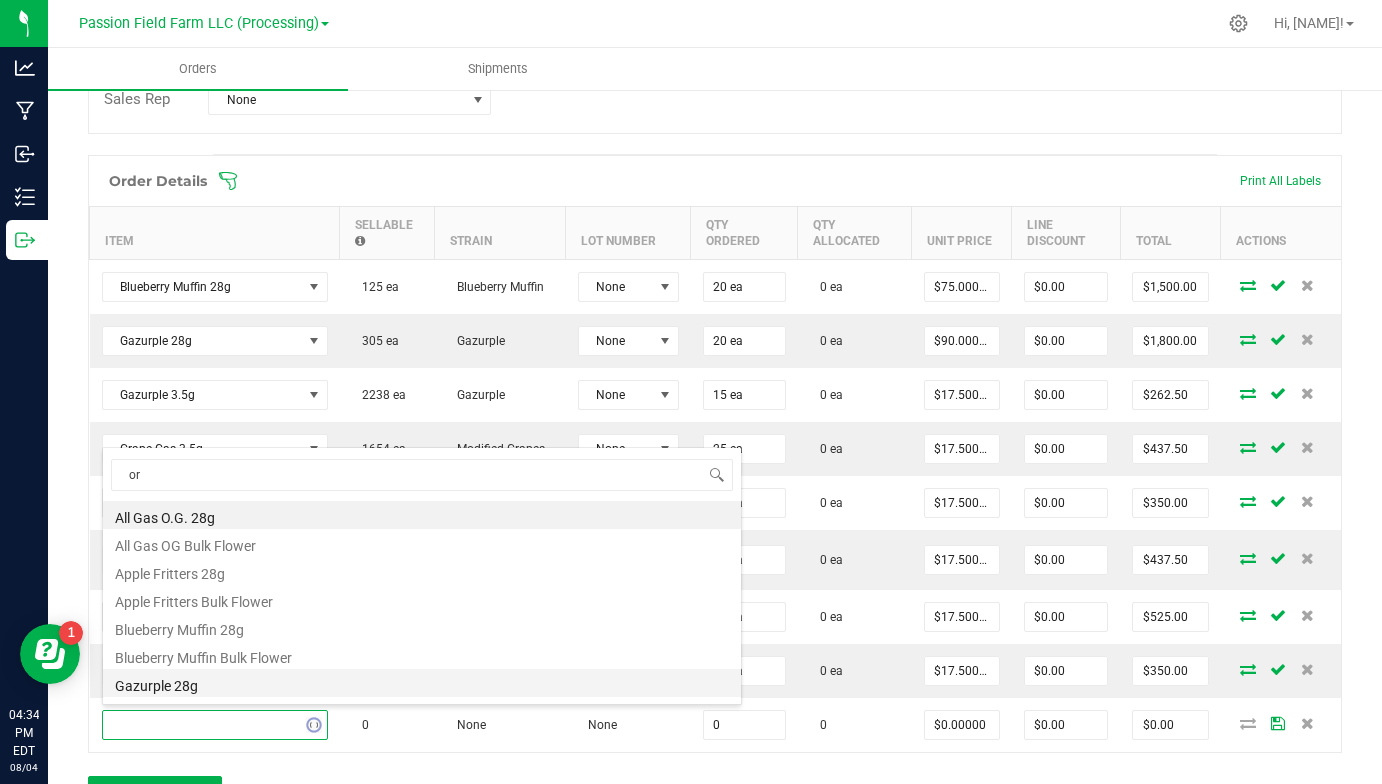 type on "ore" 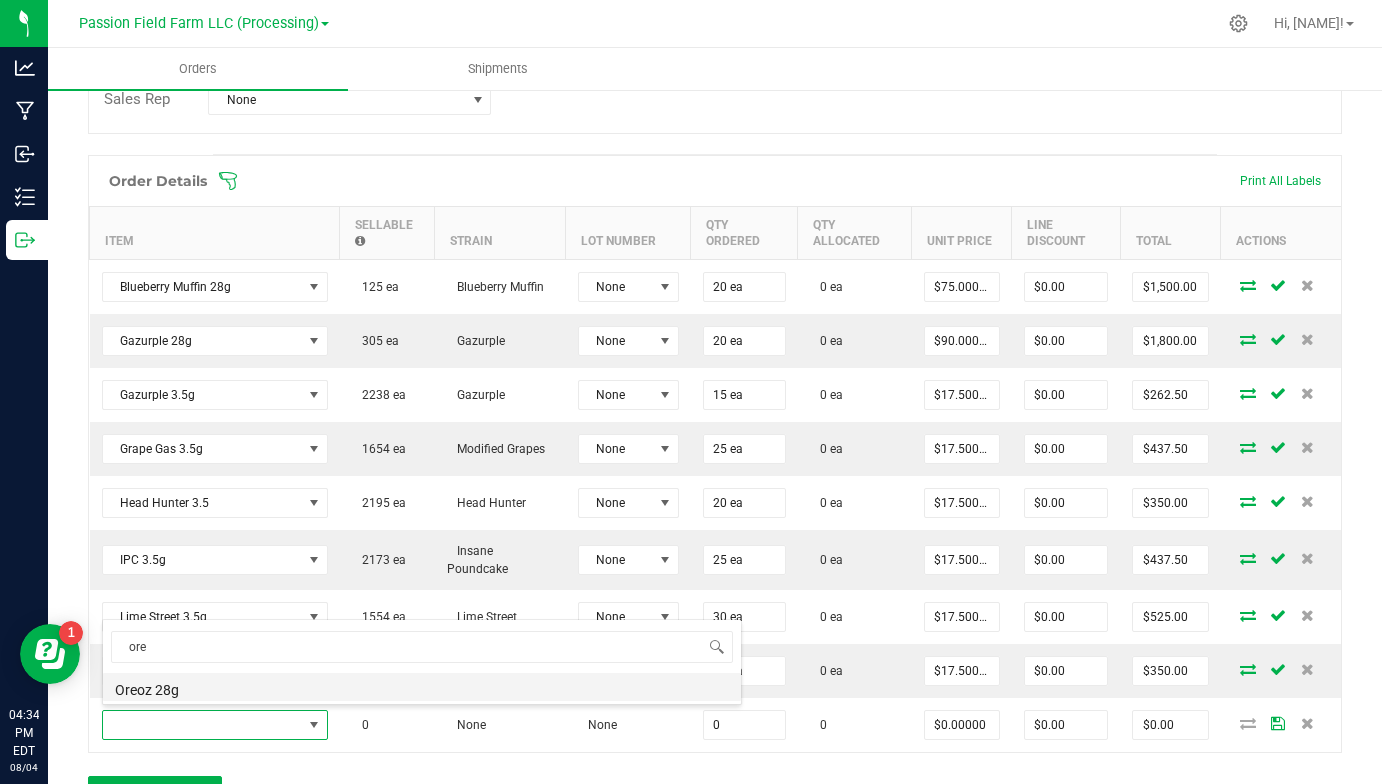 click on "Oreoz 28g" at bounding box center (422, 687) 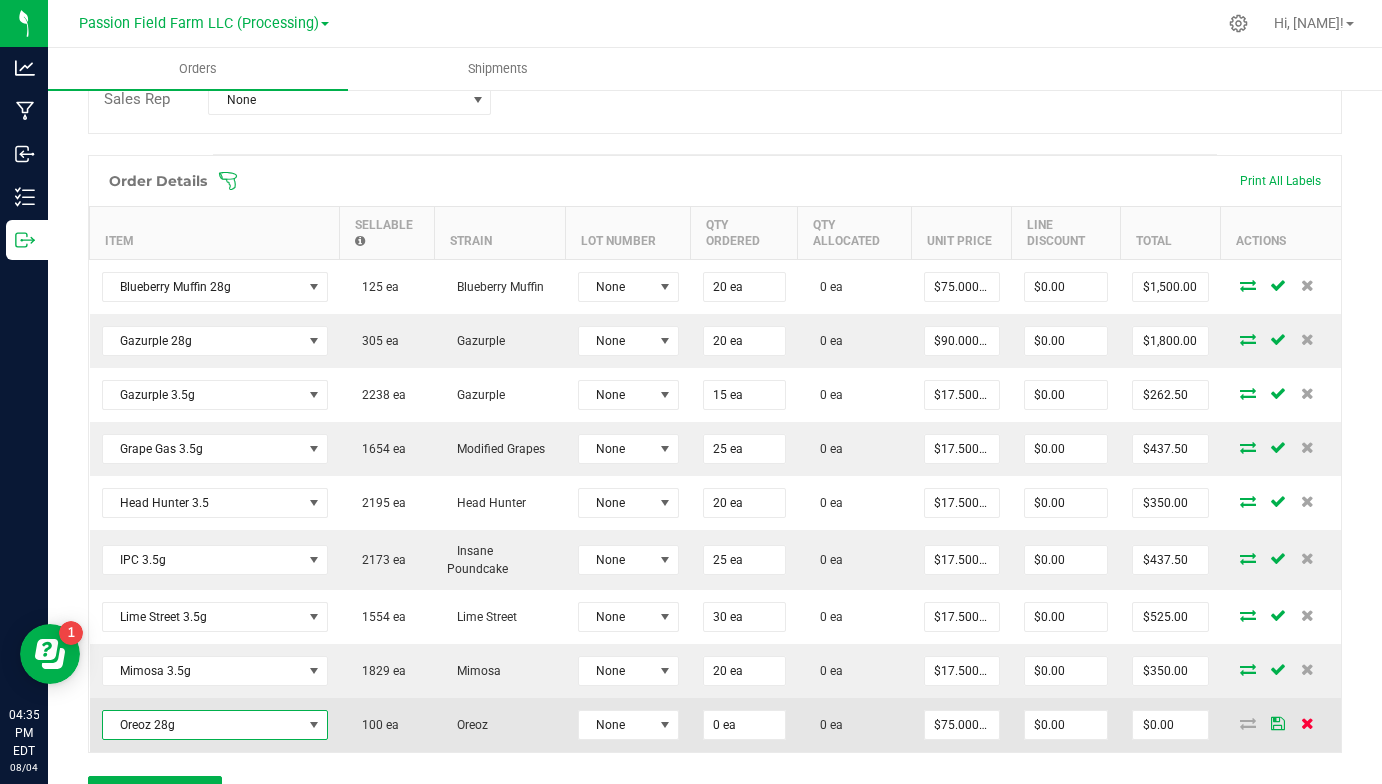 click at bounding box center (1307, 723) 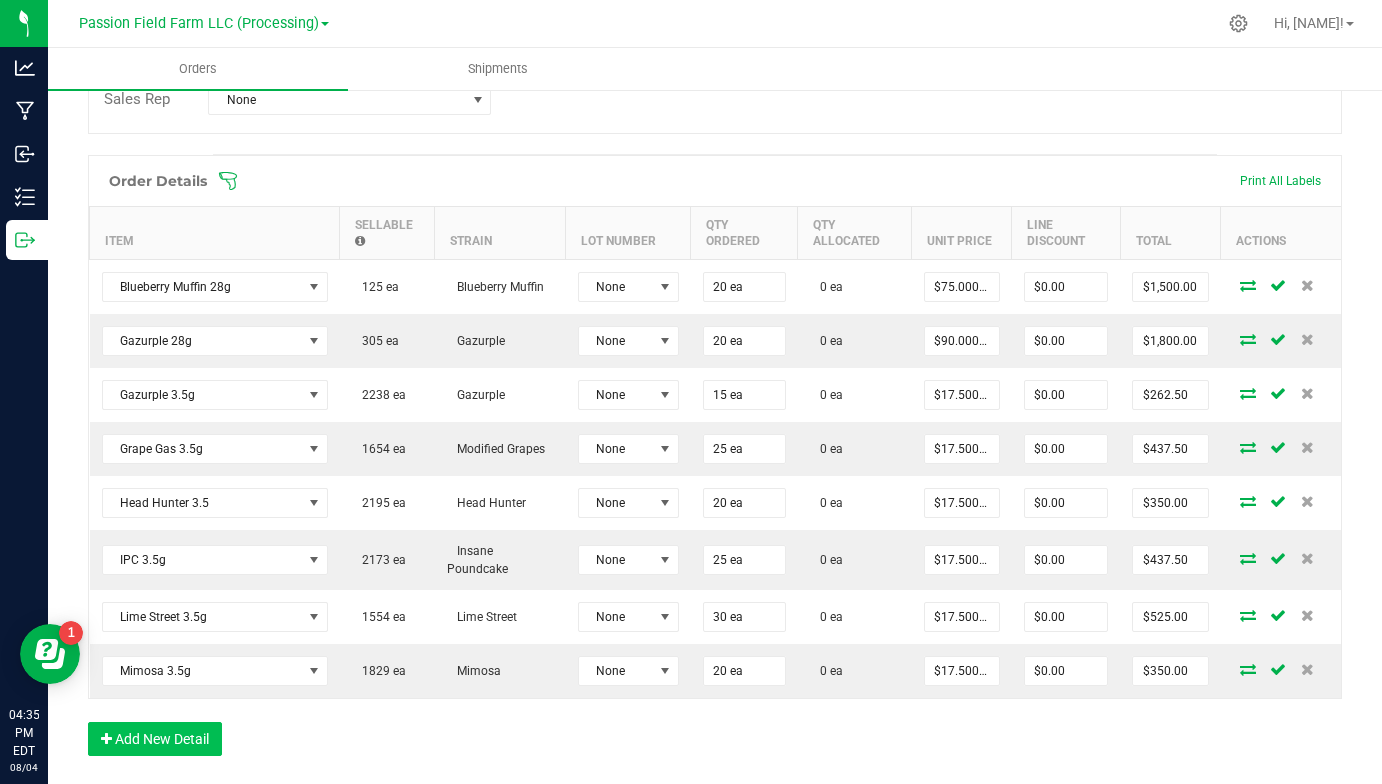 click on "Add New Detail" at bounding box center [155, 739] 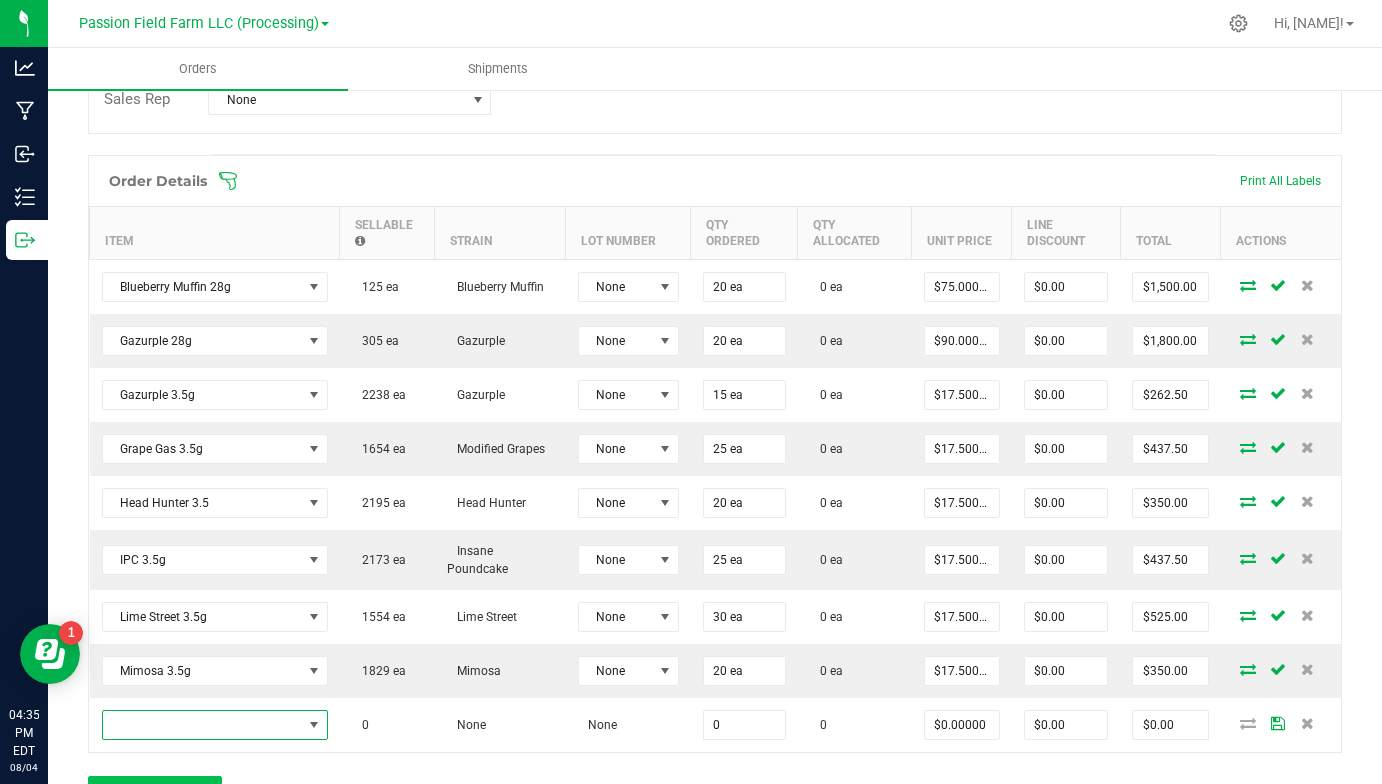 click at bounding box center [202, 725] 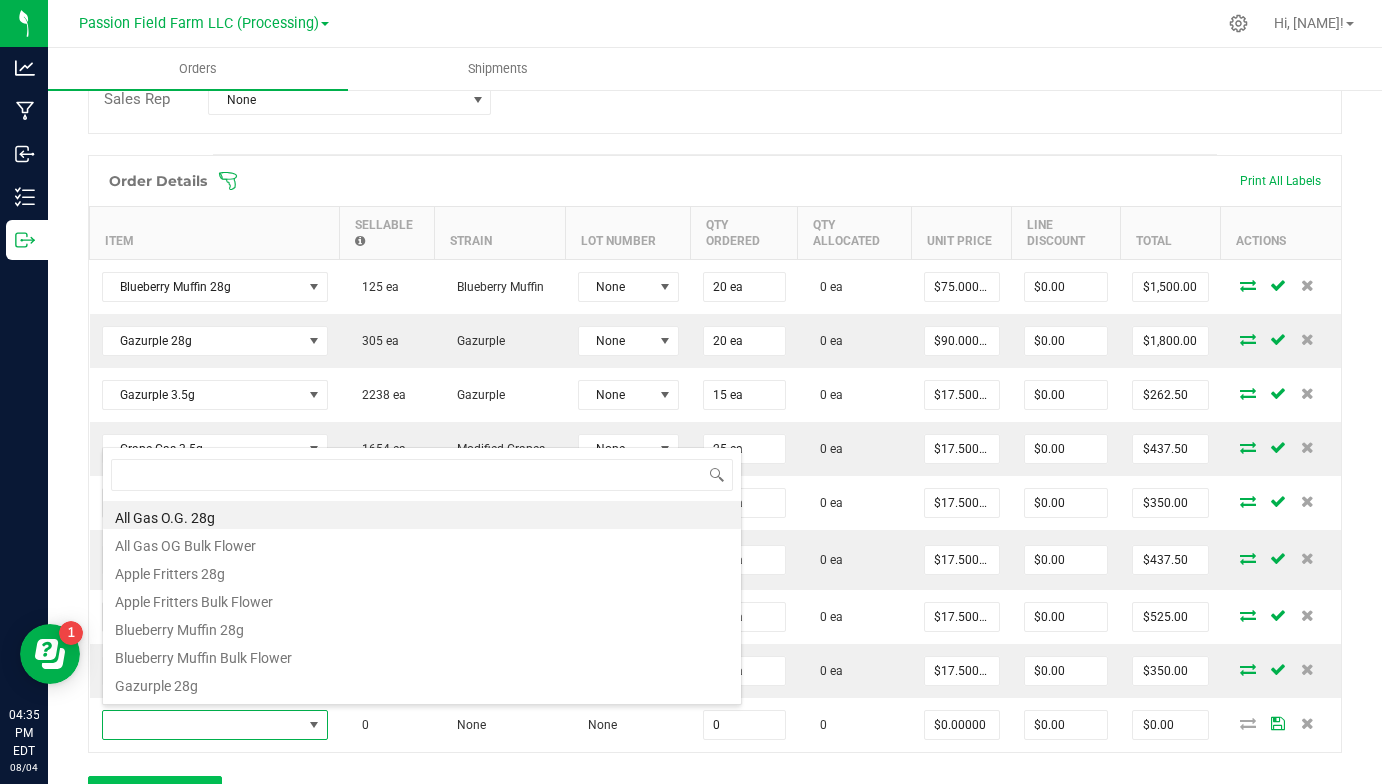 scroll, scrollTop: 99970, scrollLeft: 99774, axis: both 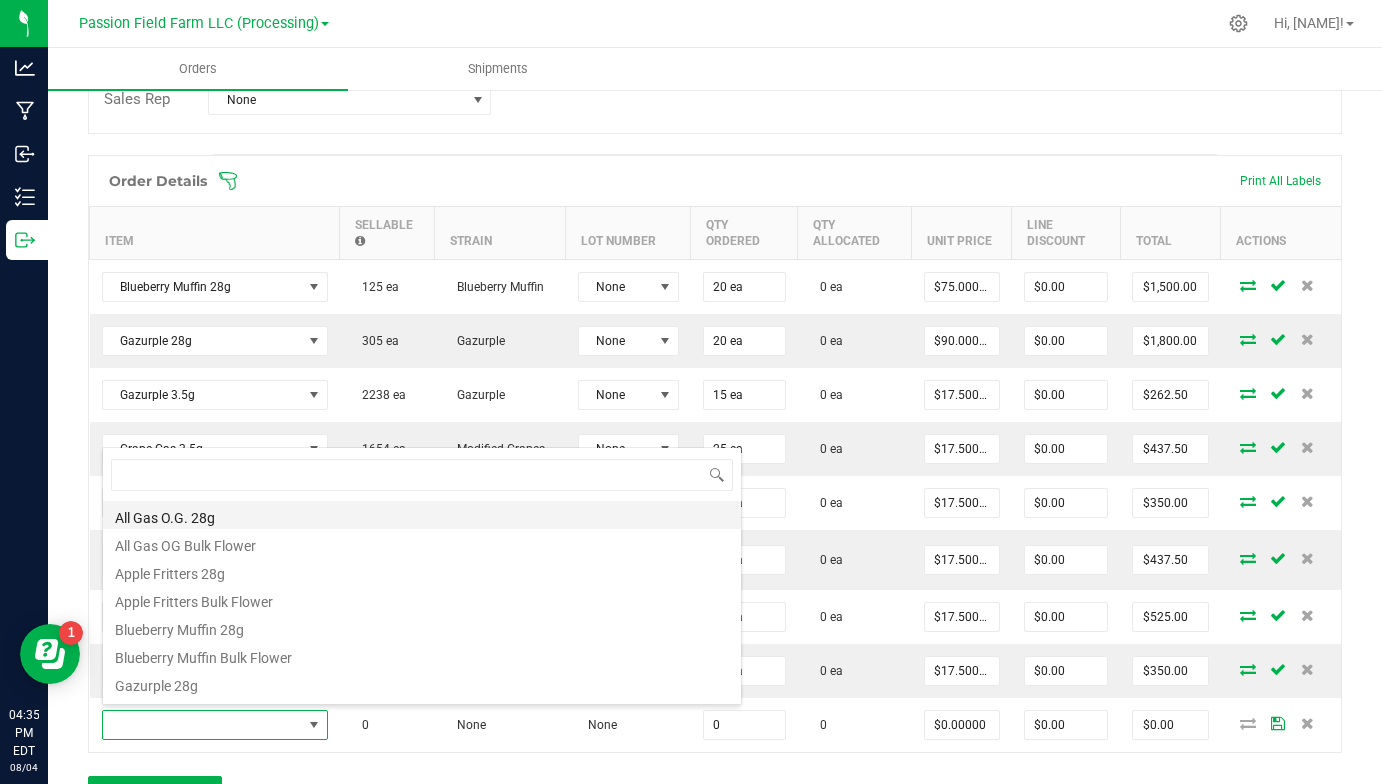 click on "All Gas O.G. 28g" at bounding box center [422, 515] 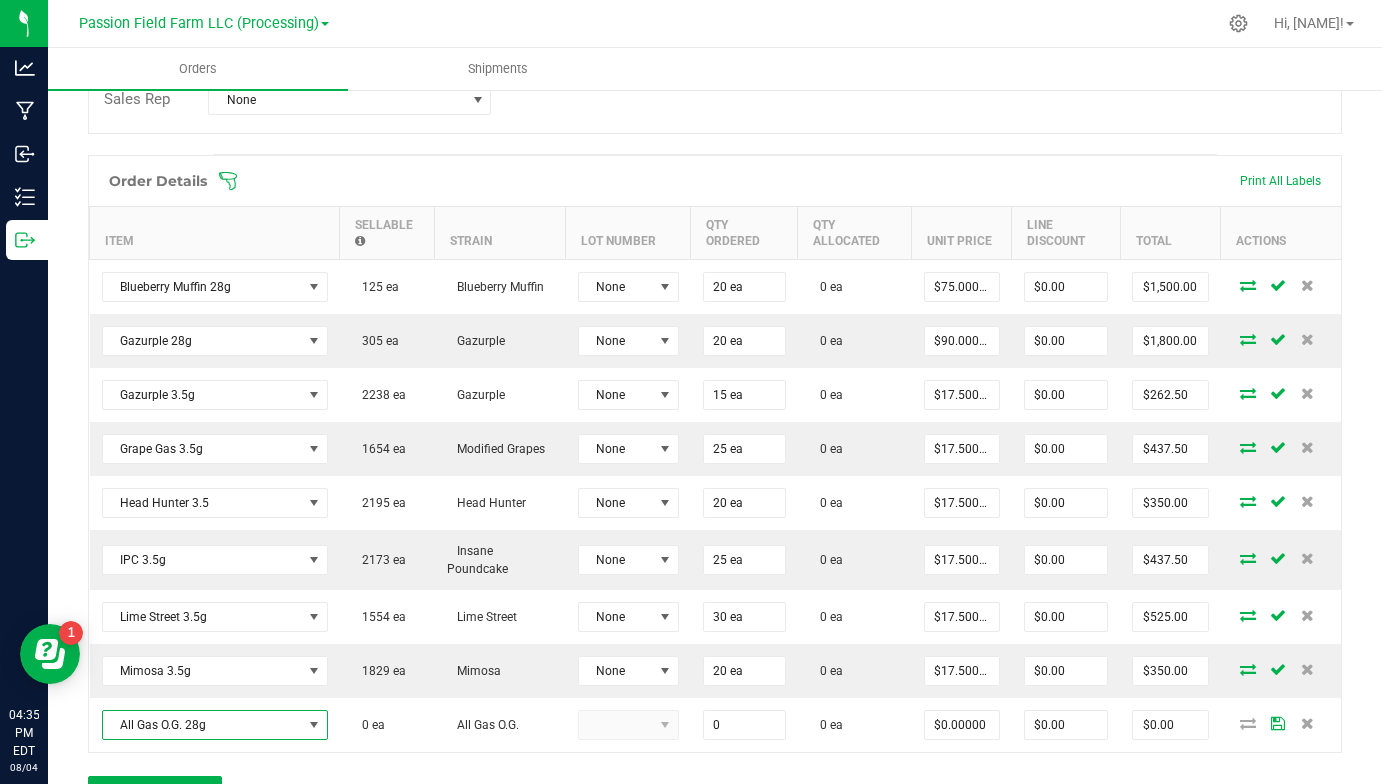 type on "0 ea" 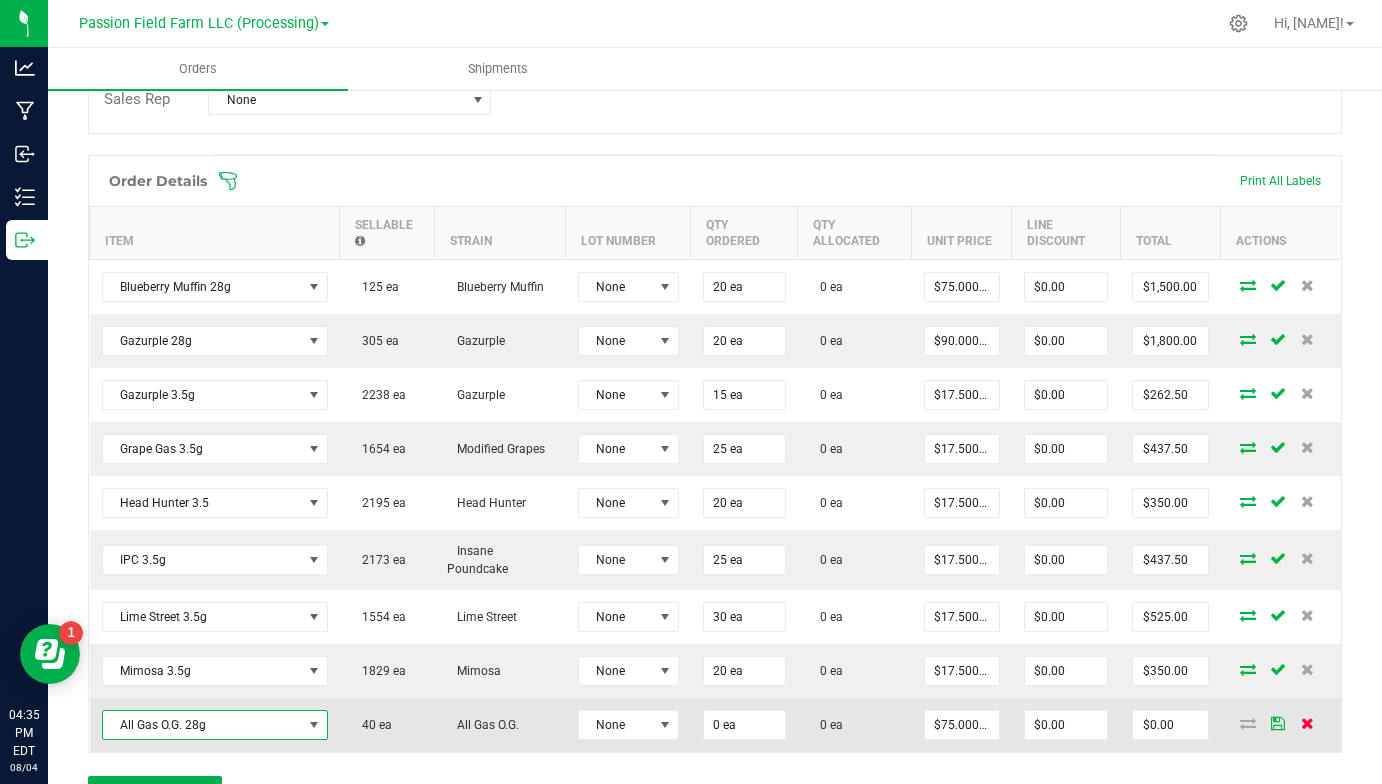 click at bounding box center (1307, 723) 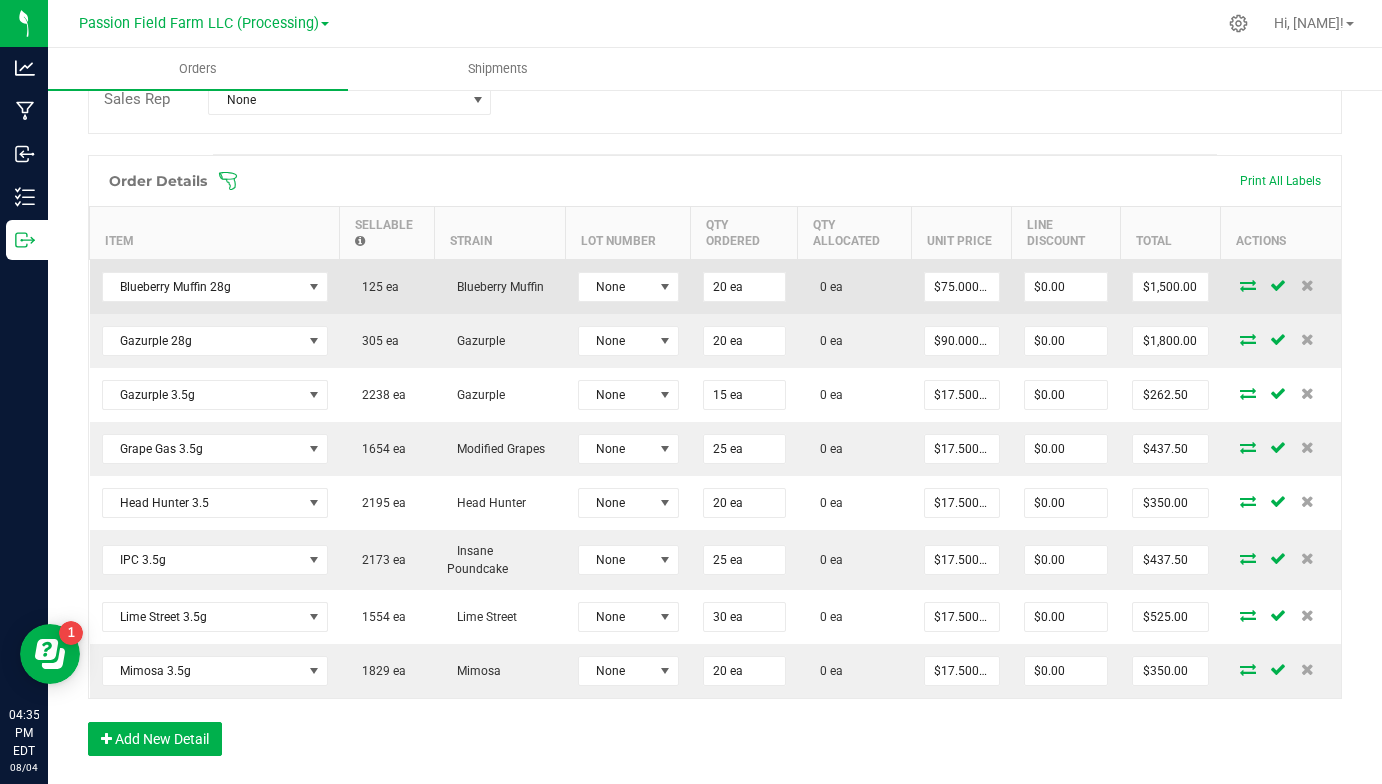 click at bounding box center (1248, 285) 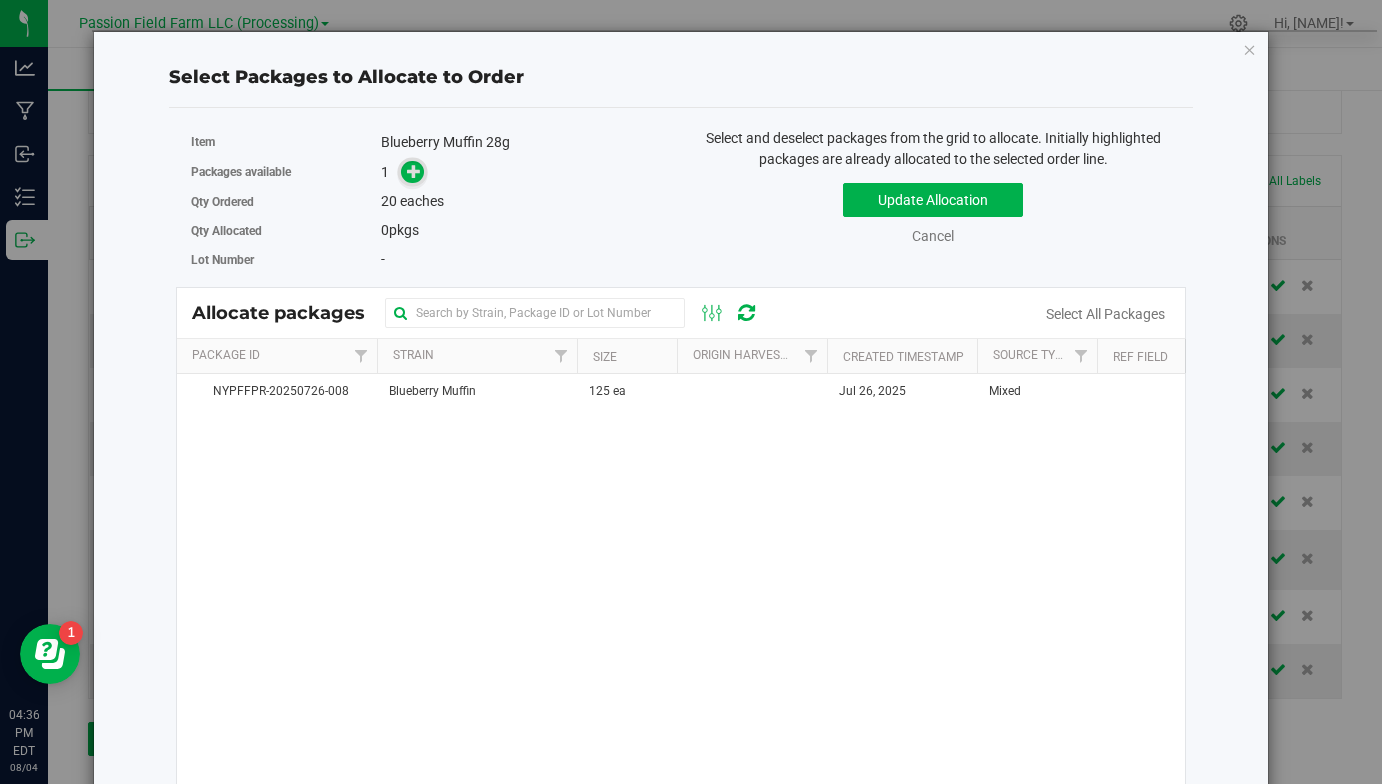 click at bounding box center (412, 172) 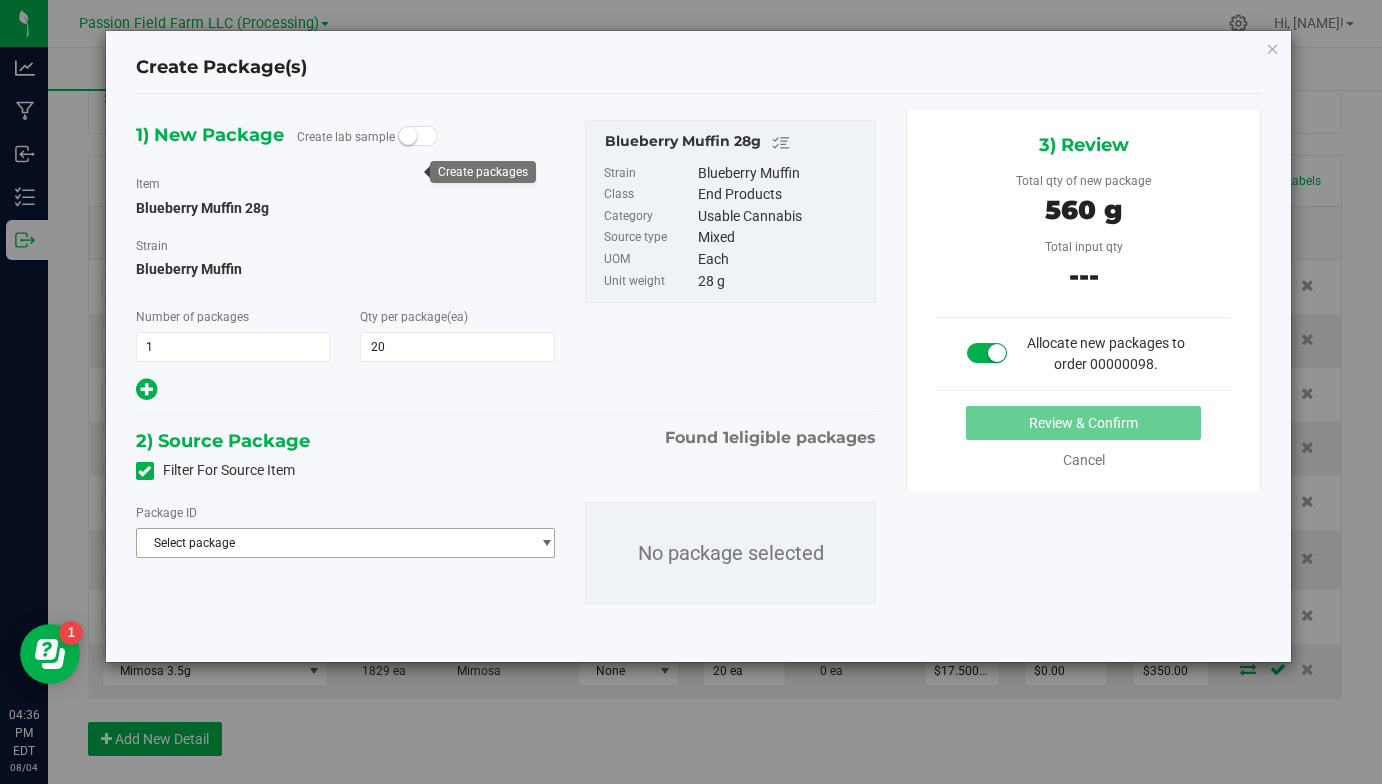 click on "Select package" at bounding box center [333, 543] 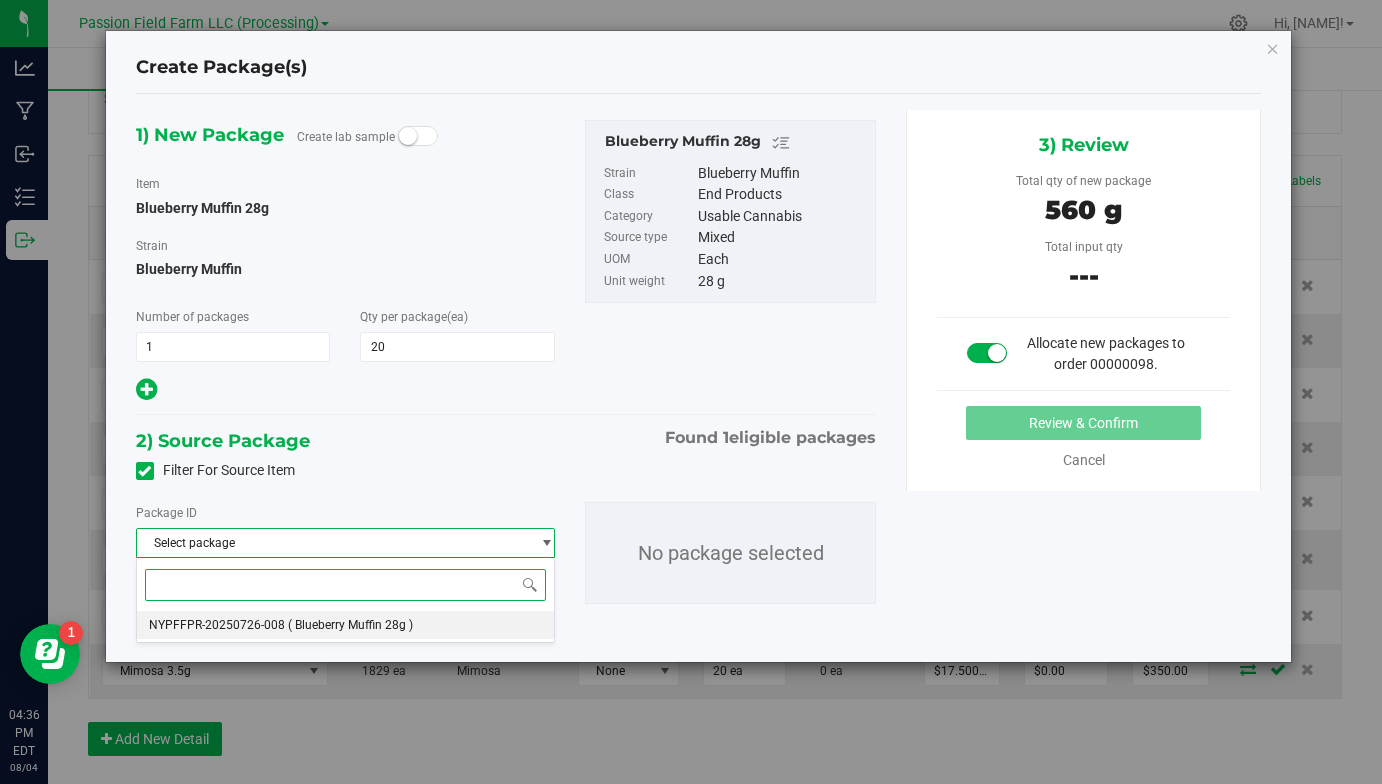 click on "NYPFFPR-20250726-008
(
Blueberry Muffin 28g
)" at bounding box center (345, 625) 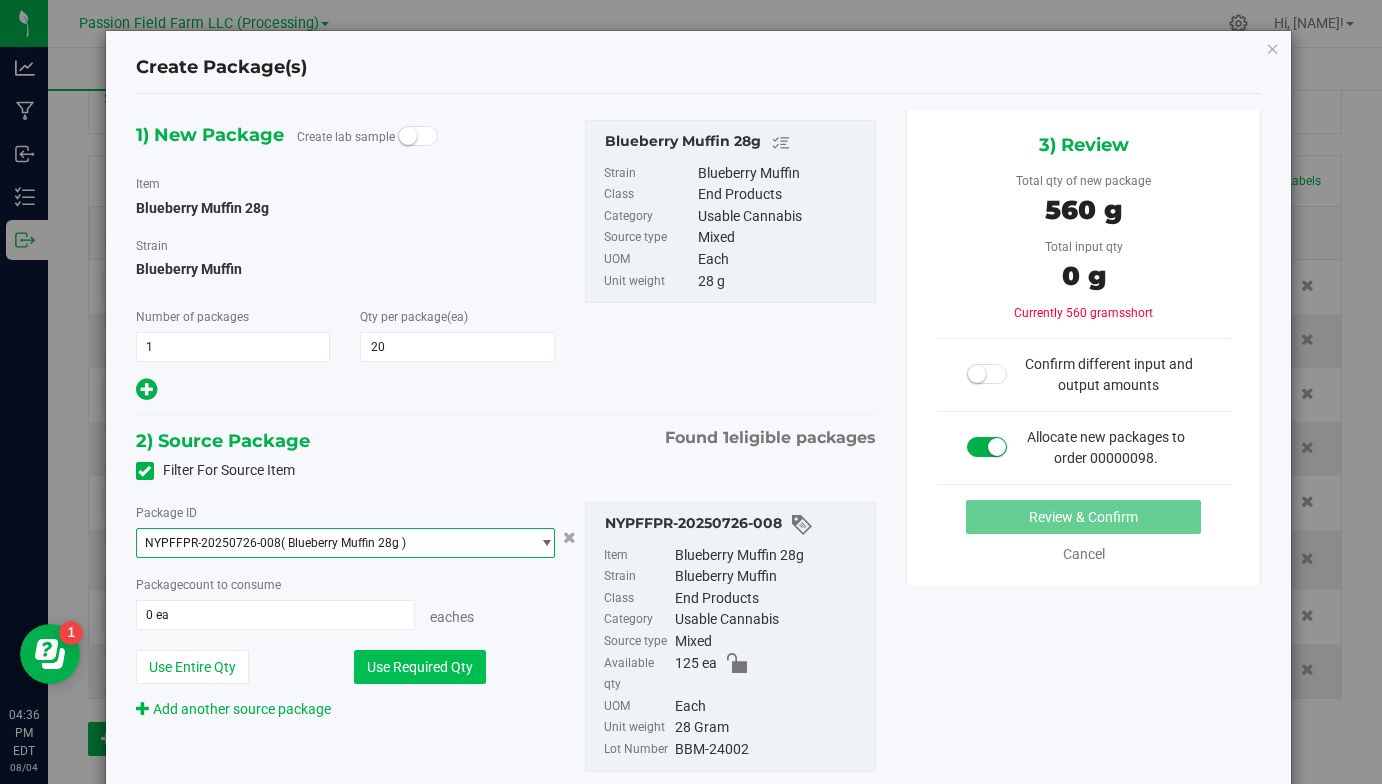 click on "Use Required Qty" at bounding box center (420, 667) 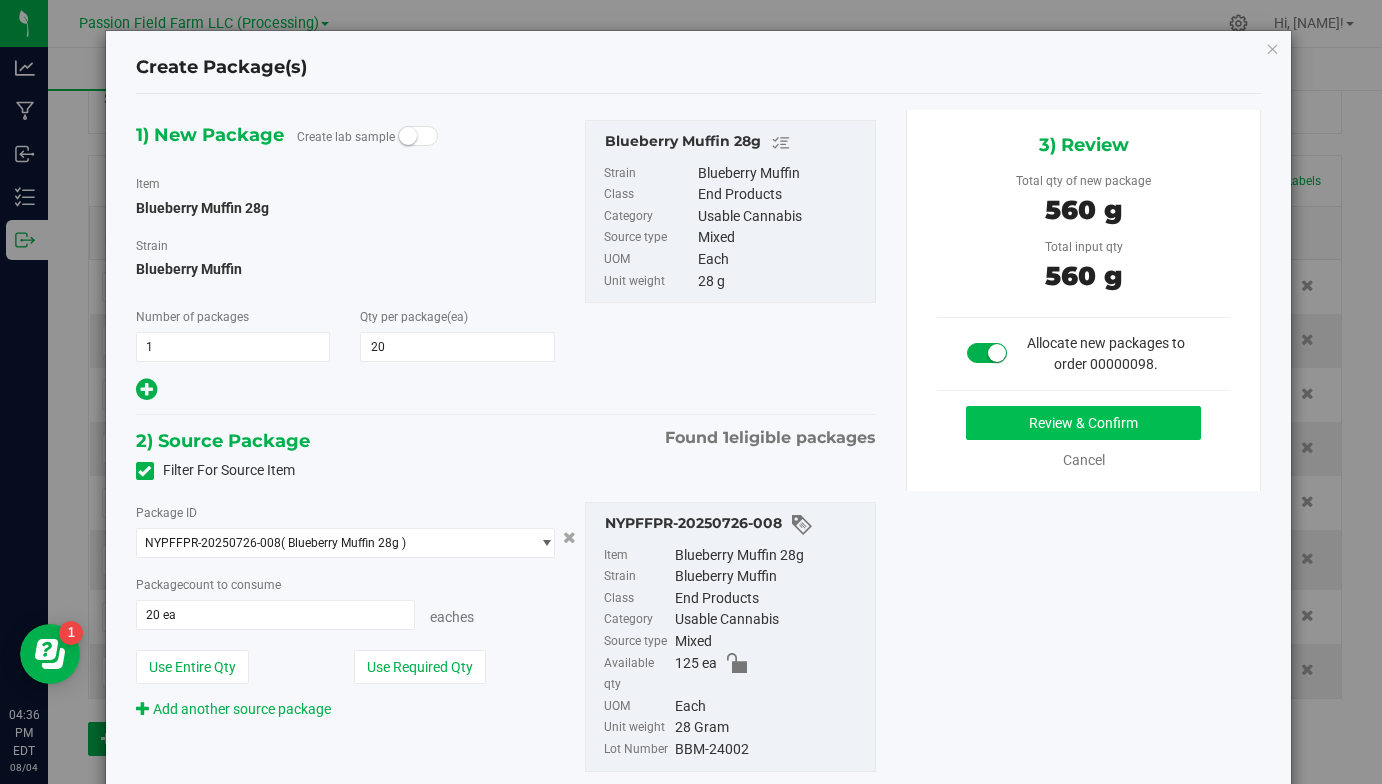 click on "Review & Confirm" at bounding box center (1083, 423) 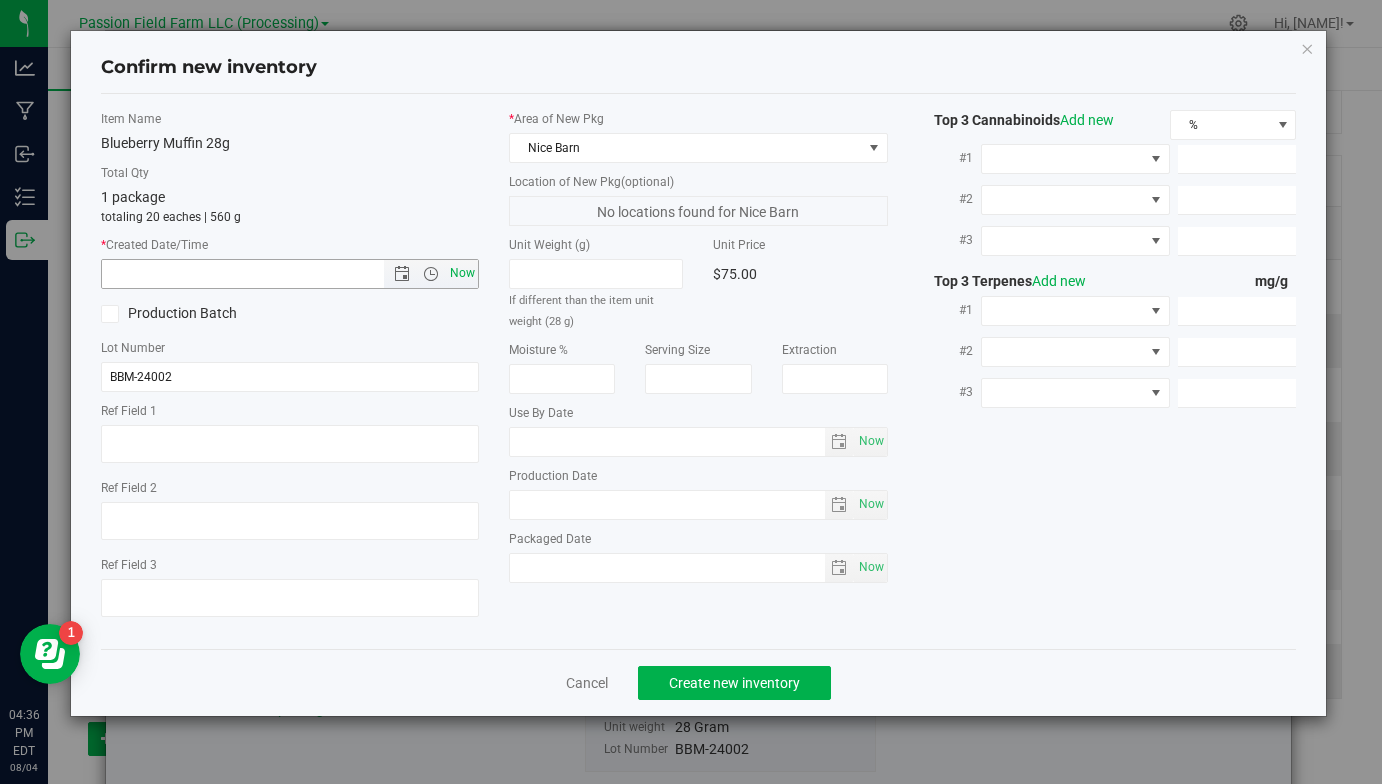 click on "Now" at bounding box center (463, 273) 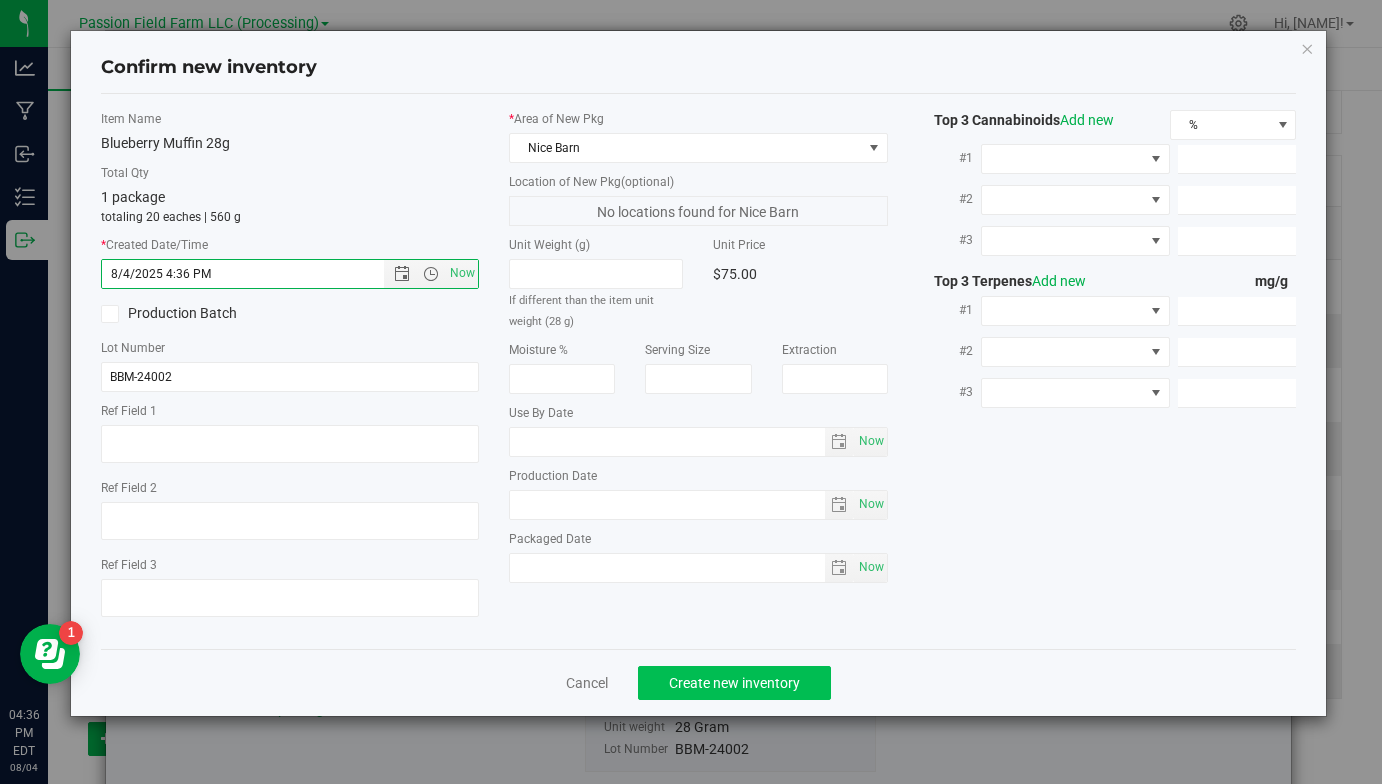 click on "Create new inventory" 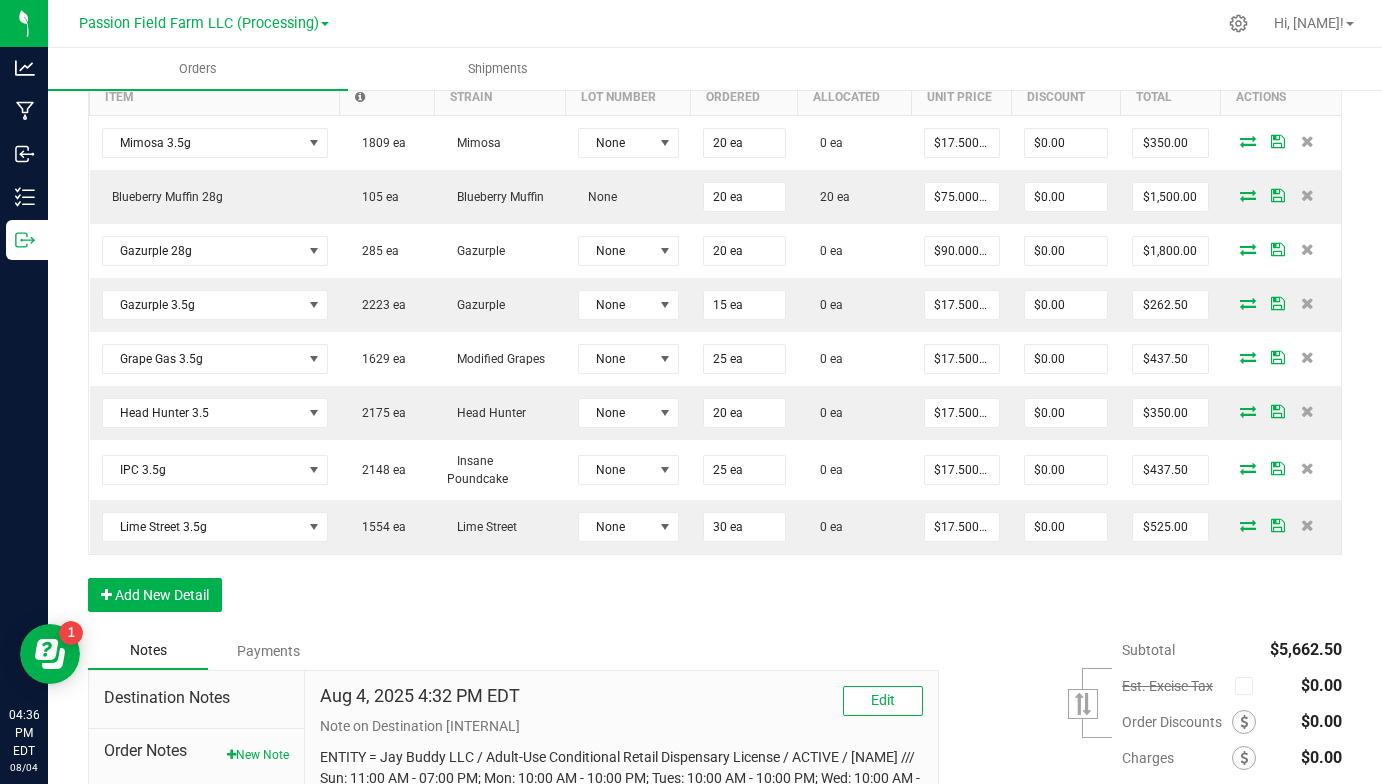 scroll, scrollTop: 481, scrollLeft: 0, axis: vertical 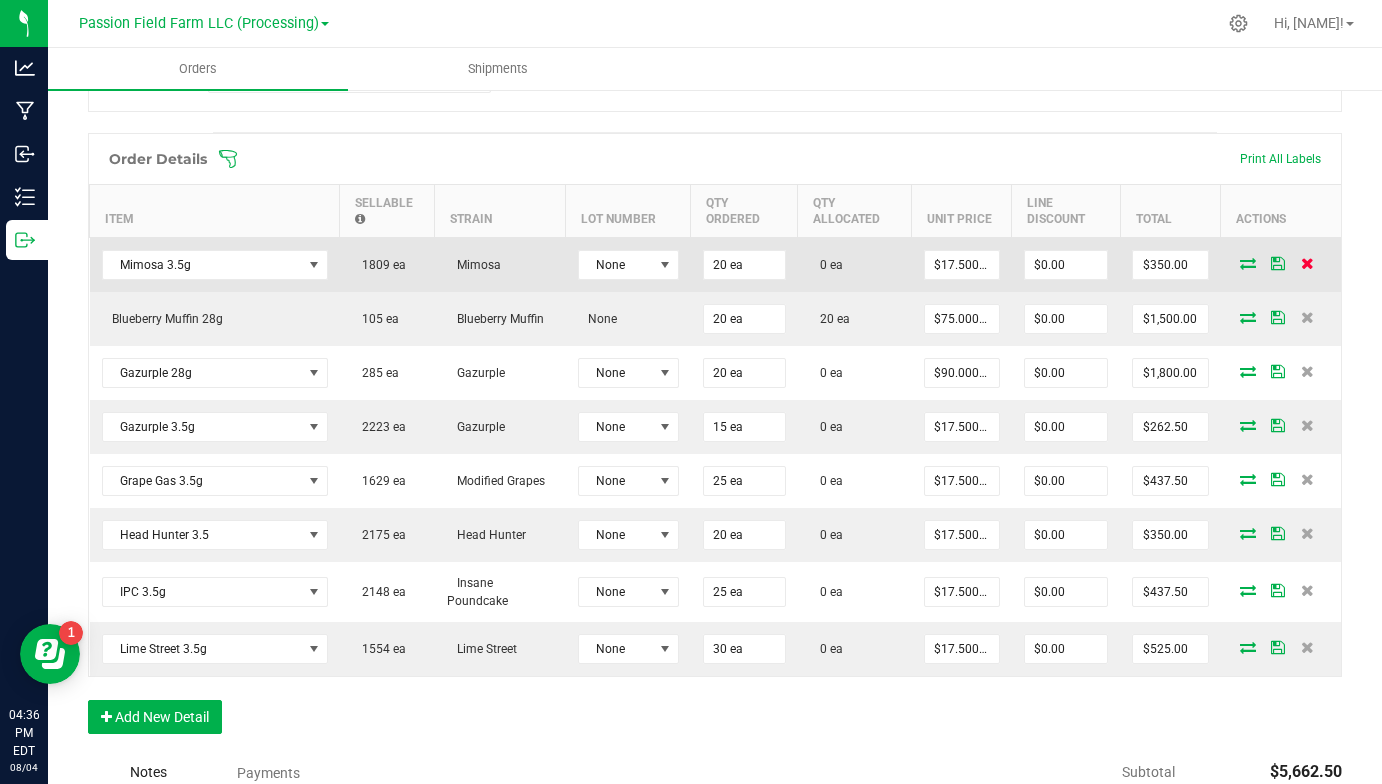click at bounding box center [1307, 263] 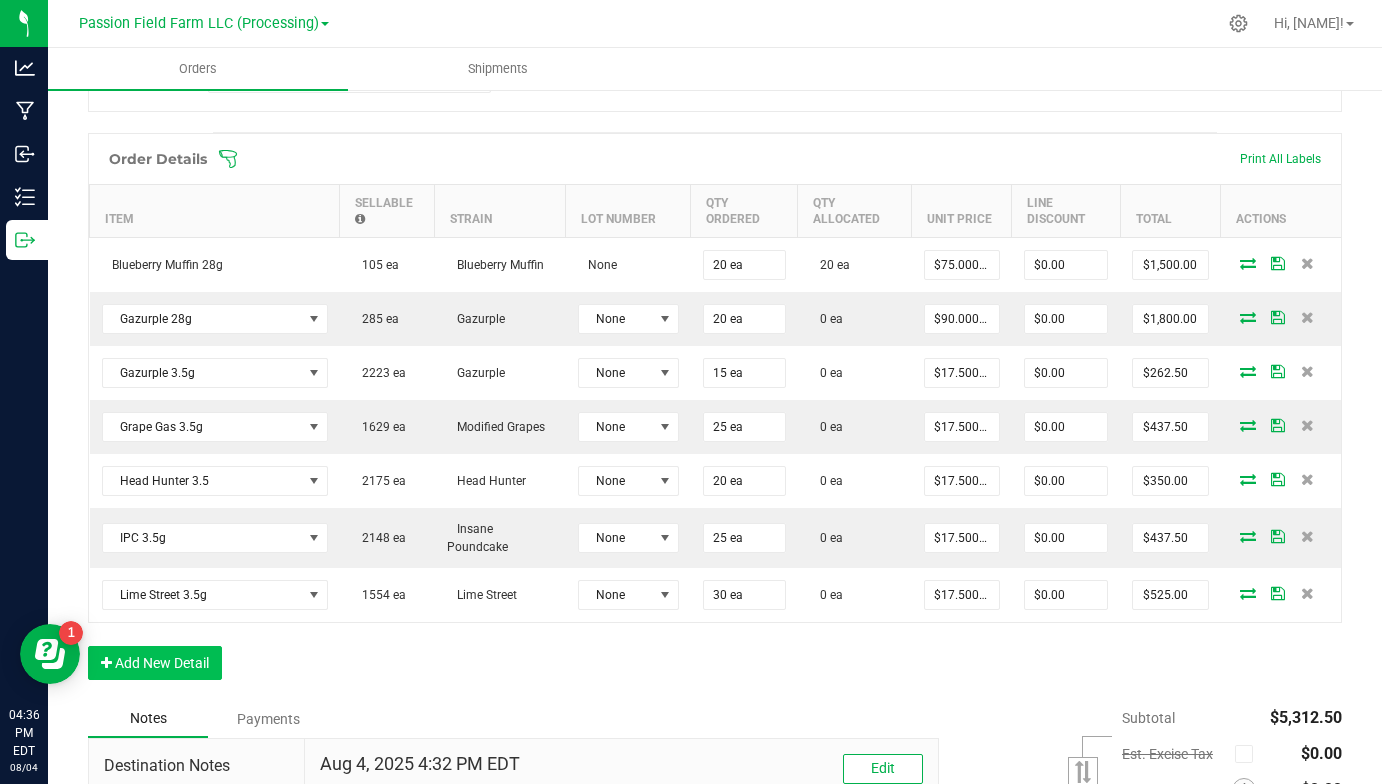 click on "Add New Detail" at bounding box center [155, 663] 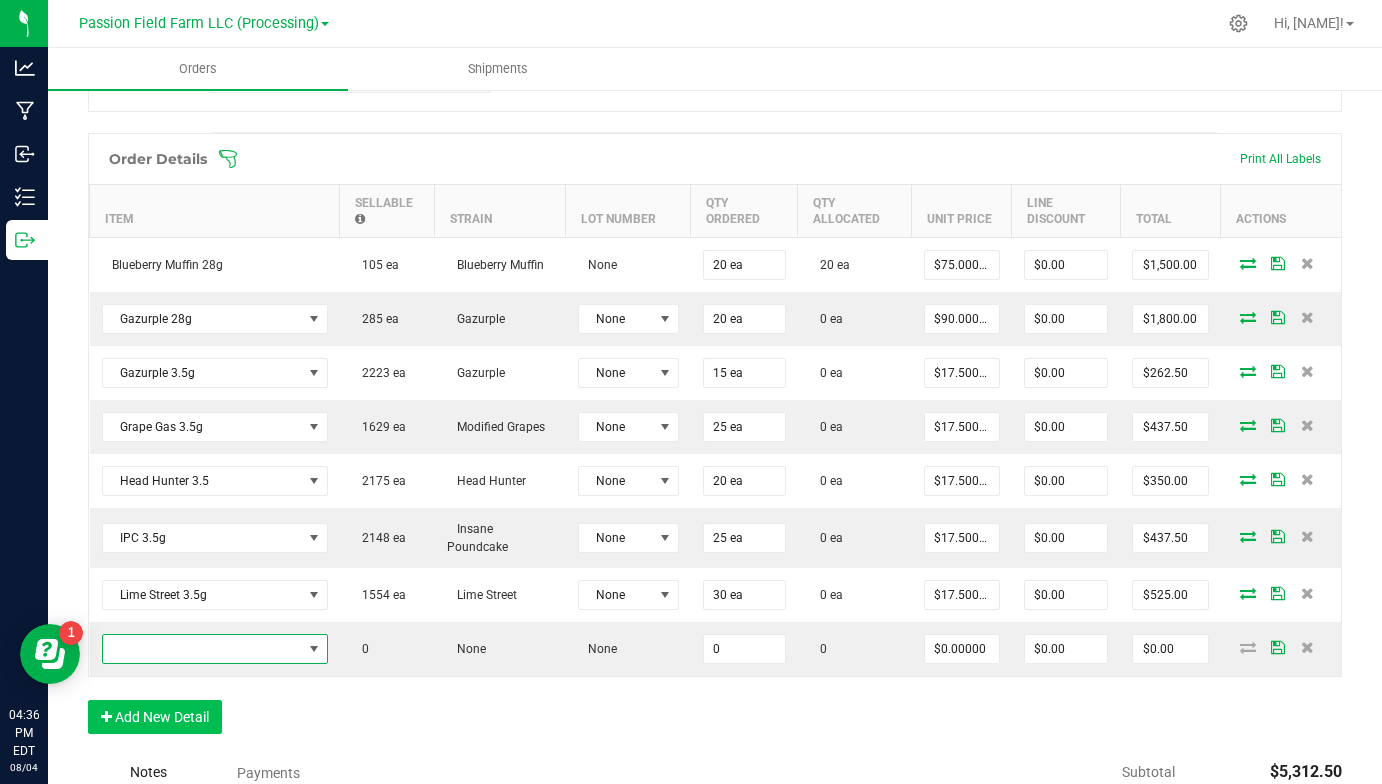 click at bounding box center (202, 649) 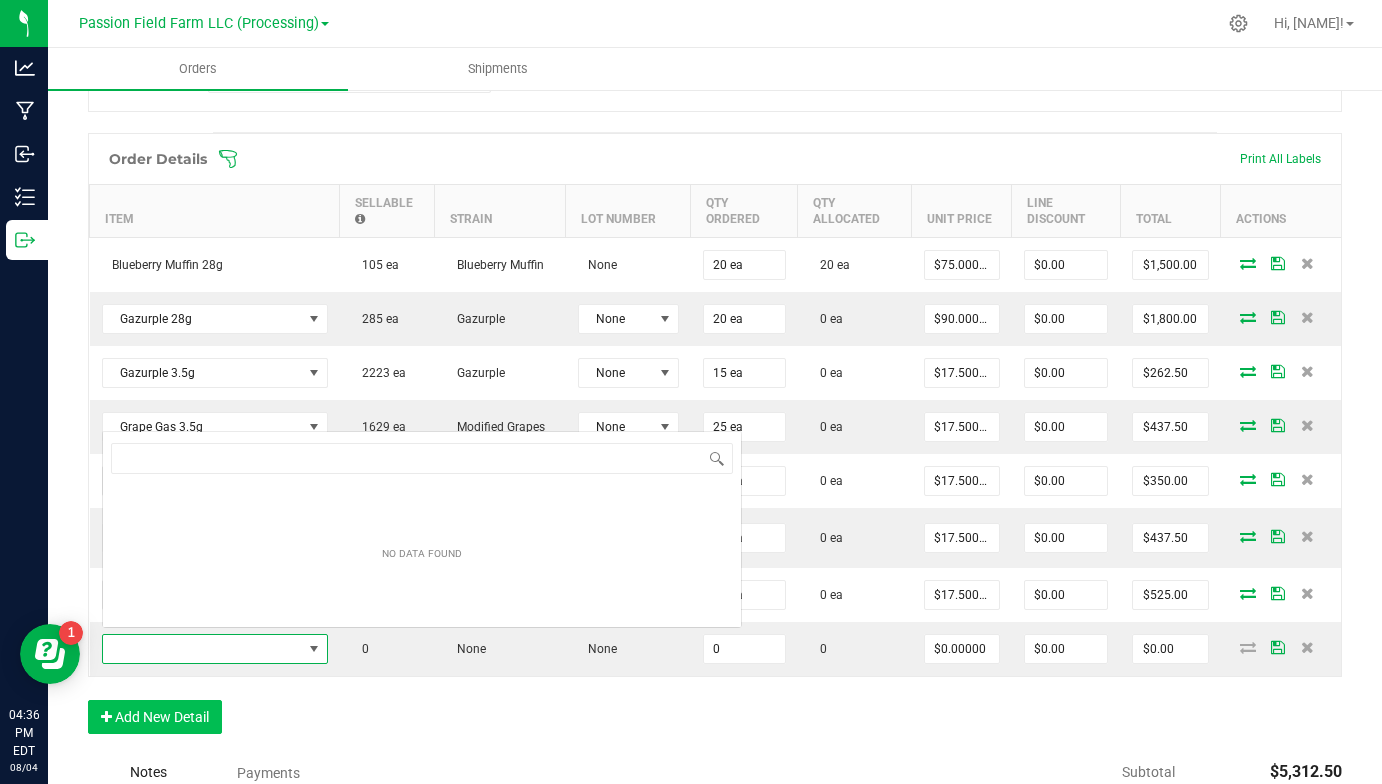 scroll, scrollTop: 127, scrollLeft: 0, axis: vertical 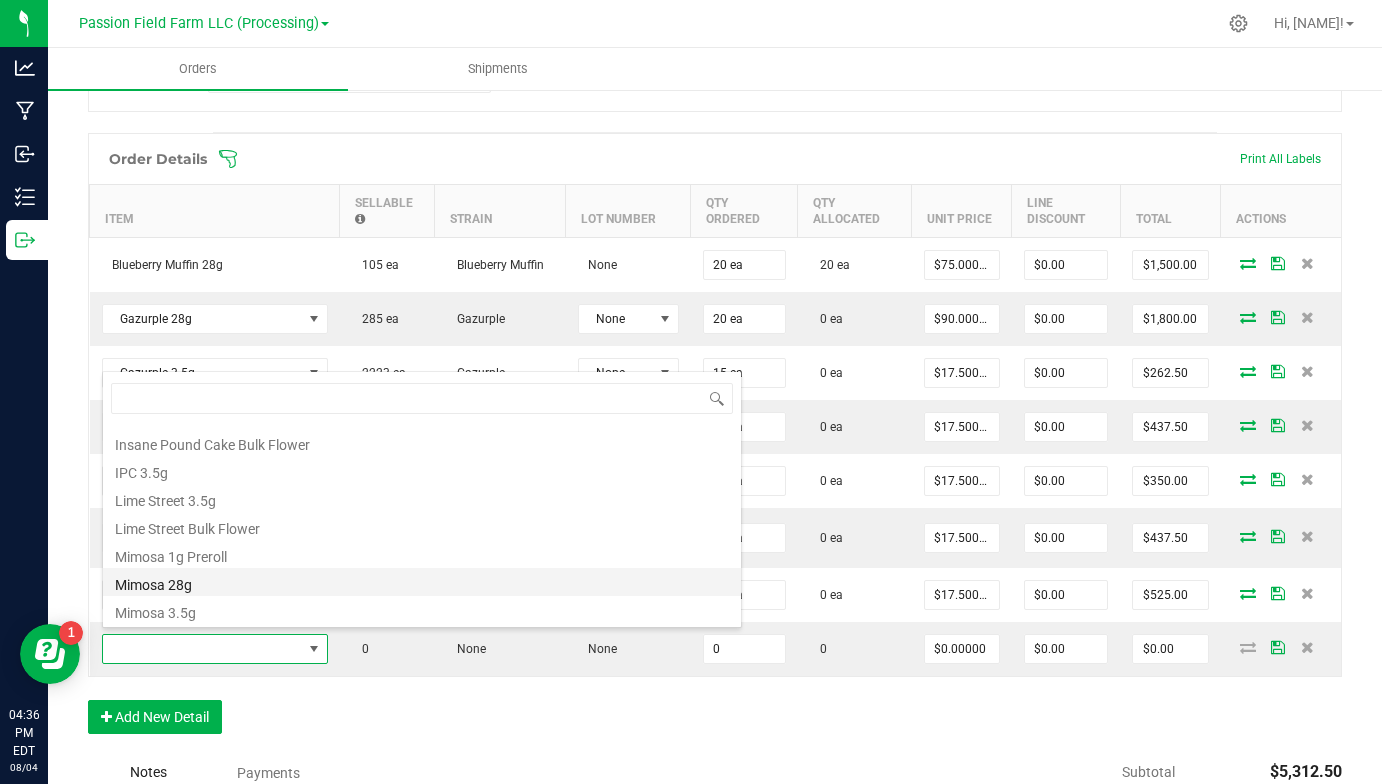 click on "Mimosa 28g" at bounding box center [422, 582] 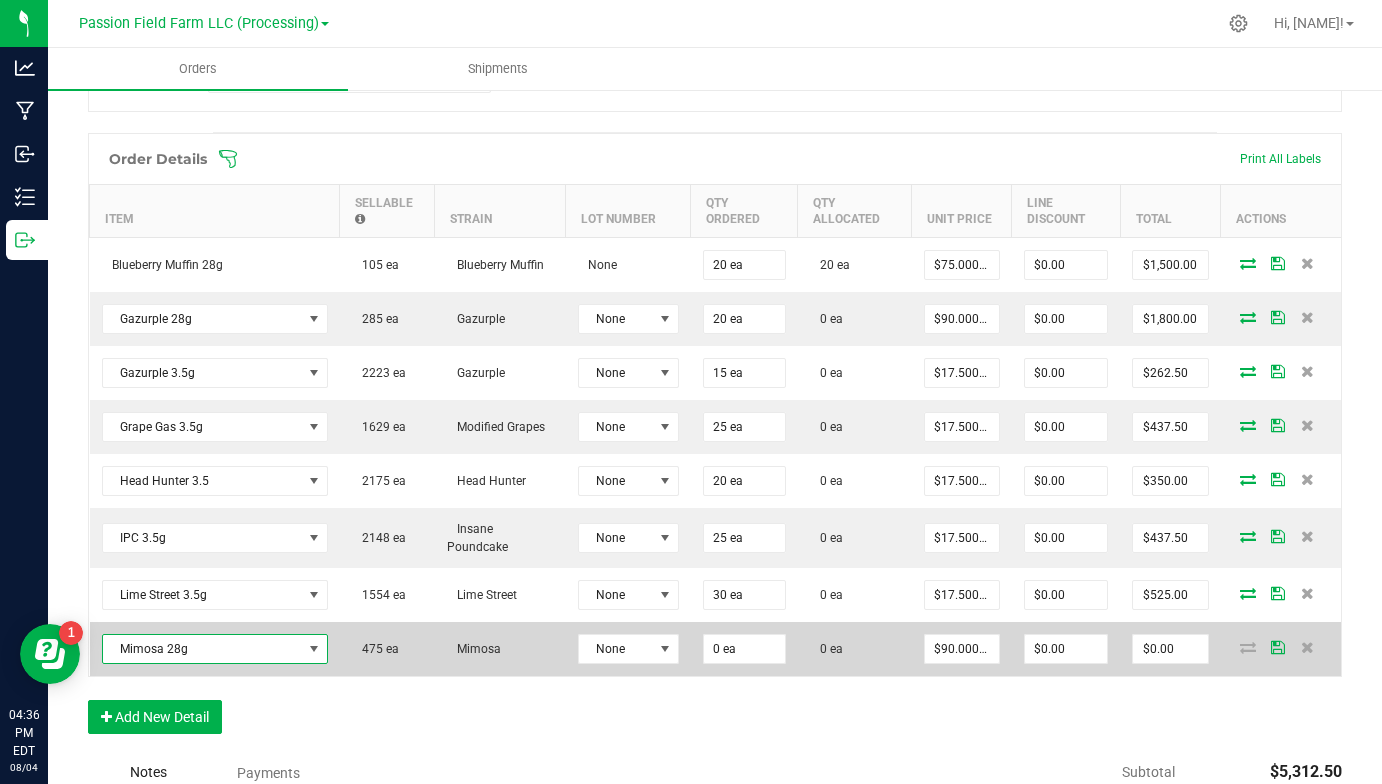 click on "Mimosa 28g" at bounding box center (202, 649) 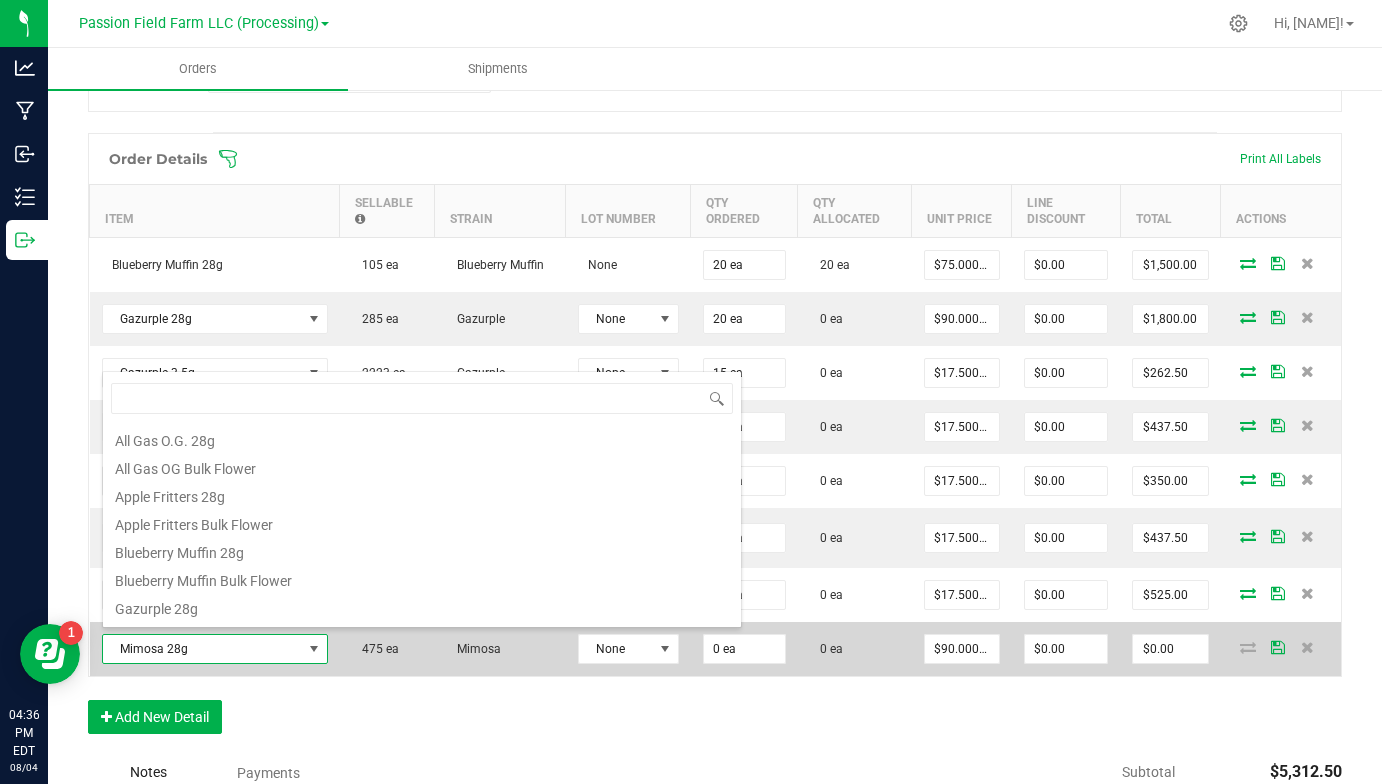 scroll, scrollTop: 332, scrollLeft: 0, axis: vertical 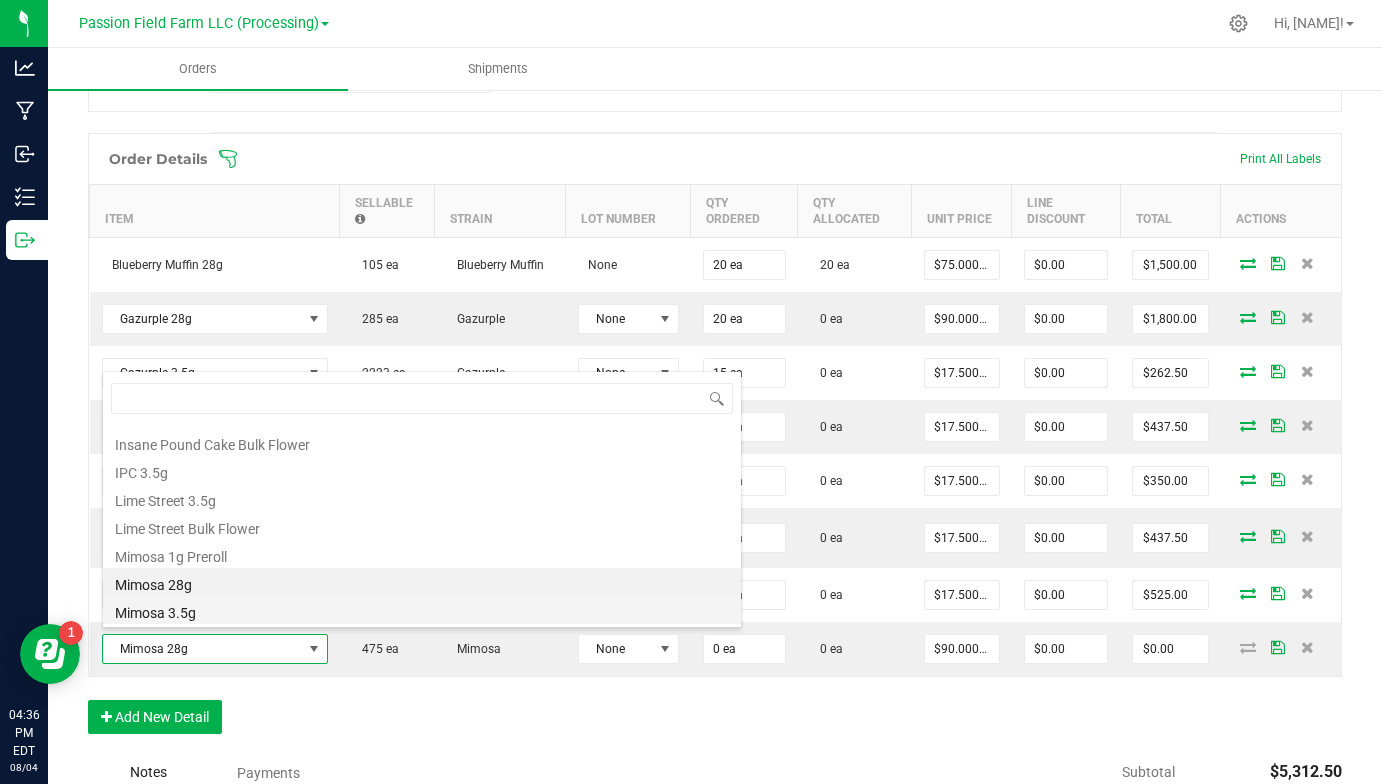click on "Mimosa 3.5g" at bounding box center [422, 610] 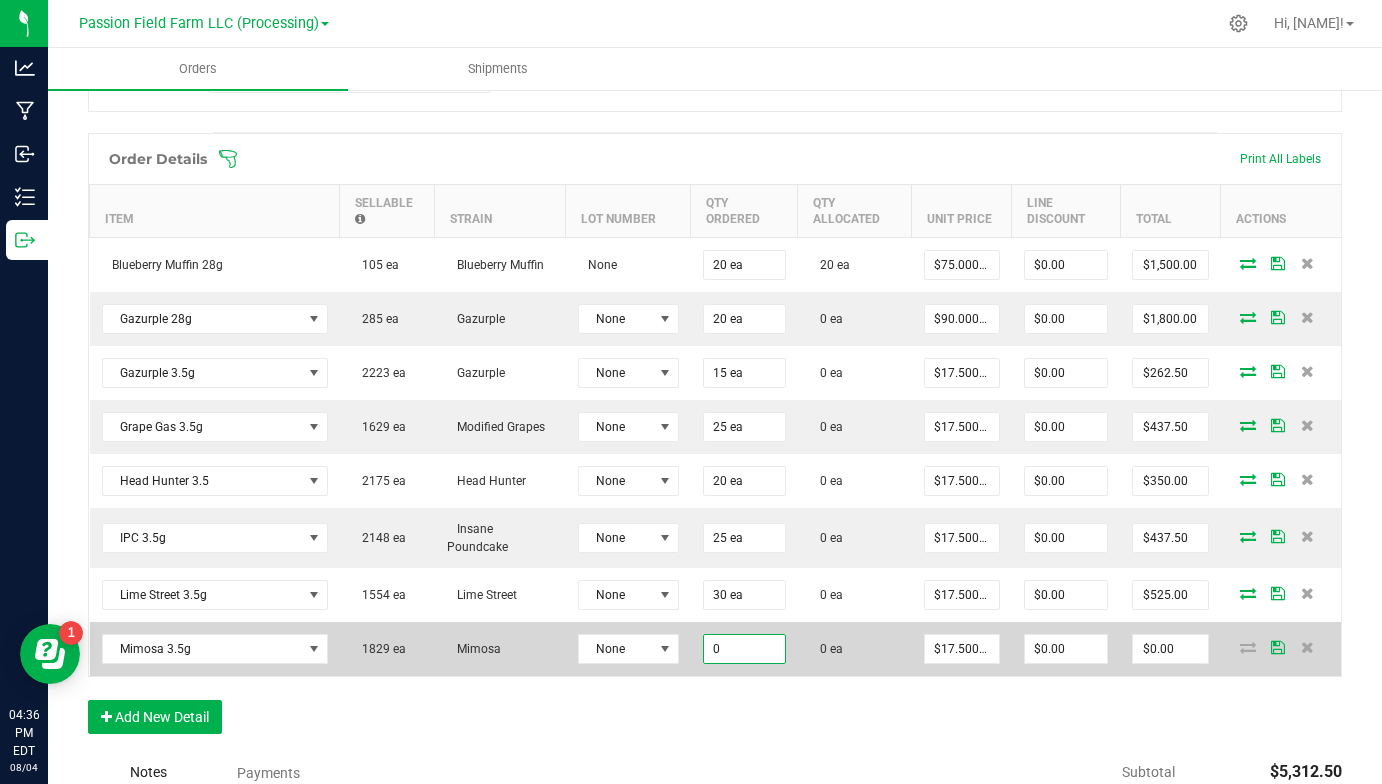 click on "0" at bounding box center [744, 649] 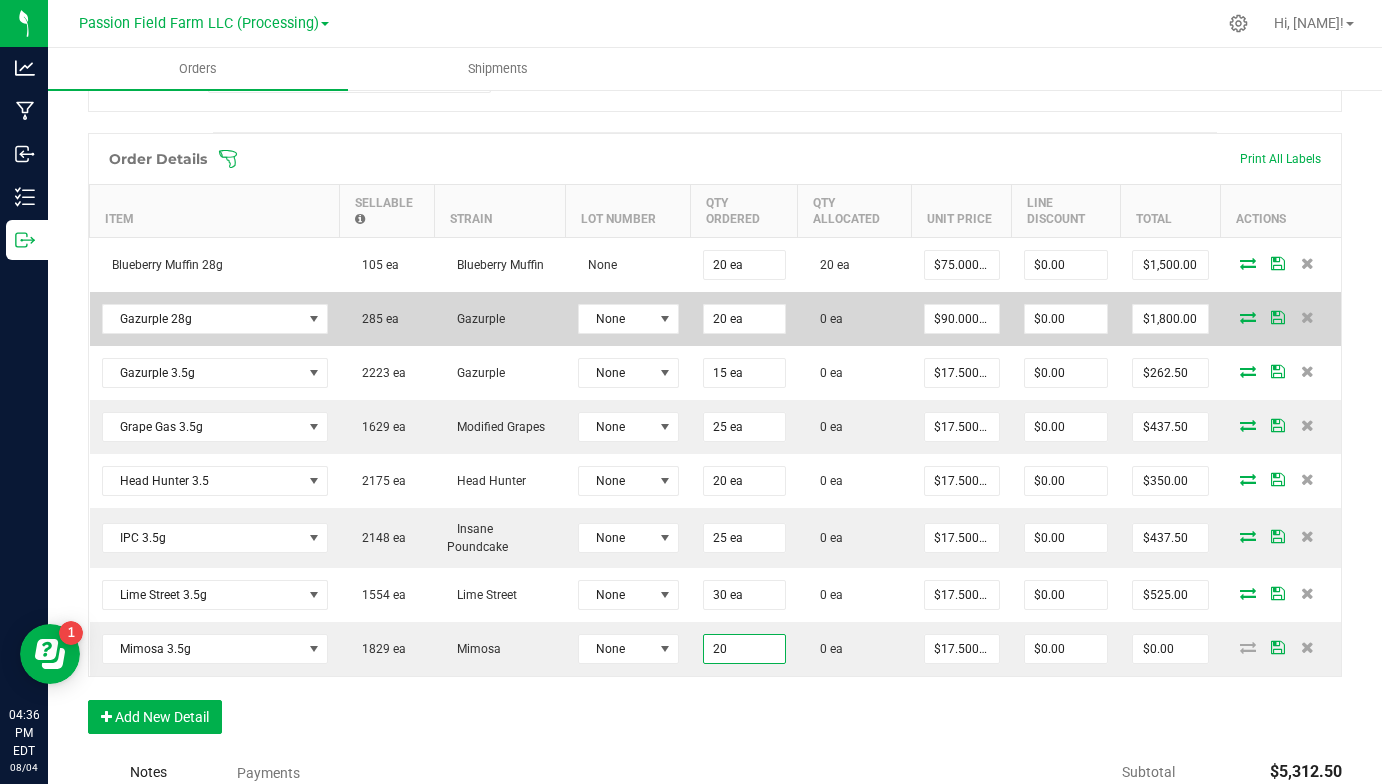 type on "20 ea" 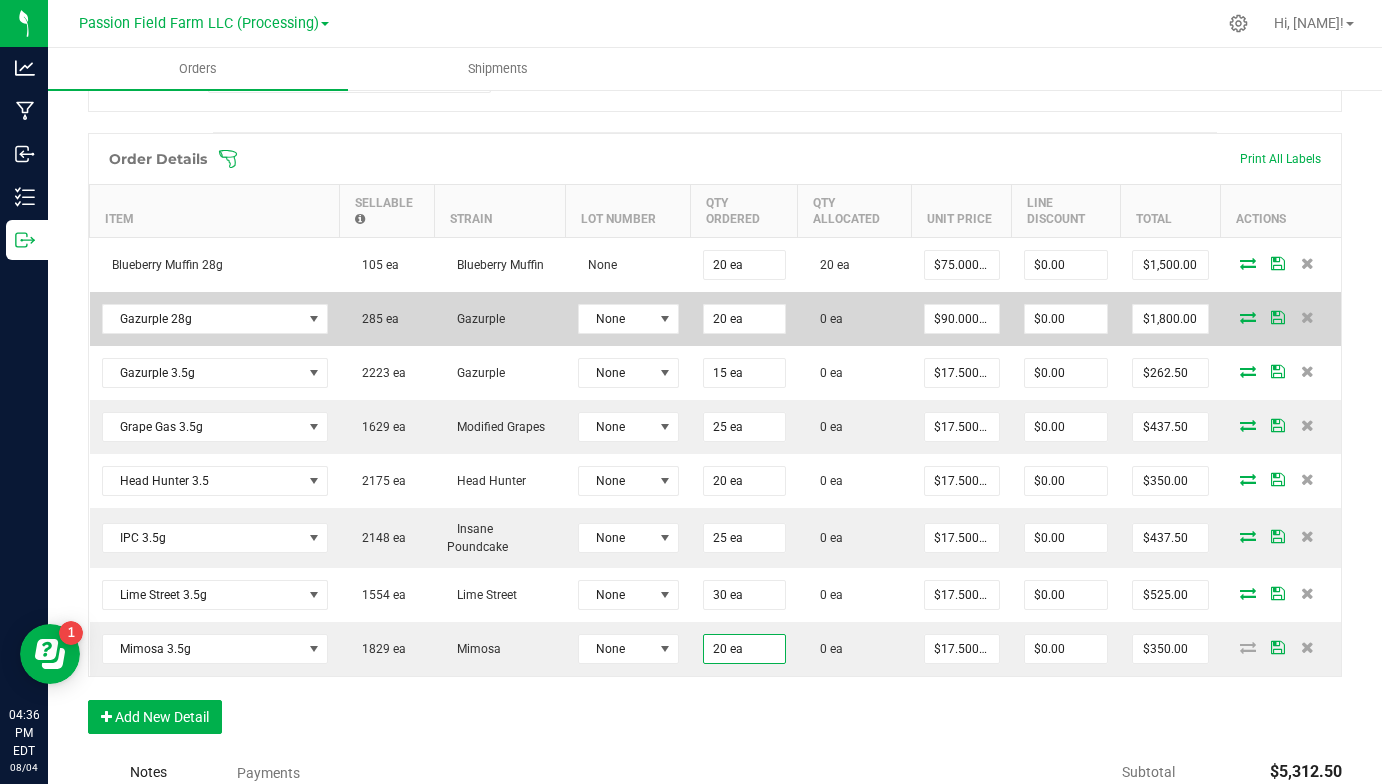 click at bounding box center [1248, 317] 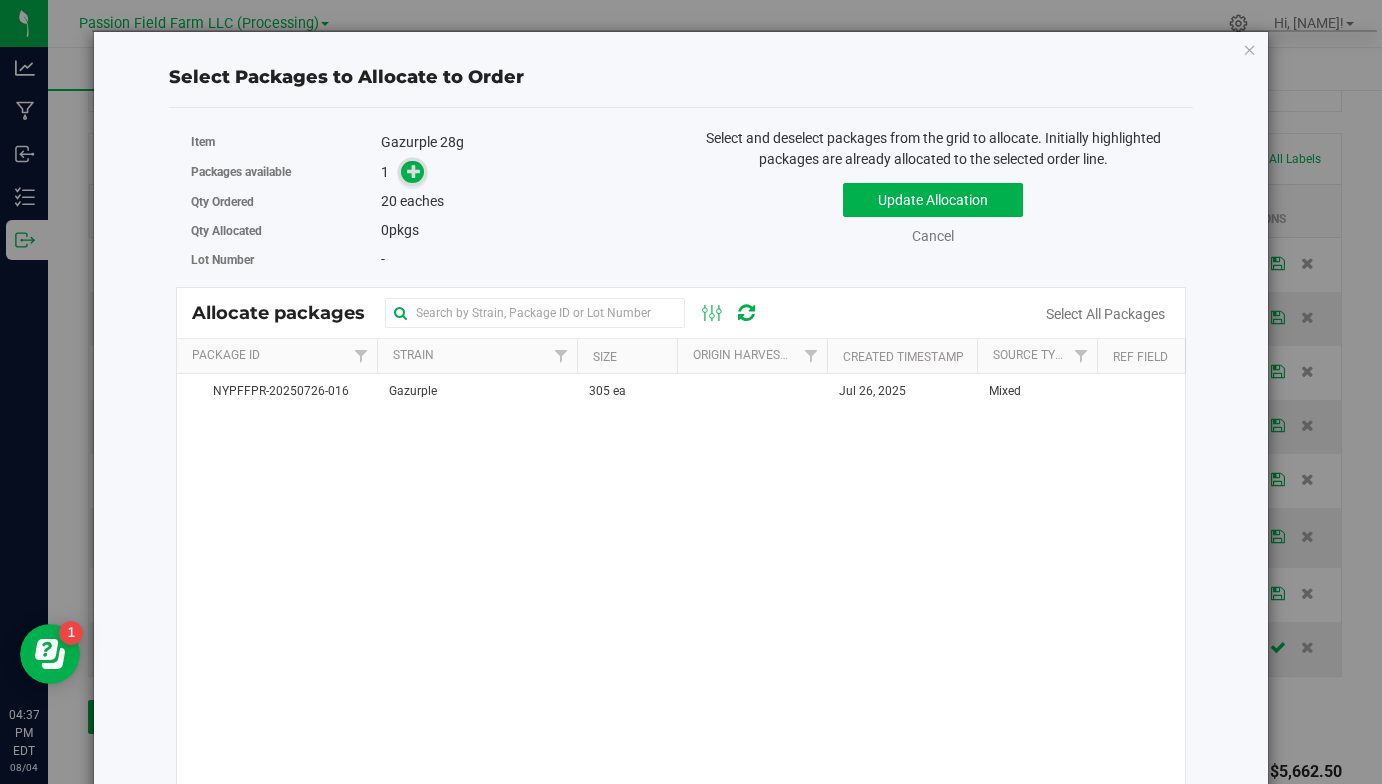 click at bounding box center (414, 171) 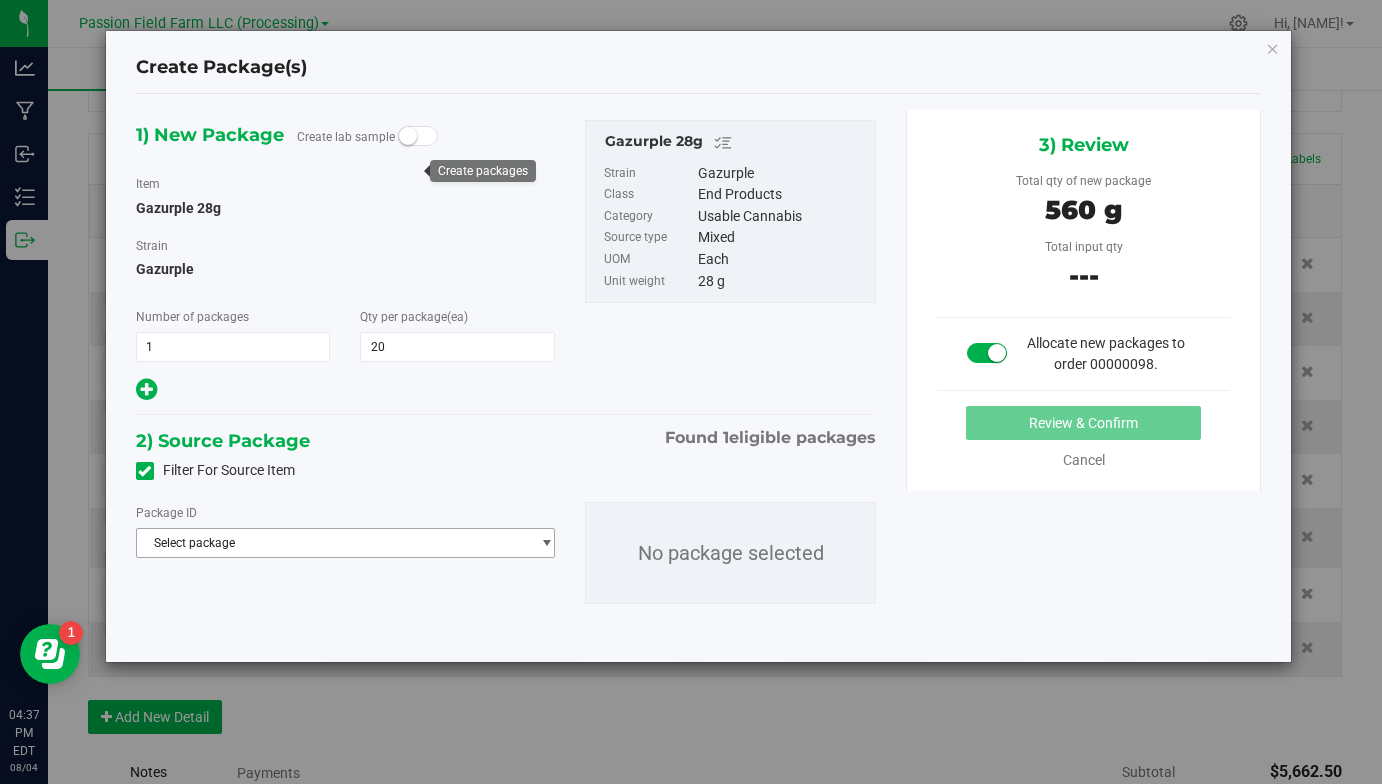 click on "Select package" at bounding box center (333, 543) 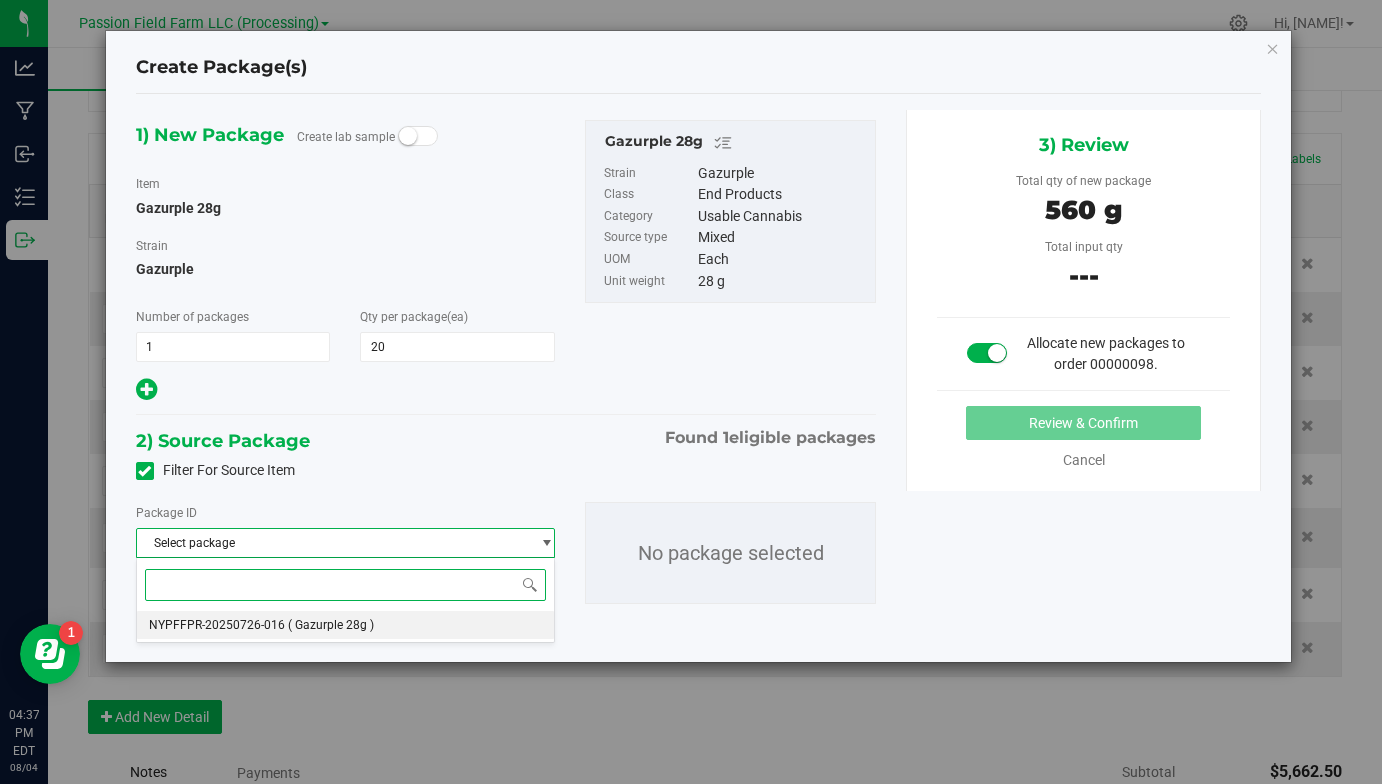 click on "NYPFFPR-20250726-016" at bounding box center (217, 625) 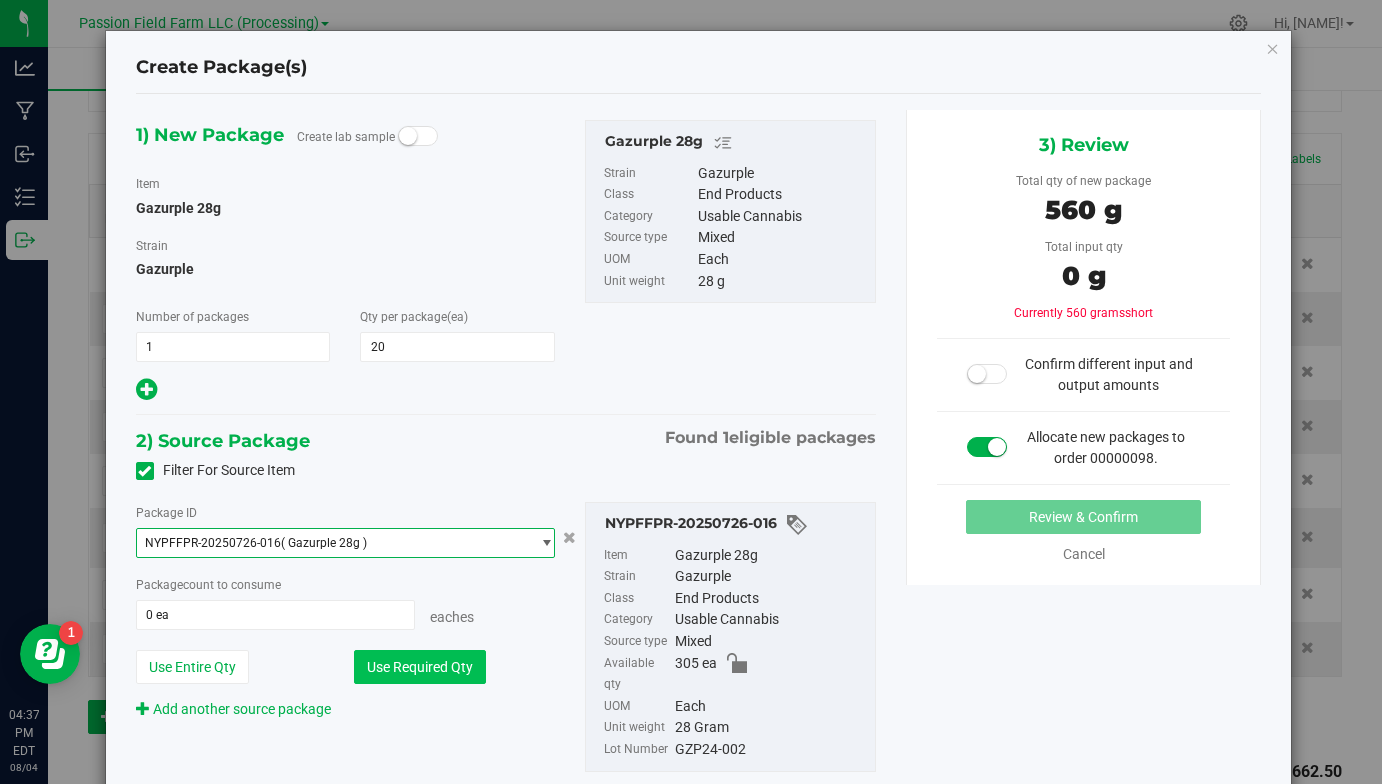 click on "Use Required Qty" at bounding box center (420, 667) 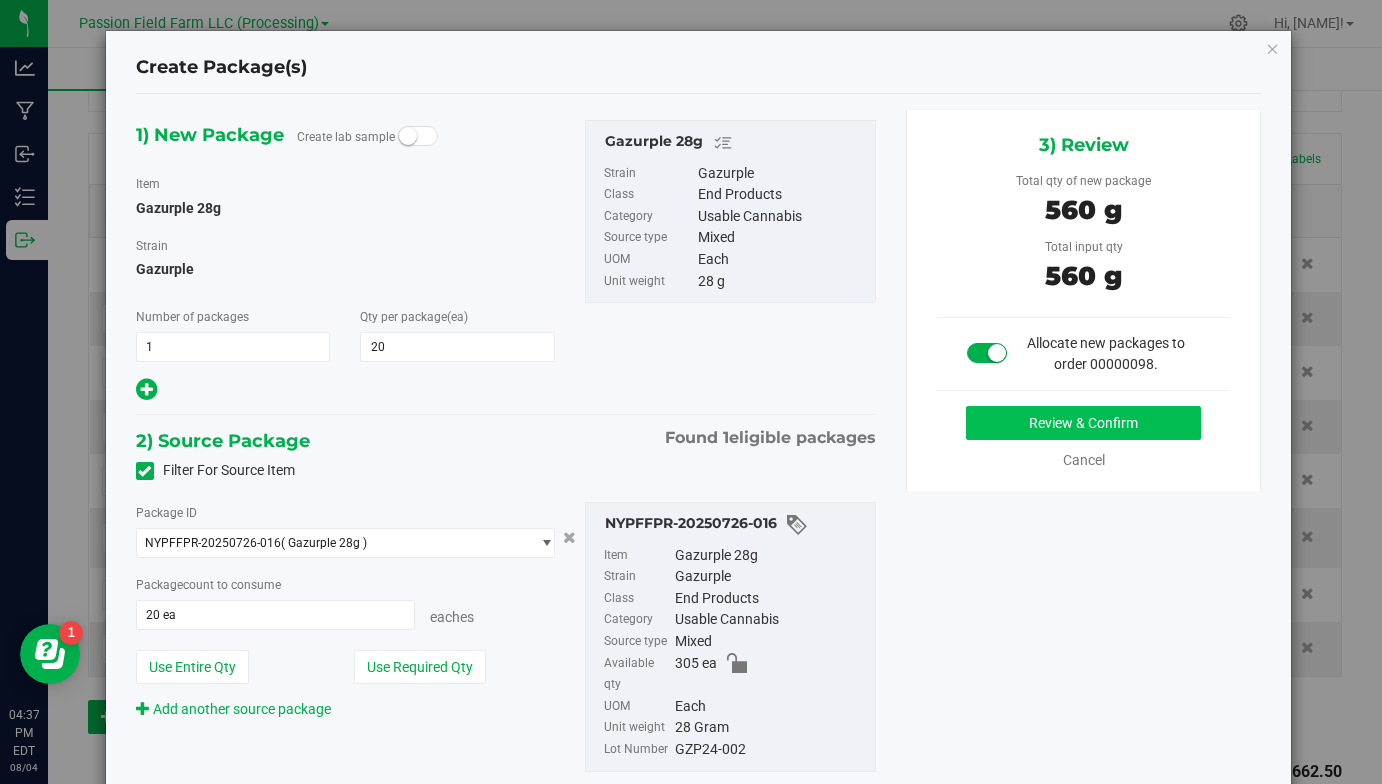 click on "Review & Confirm" at bounding box center [1083, 423] 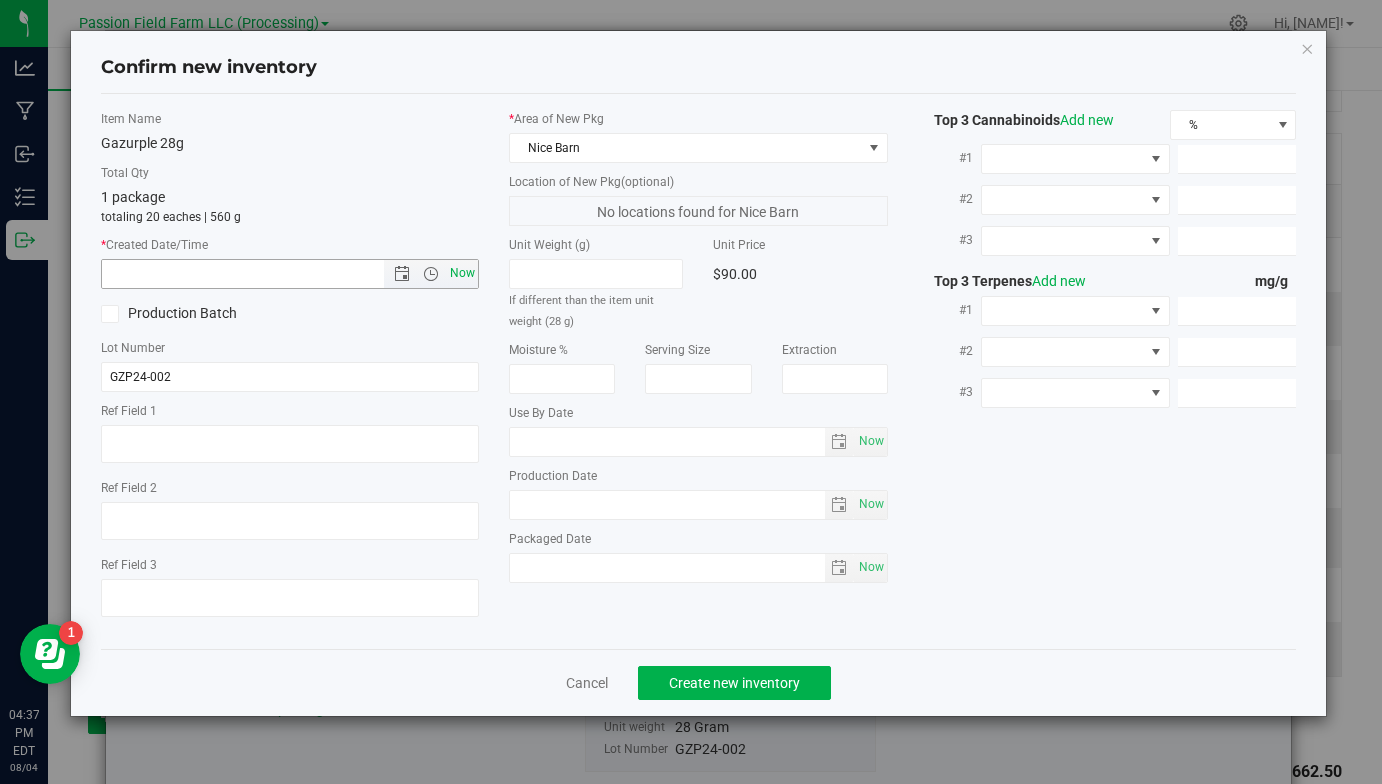 click on "Now" at bounding box center (463, 273) 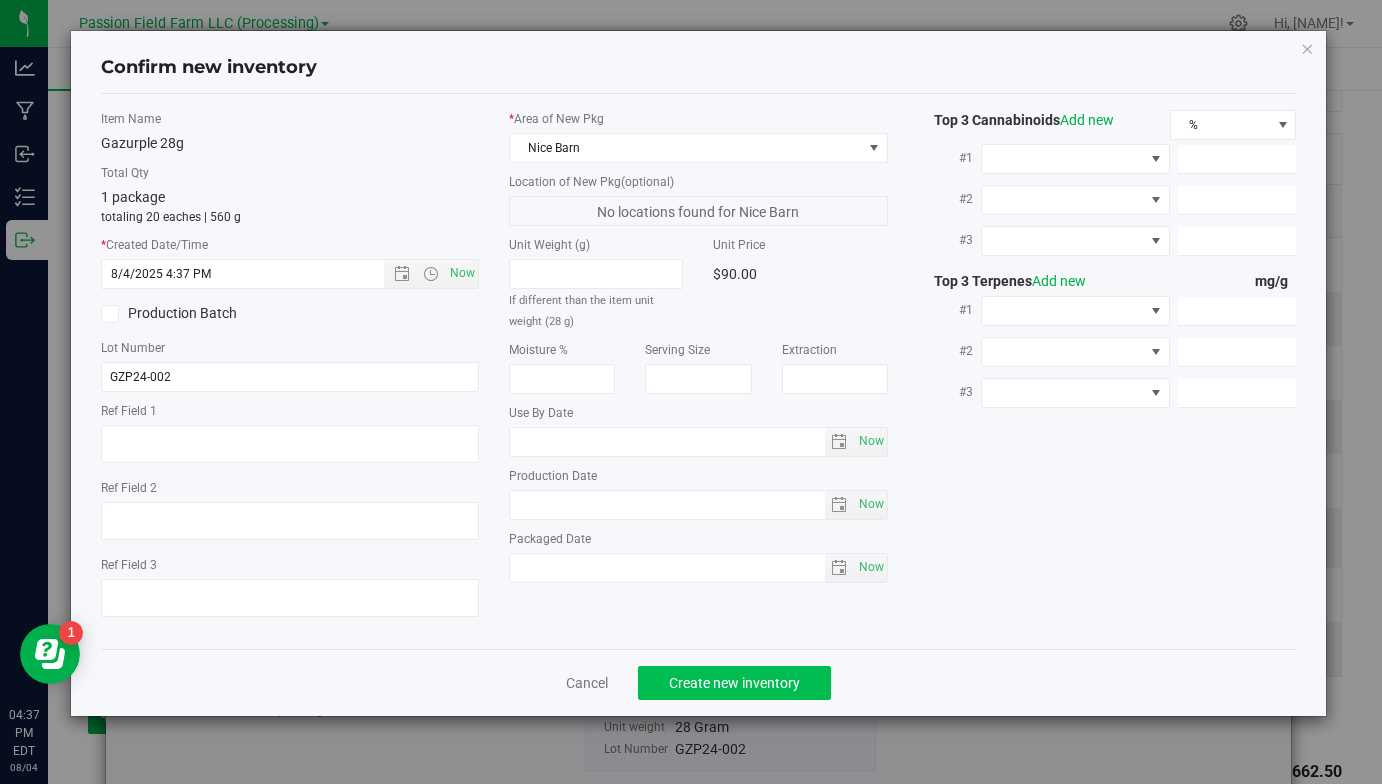 click on "Create new inventory" 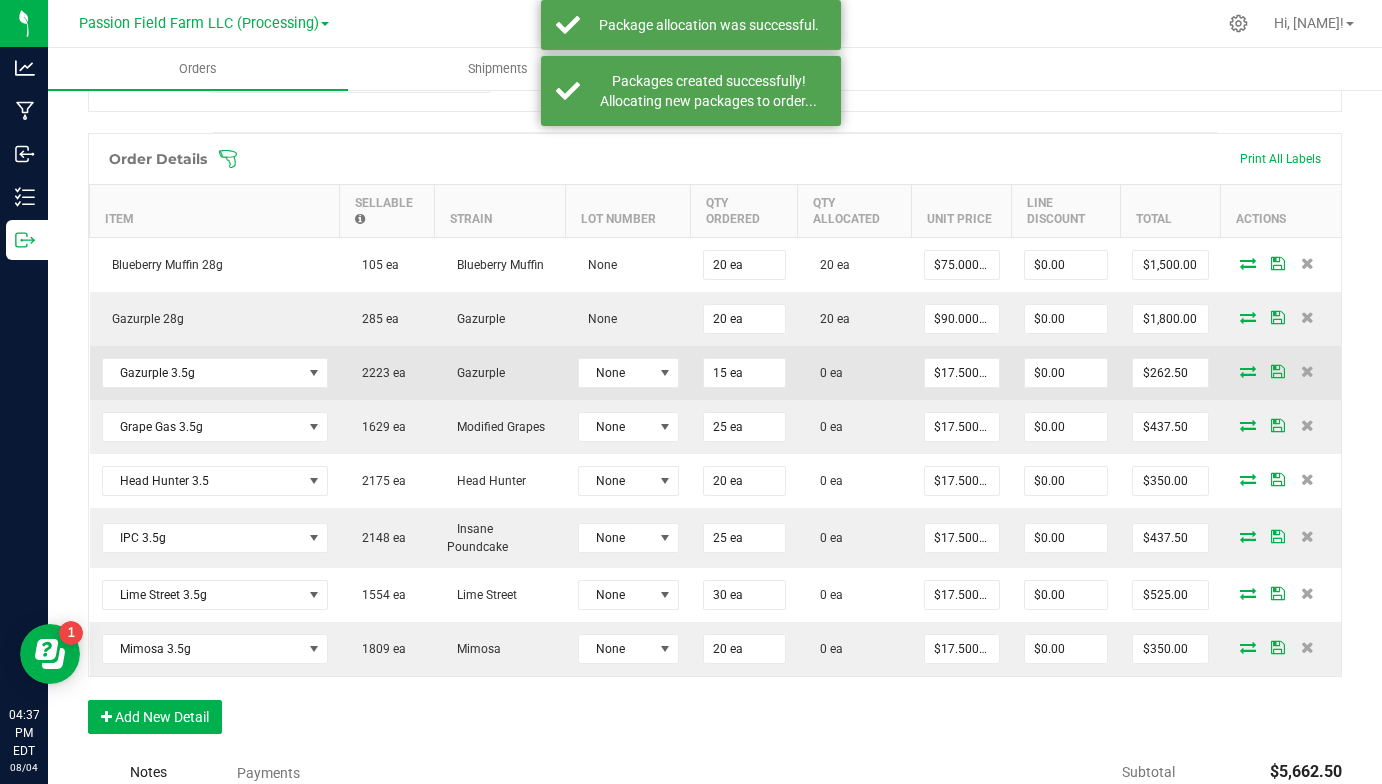 click at bounding box center (1248, 371) 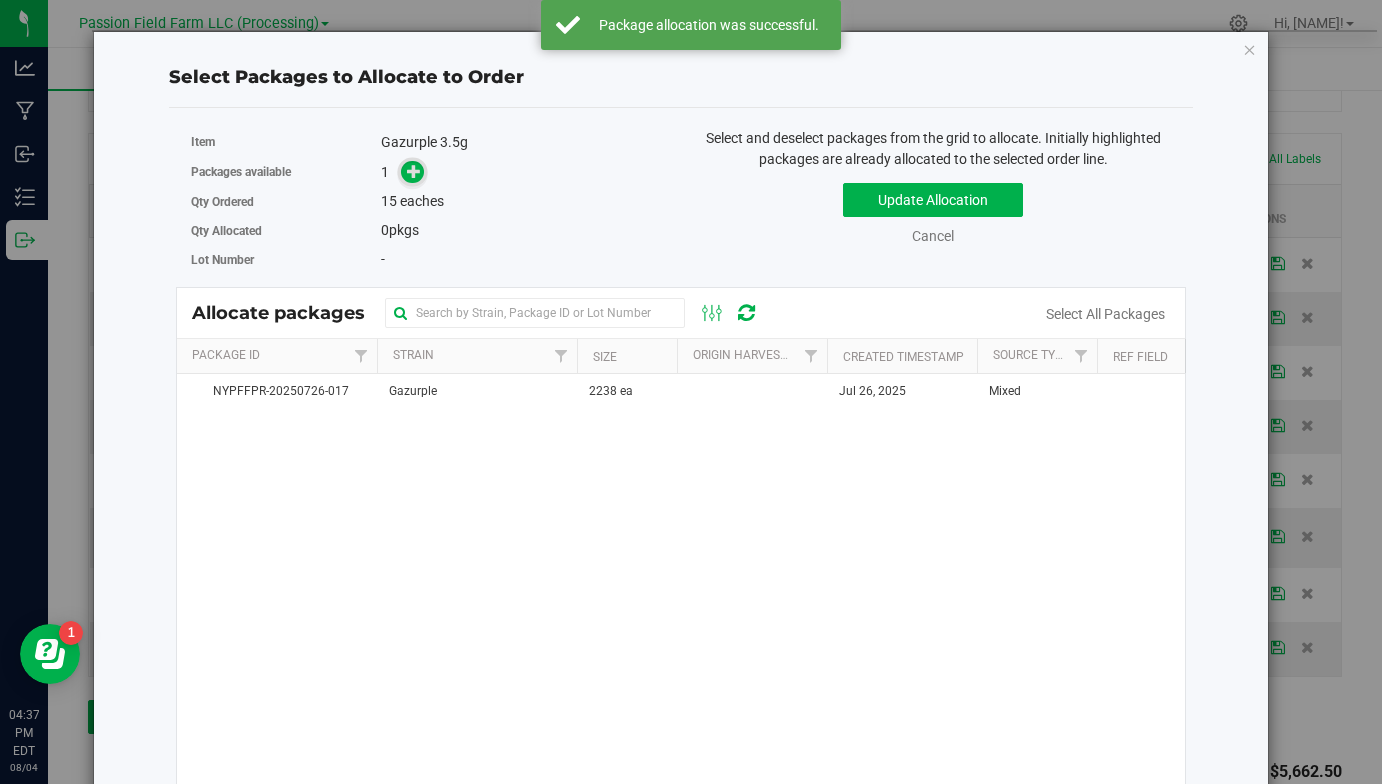 click at bounding box center [414, 171] 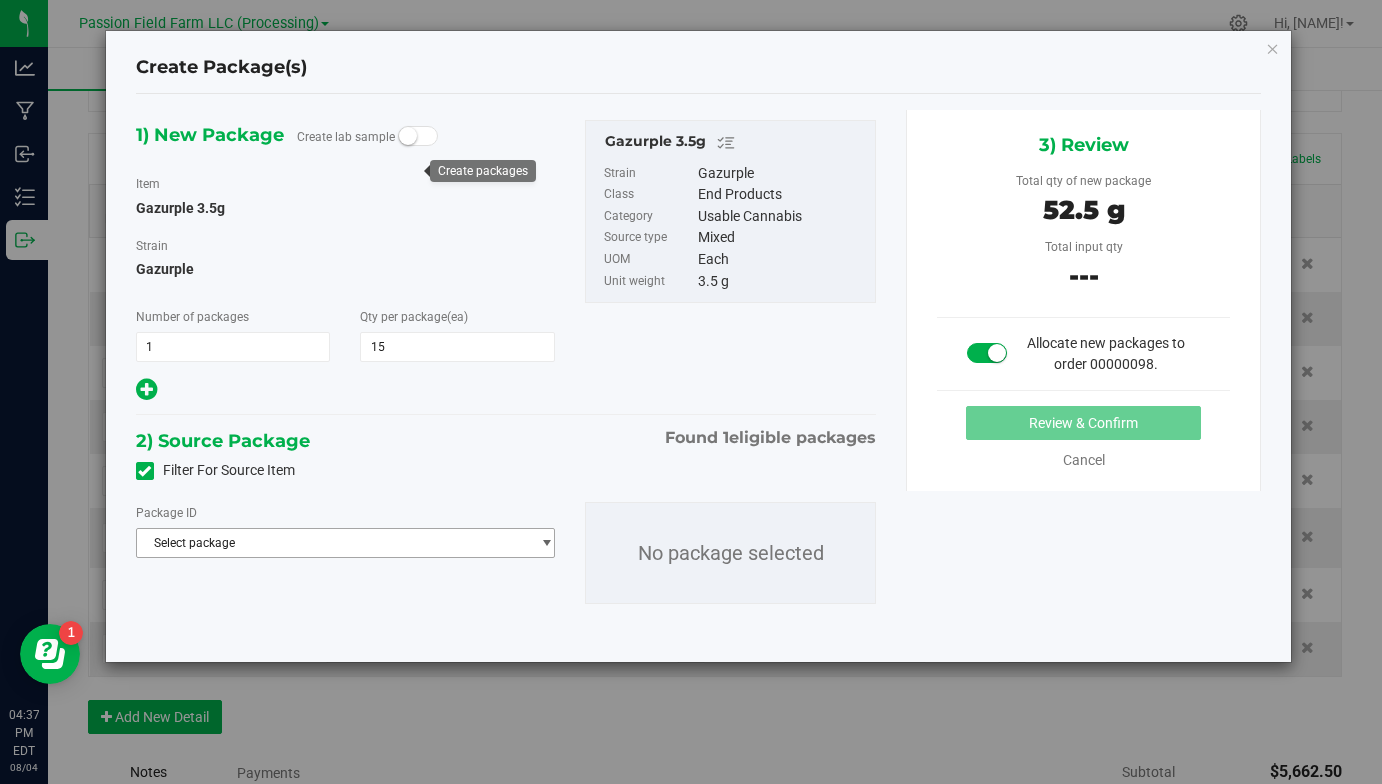 click on "Select package" at bounding box center [333, 543] 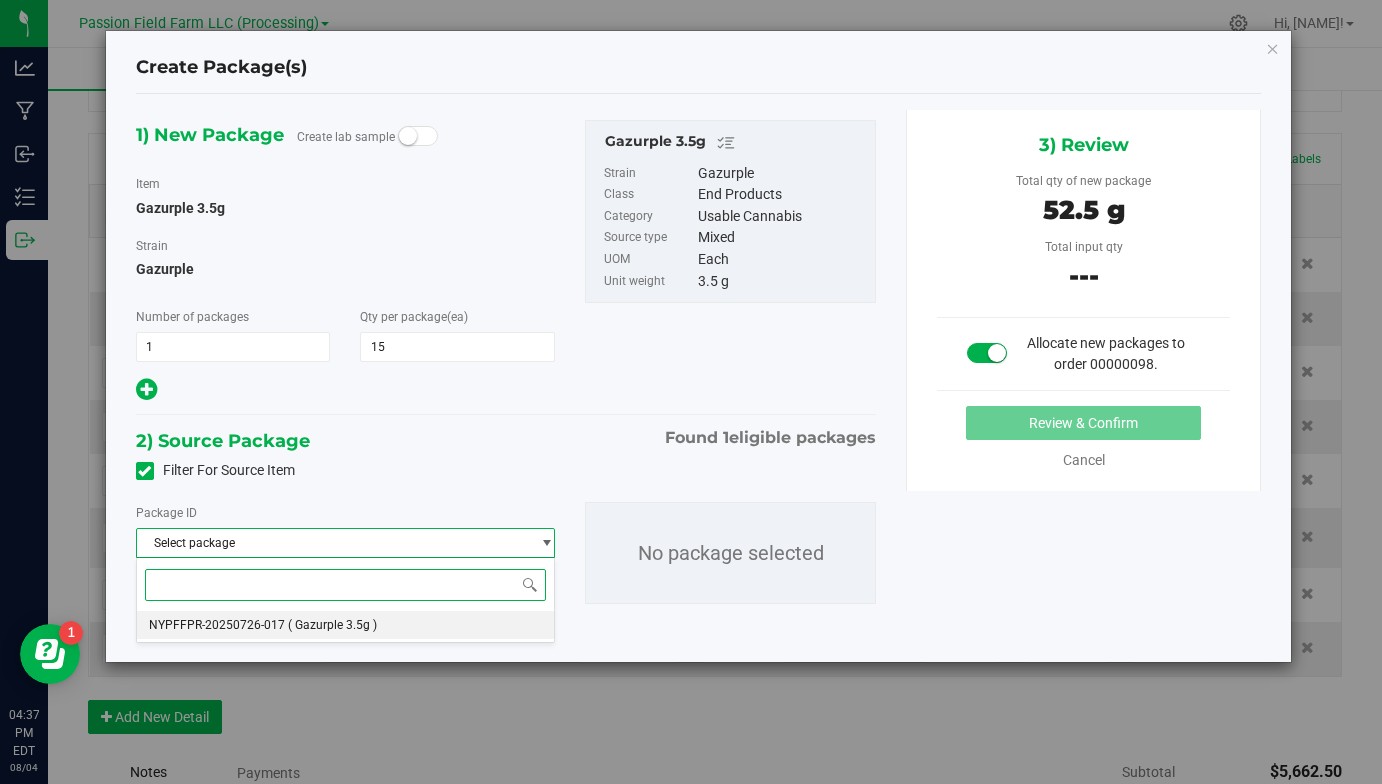 click on "NYPFFPR-20250726-017
(
Gazurple 3.5g
)" at bounding box center (345, 625) 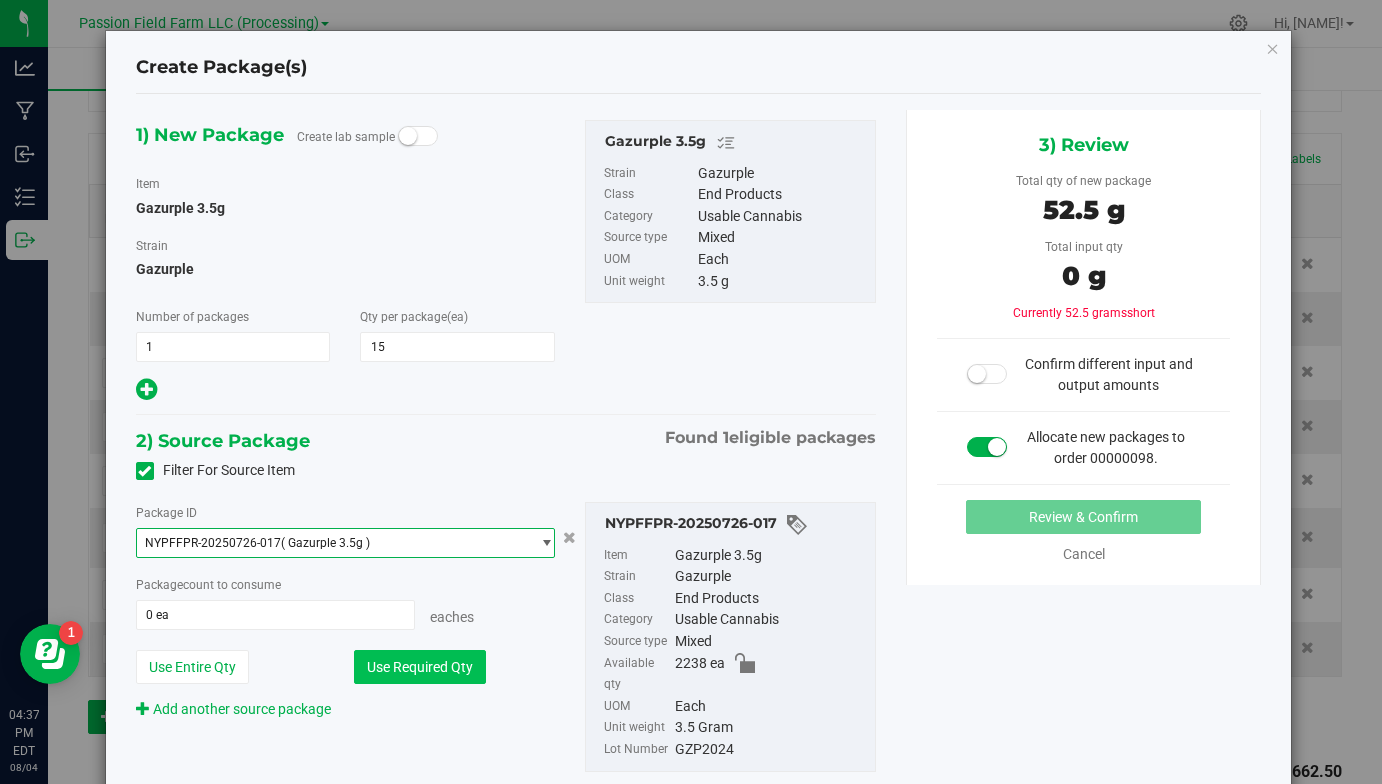 click on "Use Required Qty" at bounding box center [420, 667] 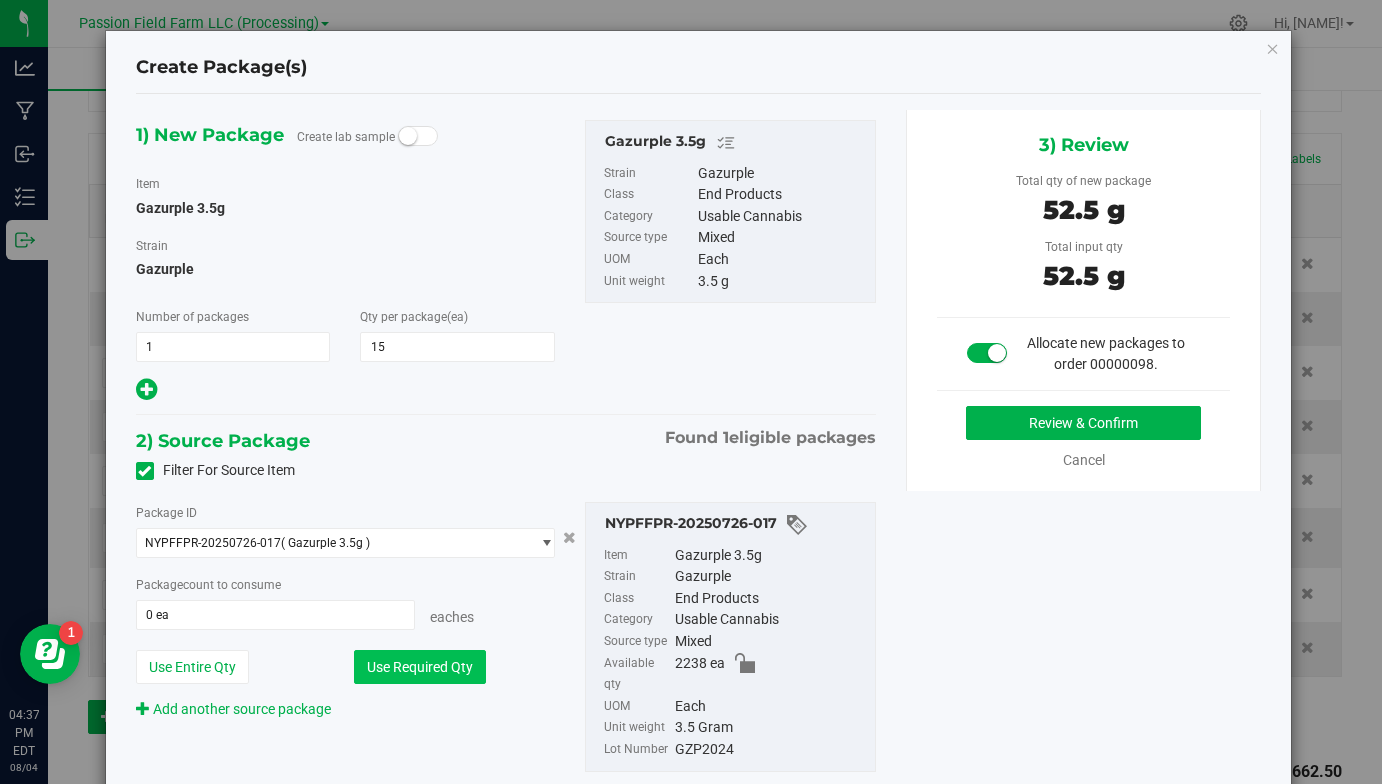 type on "15 ea" 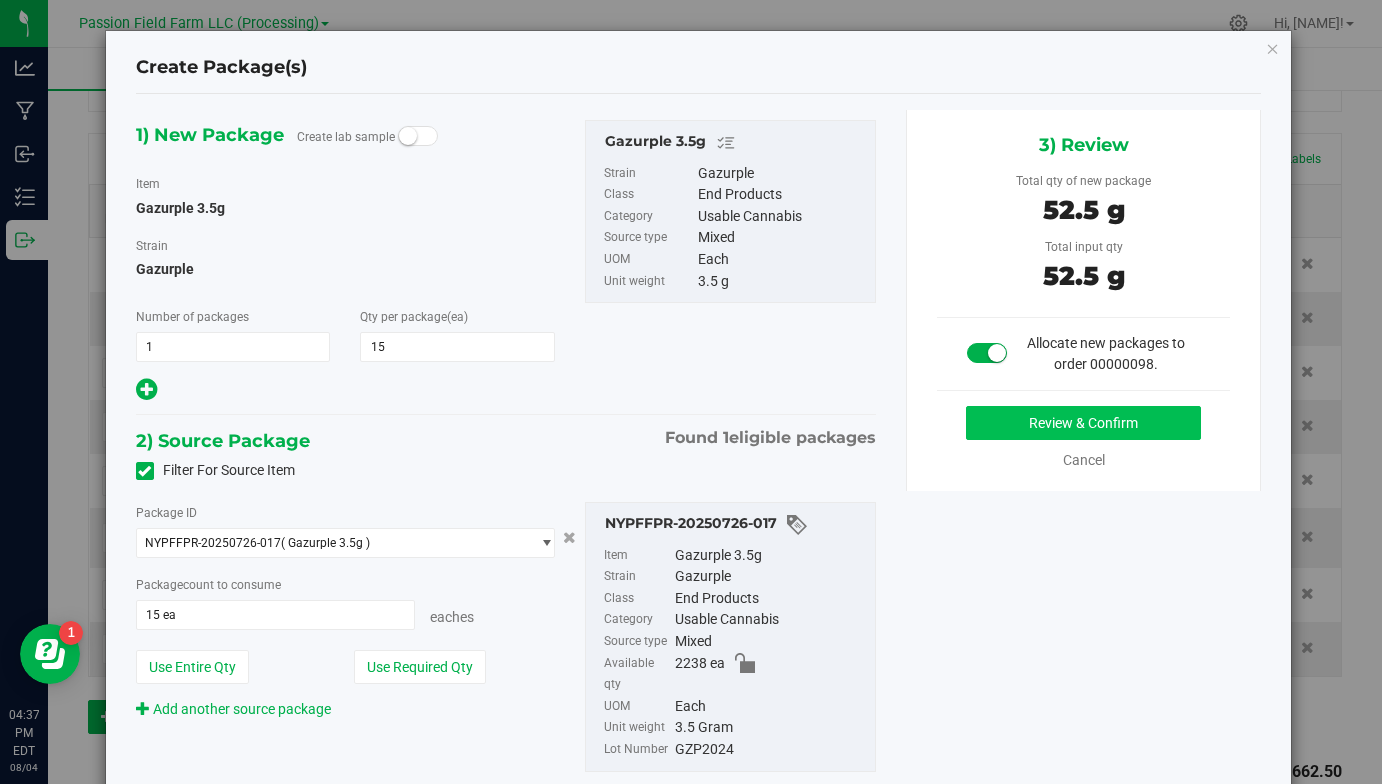 click on "Review & Confirm" at bounding box center (1083, 423) 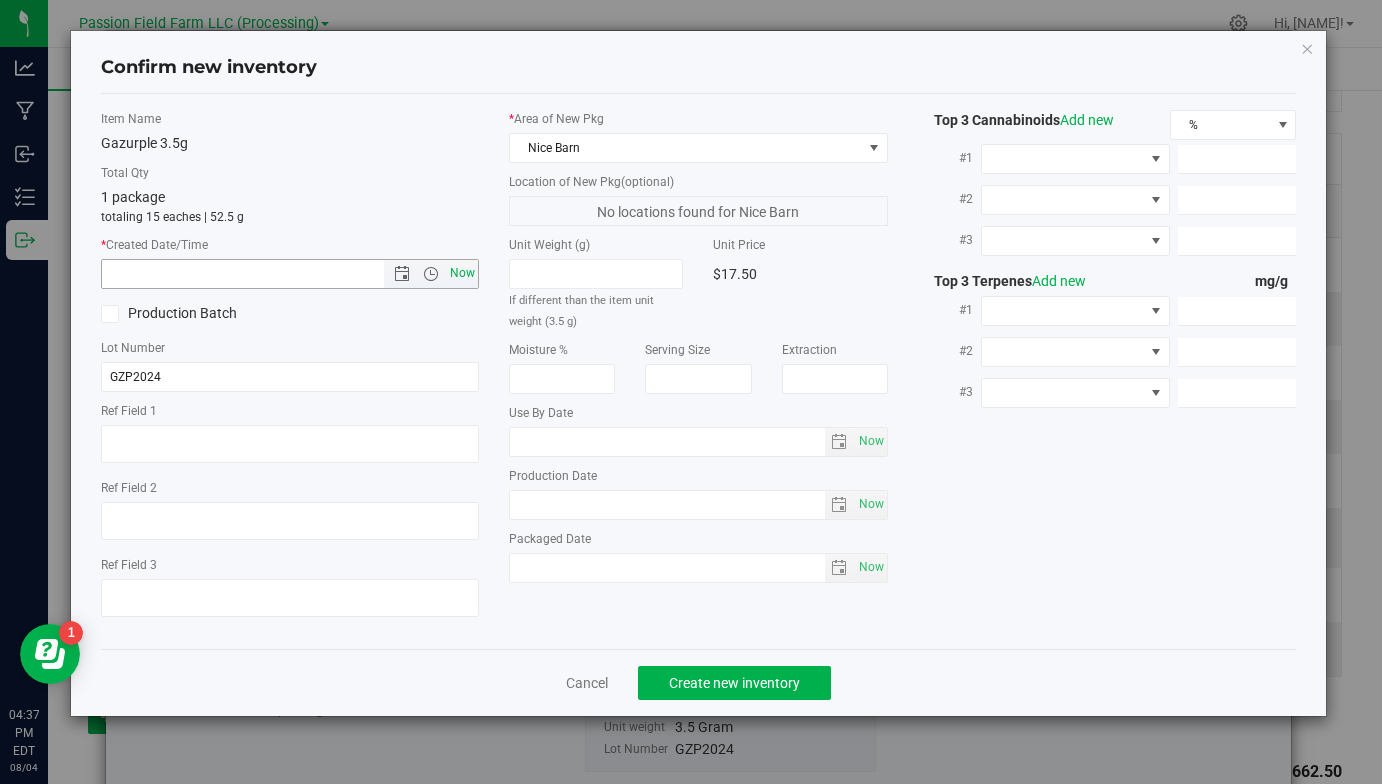 click on "Now" at bounding box center [463, 273] 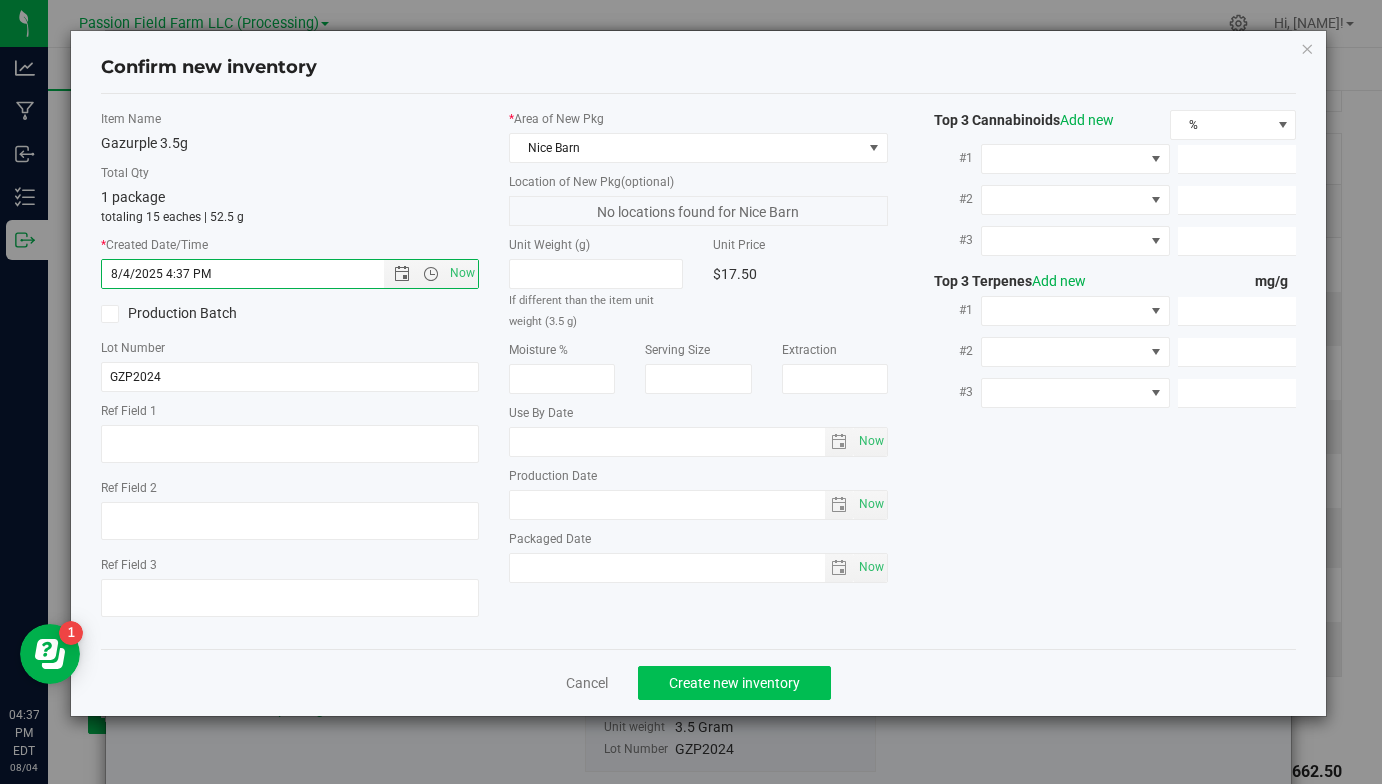click on "Create new inventory" 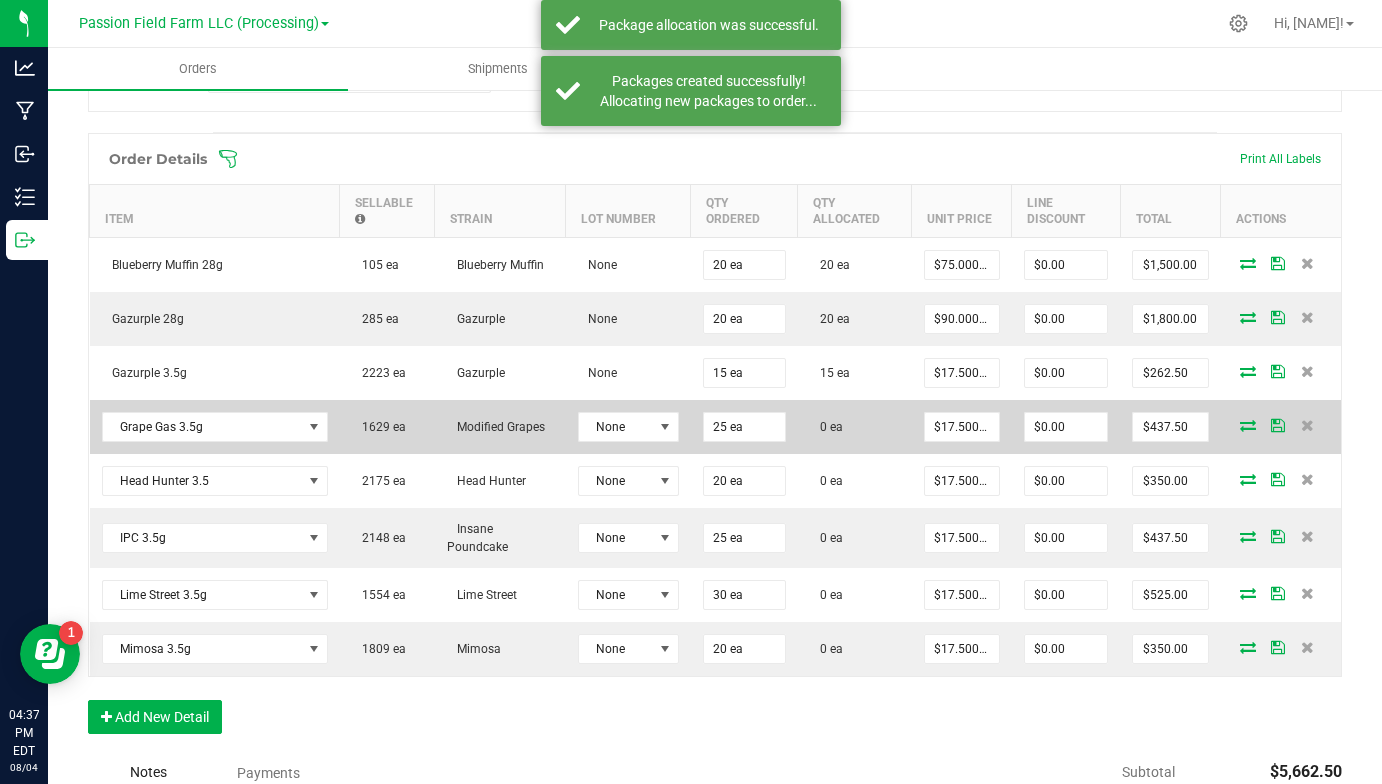 click at bounding box center [1248, 425] 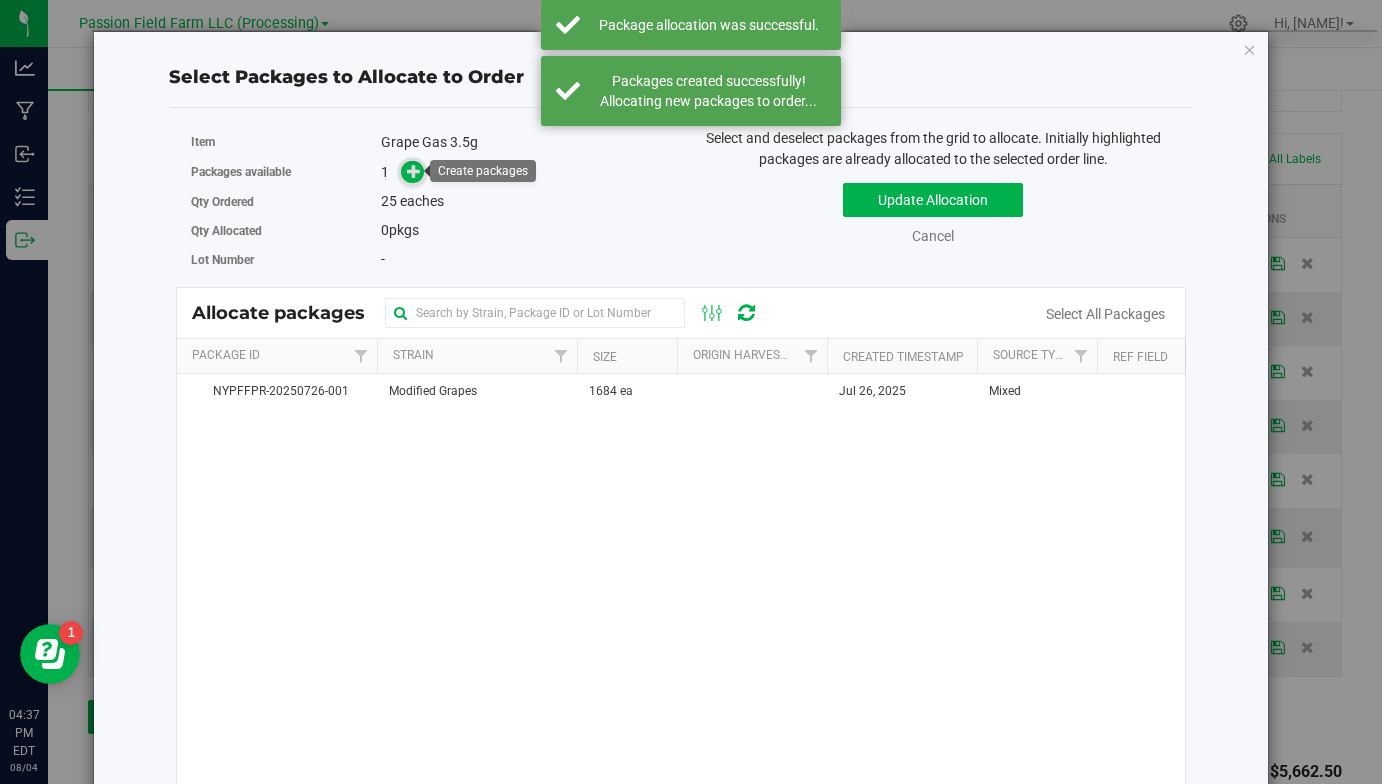 click at bounding box center (414, 170) 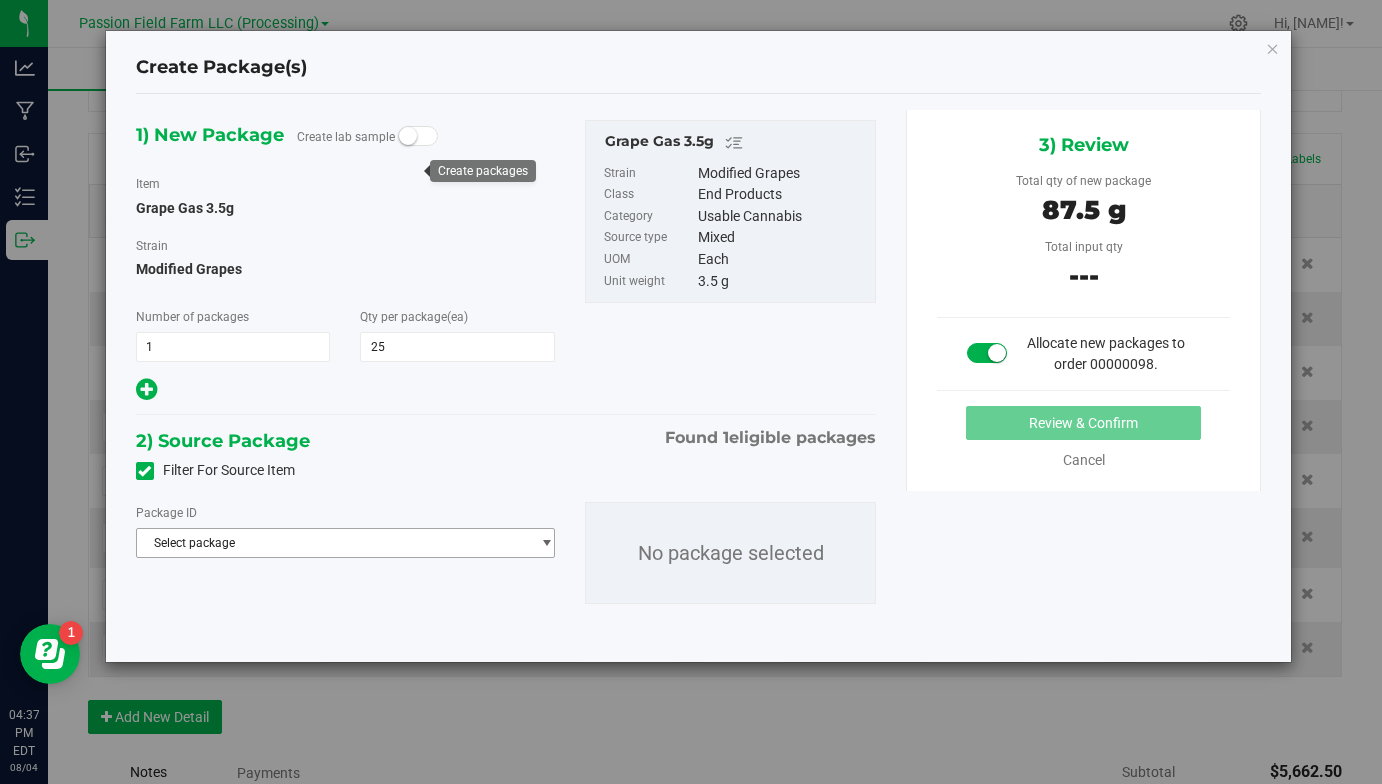 click on "Select package" at bounding box center [333, 543] 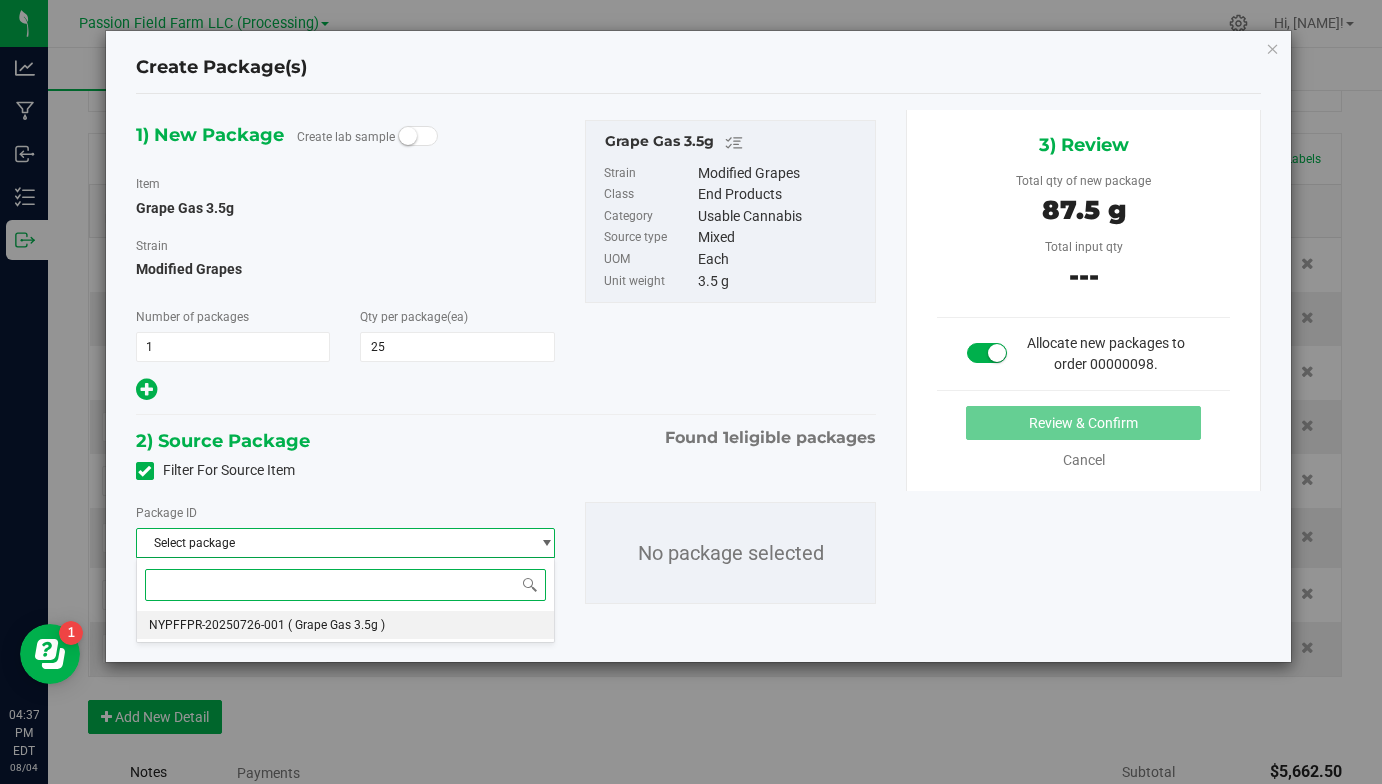 click on "(
Grape Gas 3.5g
)" at bounding box center [336, 625] 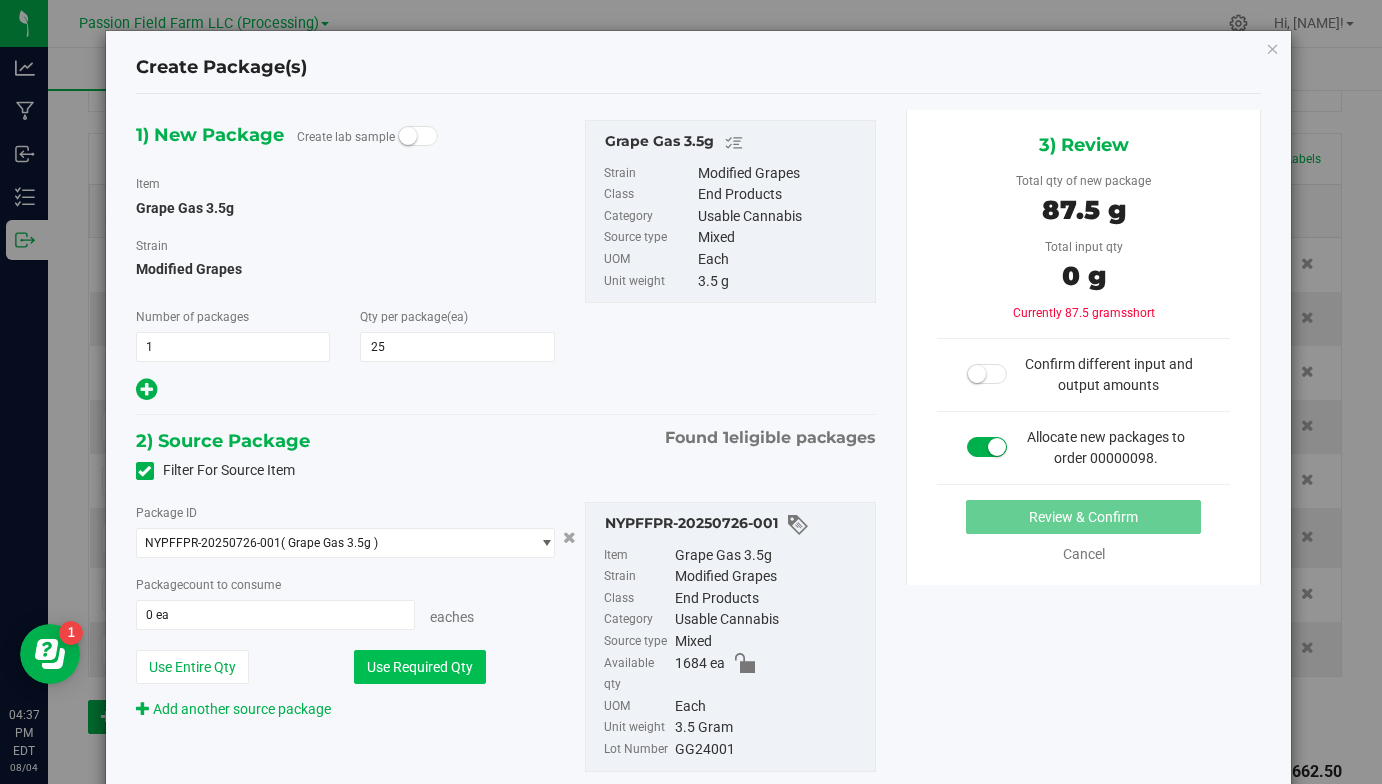 click on "Use Required Qty" at bounding box center (420, 667) 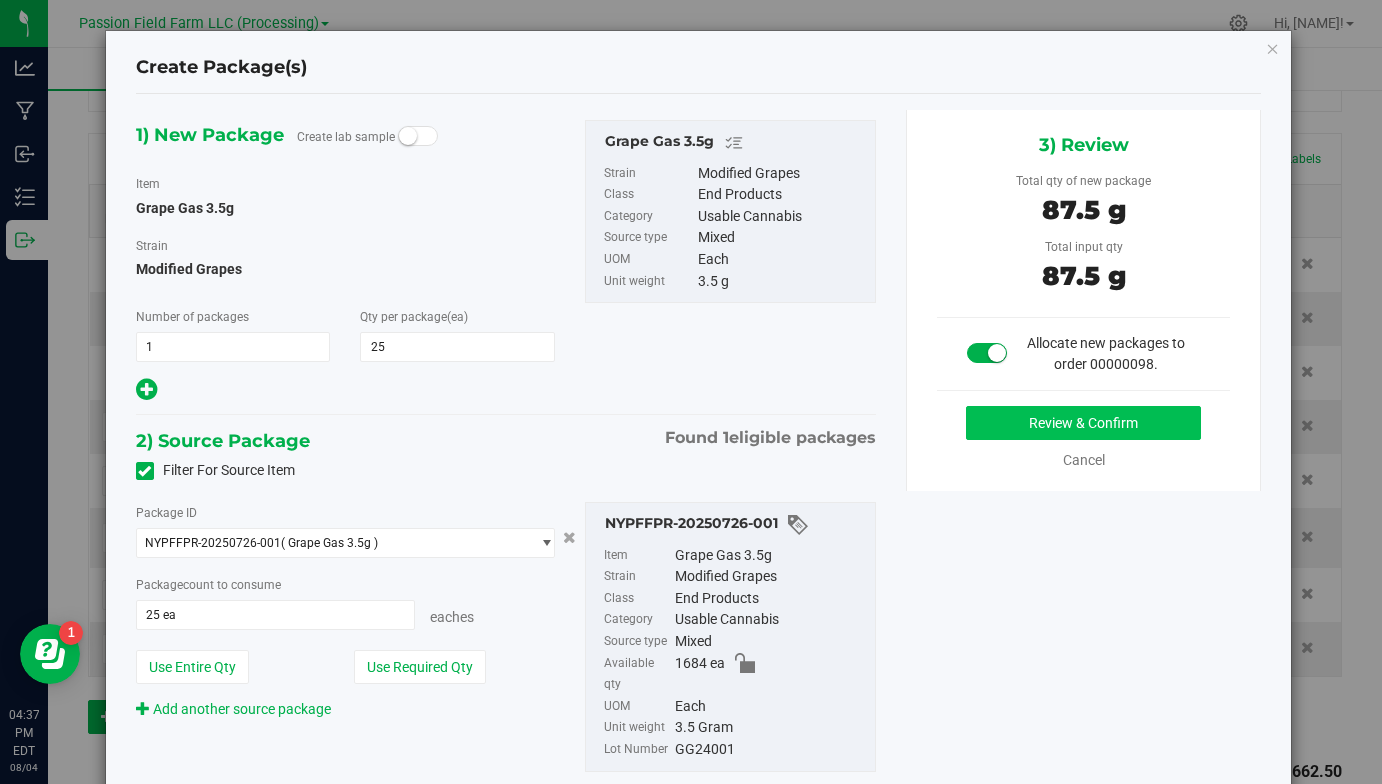 click on "Review & Confirm" at bounding box center [1083, 423] 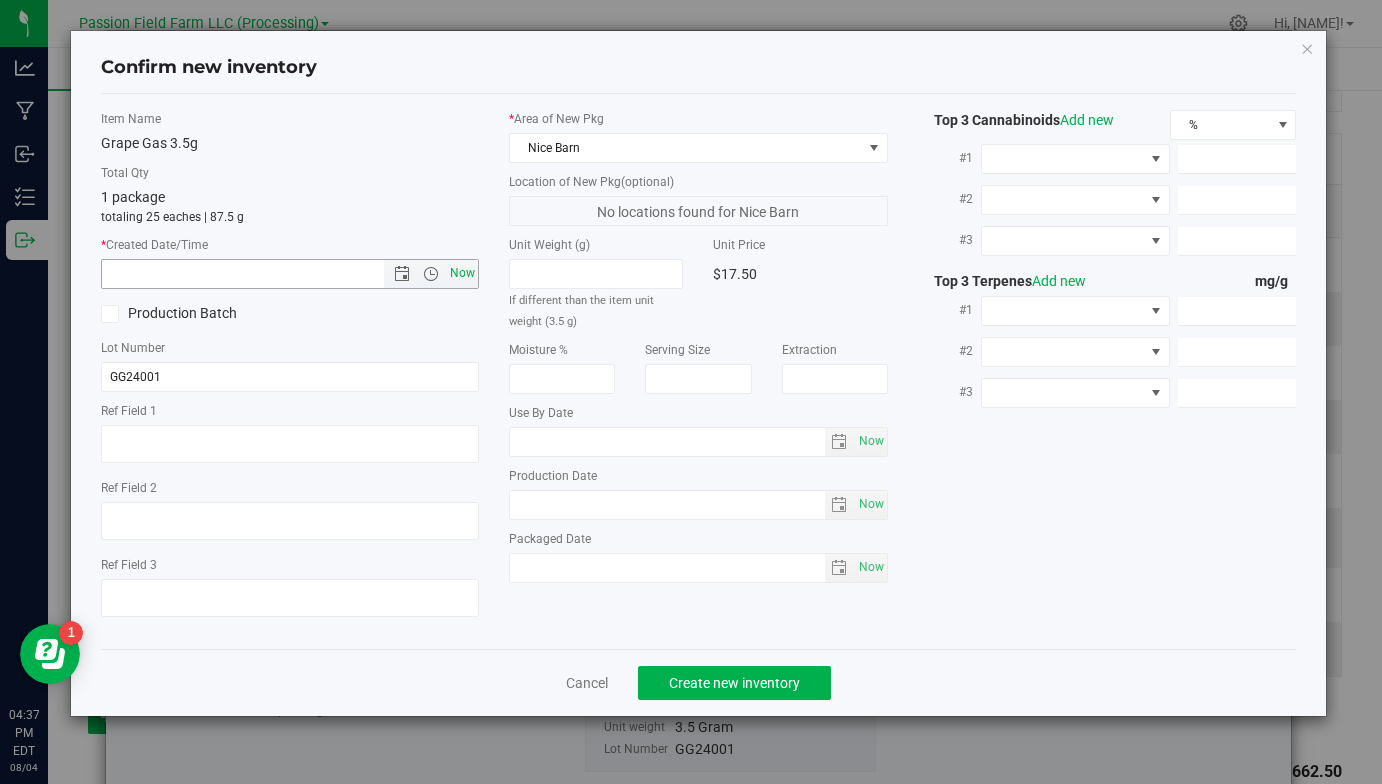 click on "Now" at bounding box center (463, 273) 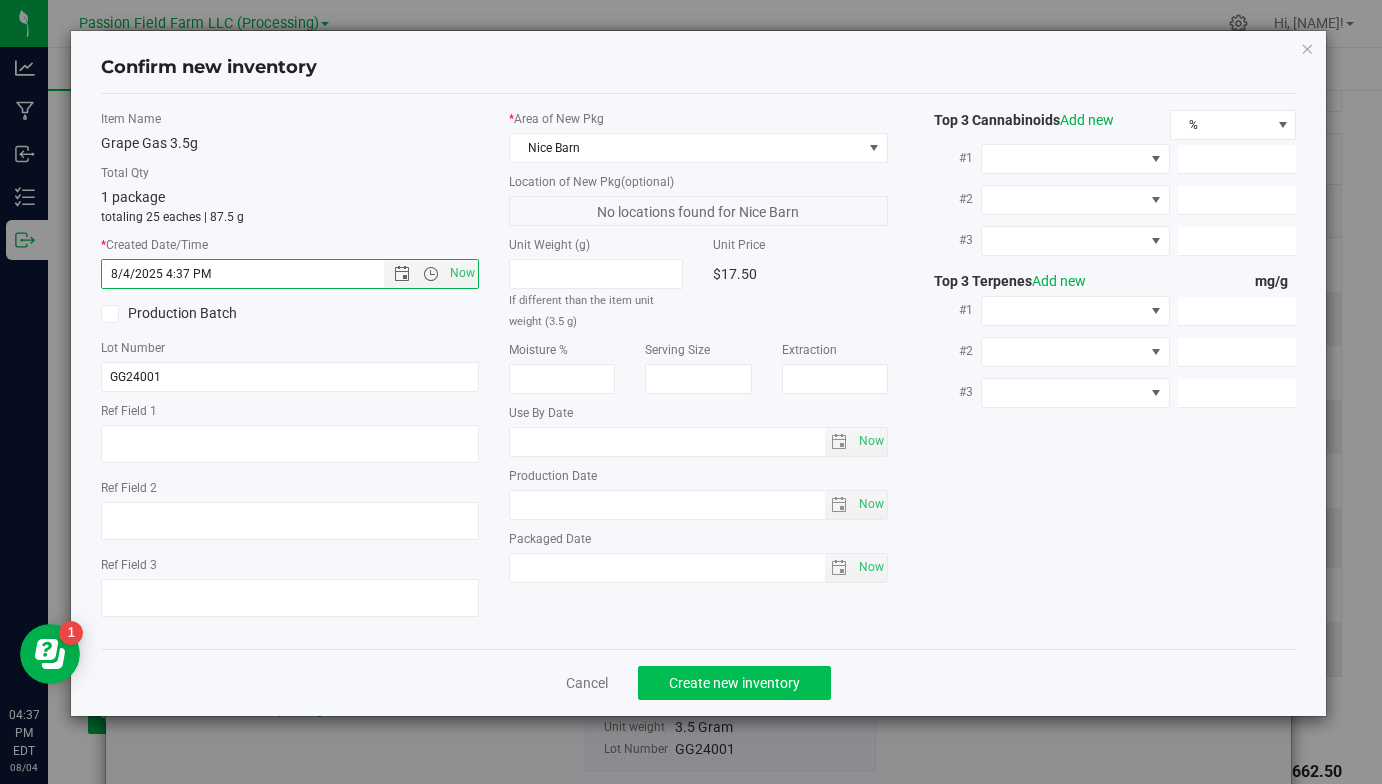 click on "Create new inventory" 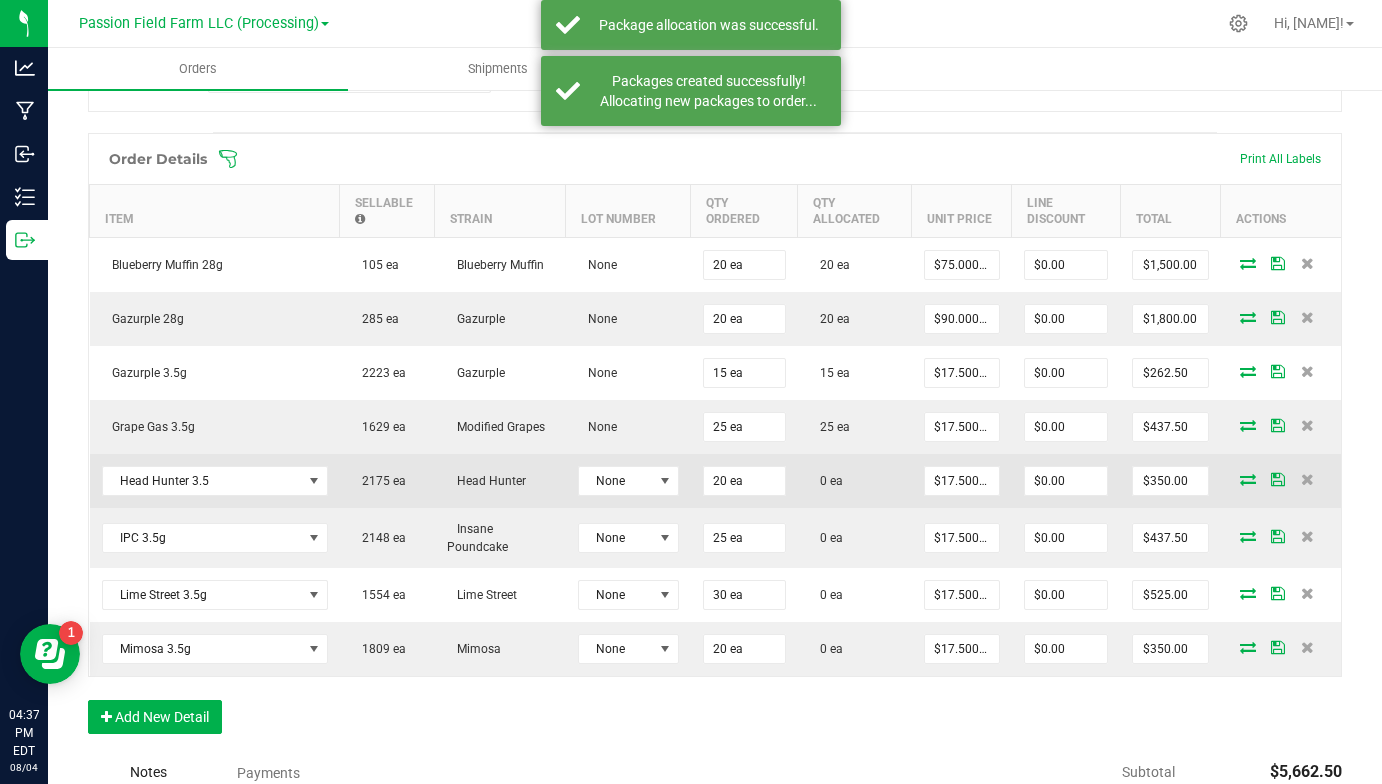 click at bounding box center [1248, 479] 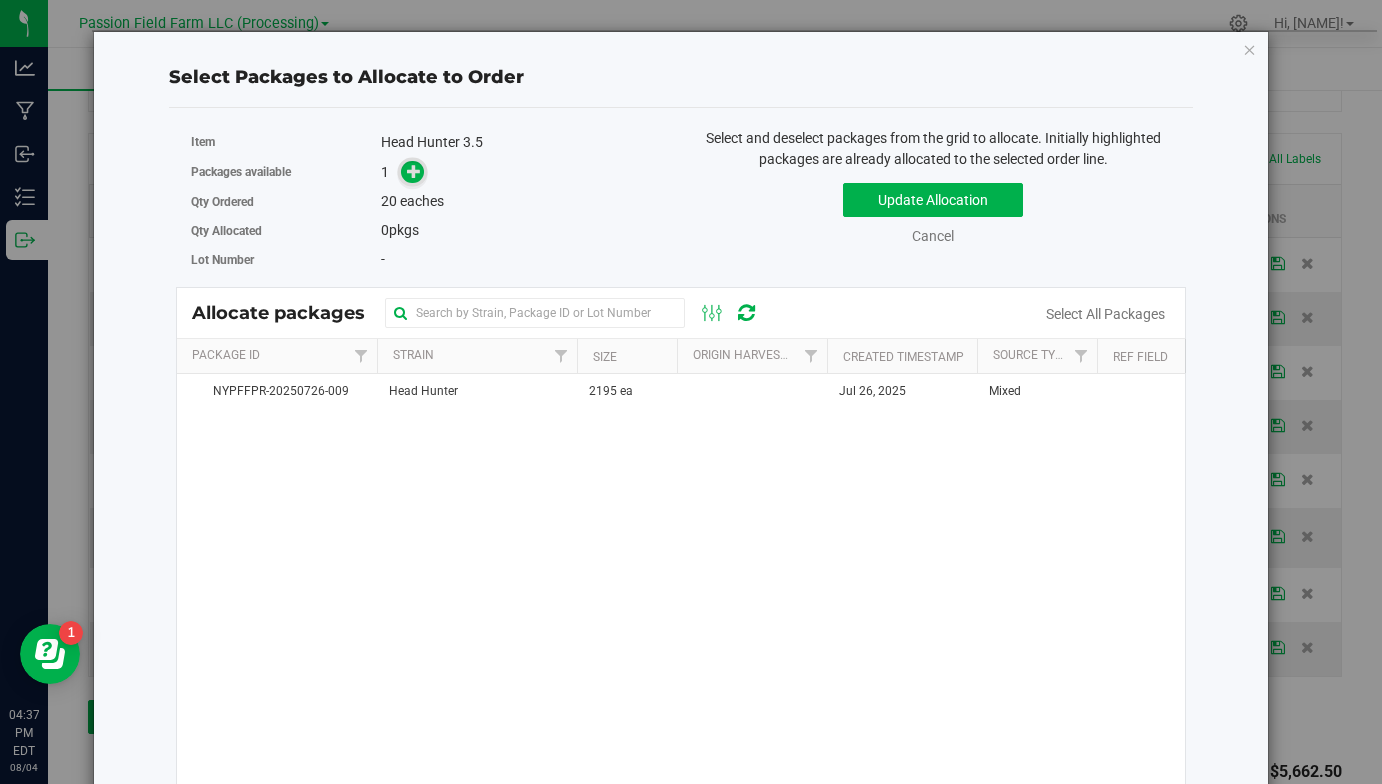 click at bounding box center [414, 171] 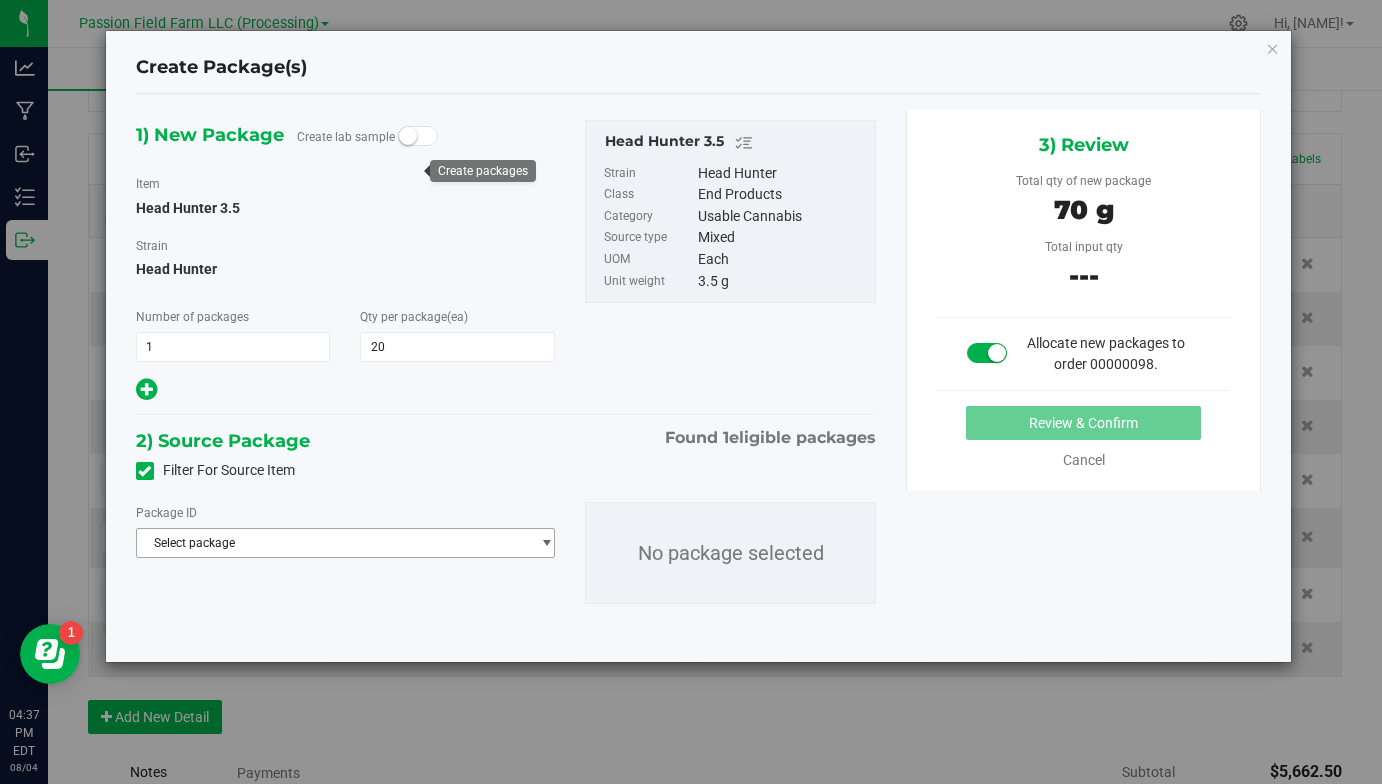click on "Select package" at bounding box center [333, 543] 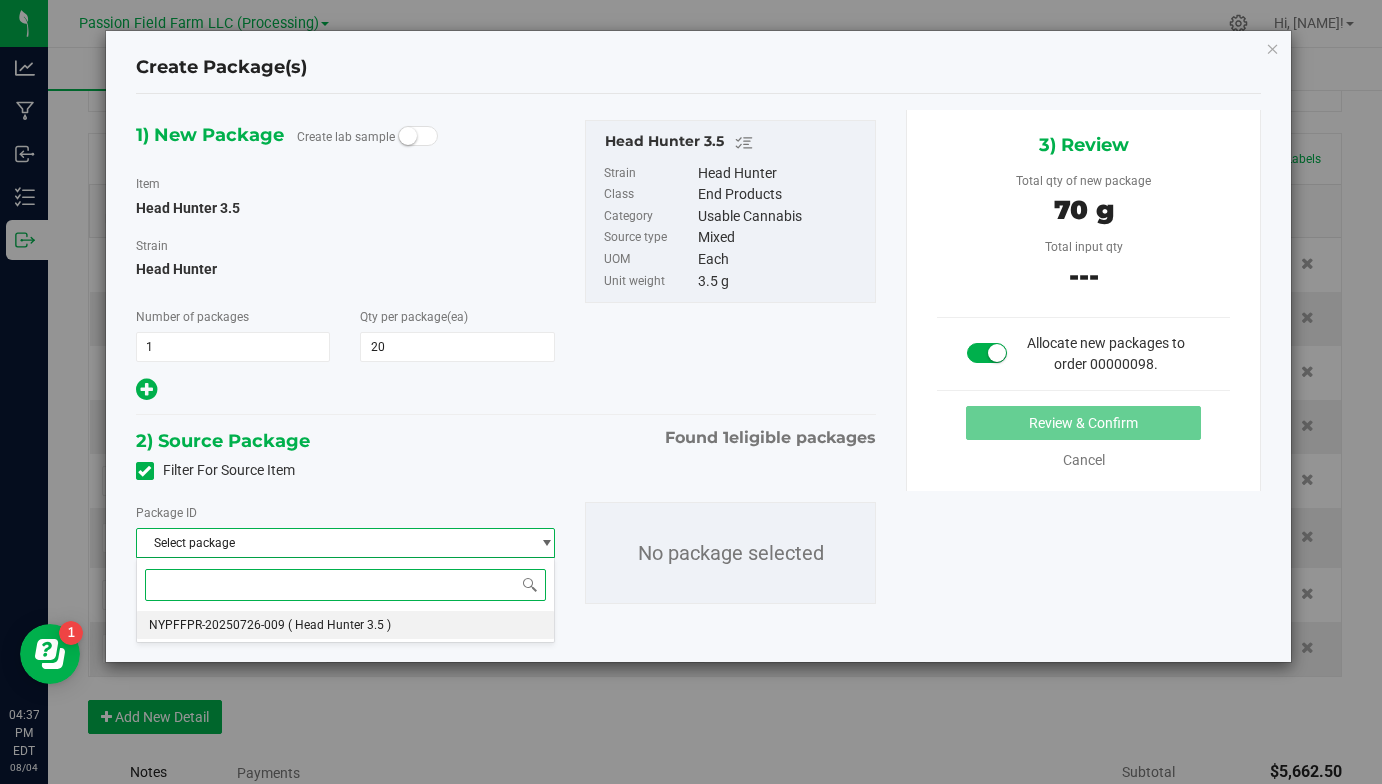 click on "NYPFFPR-20250726-009
(
Head Hunter 3.5
)" at bounding box center [345, 625] 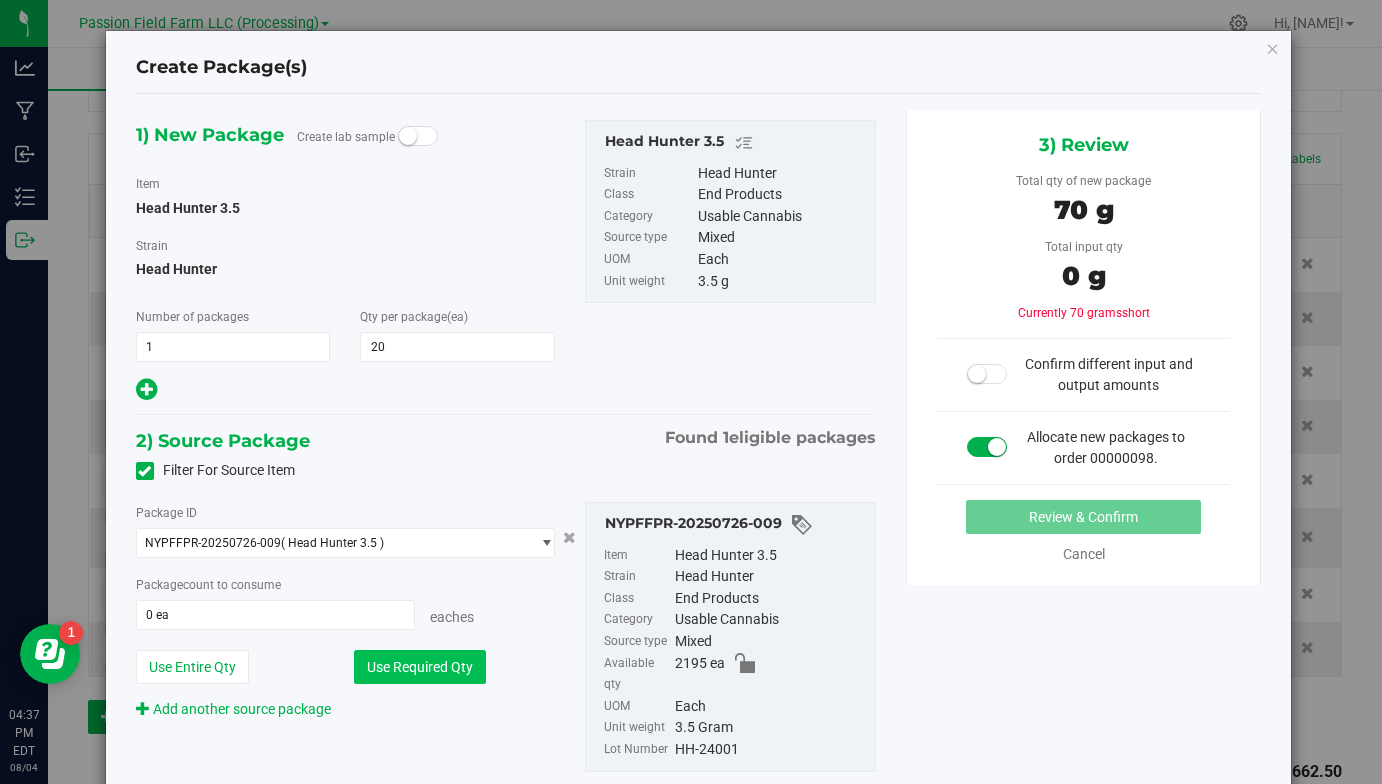 click on "Use Required Qty" at bounding box center (420, 667) 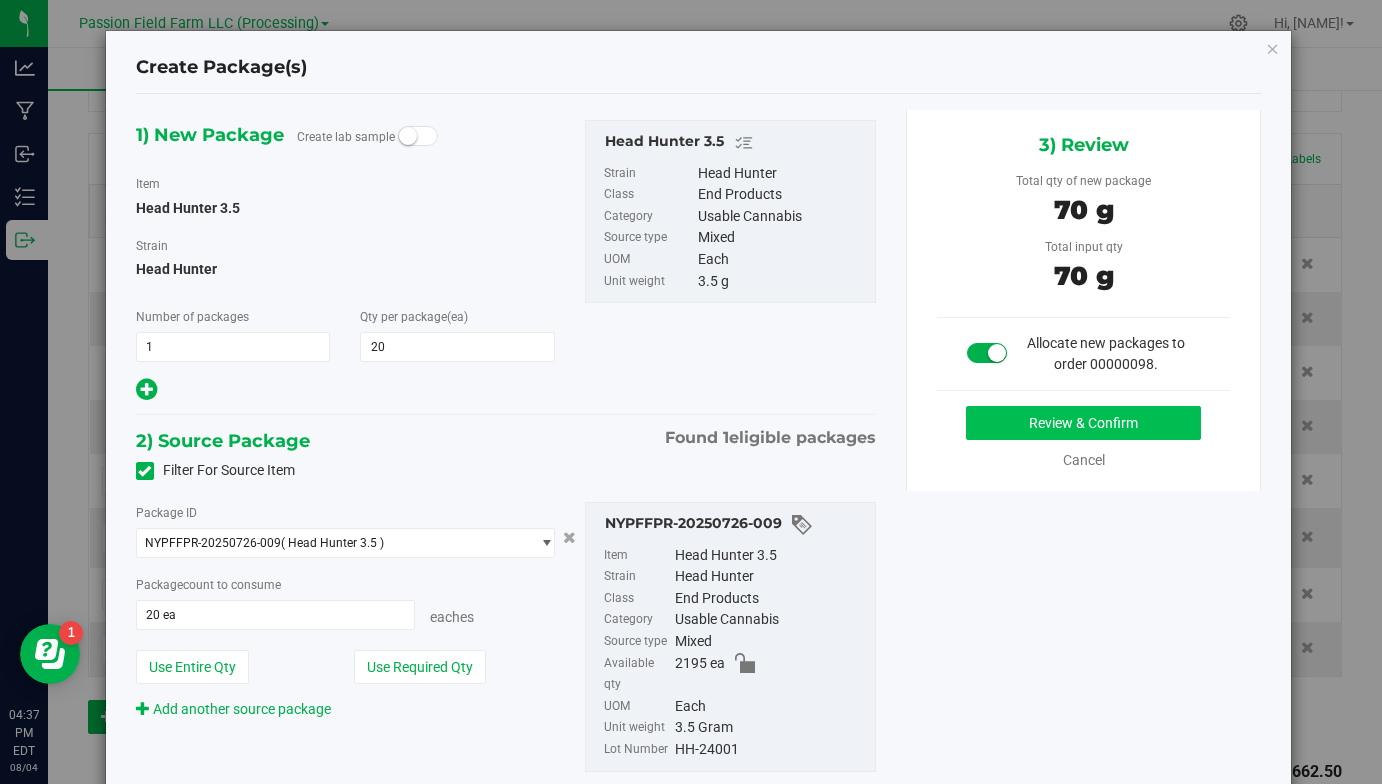click on "Review & Confirm" at bounding box center [1083, 423] 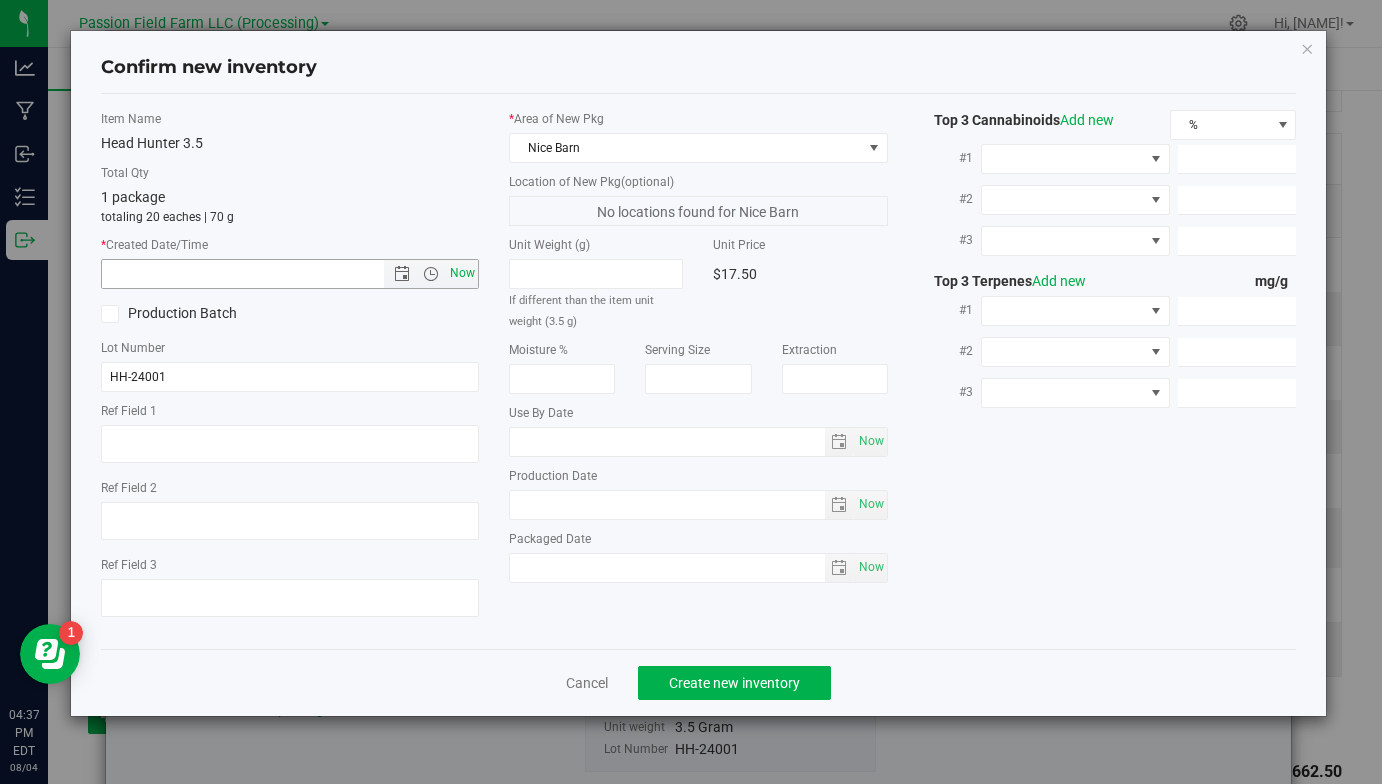 click on "Now" at bounding box center [463, 273] 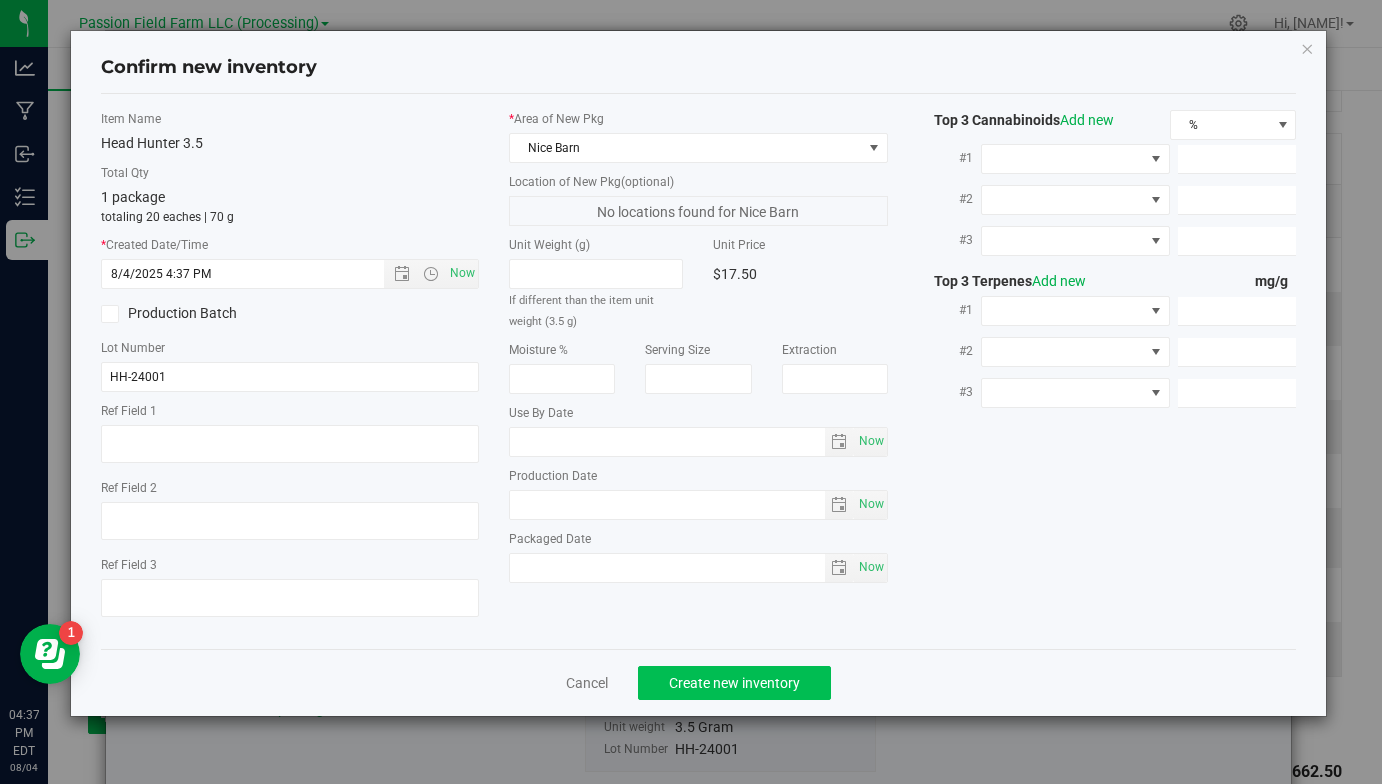 click on "Create new inventory" 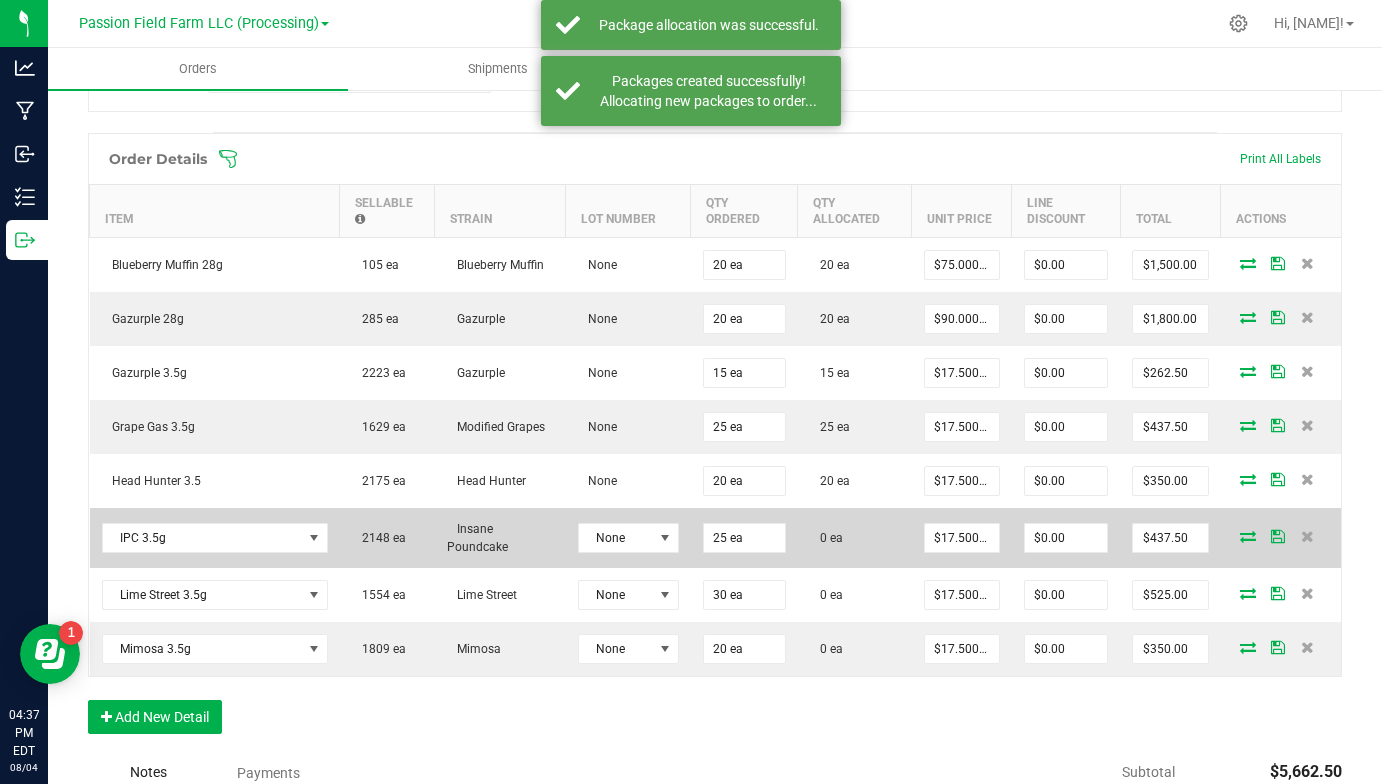 click at bounding box center [1248, 536] 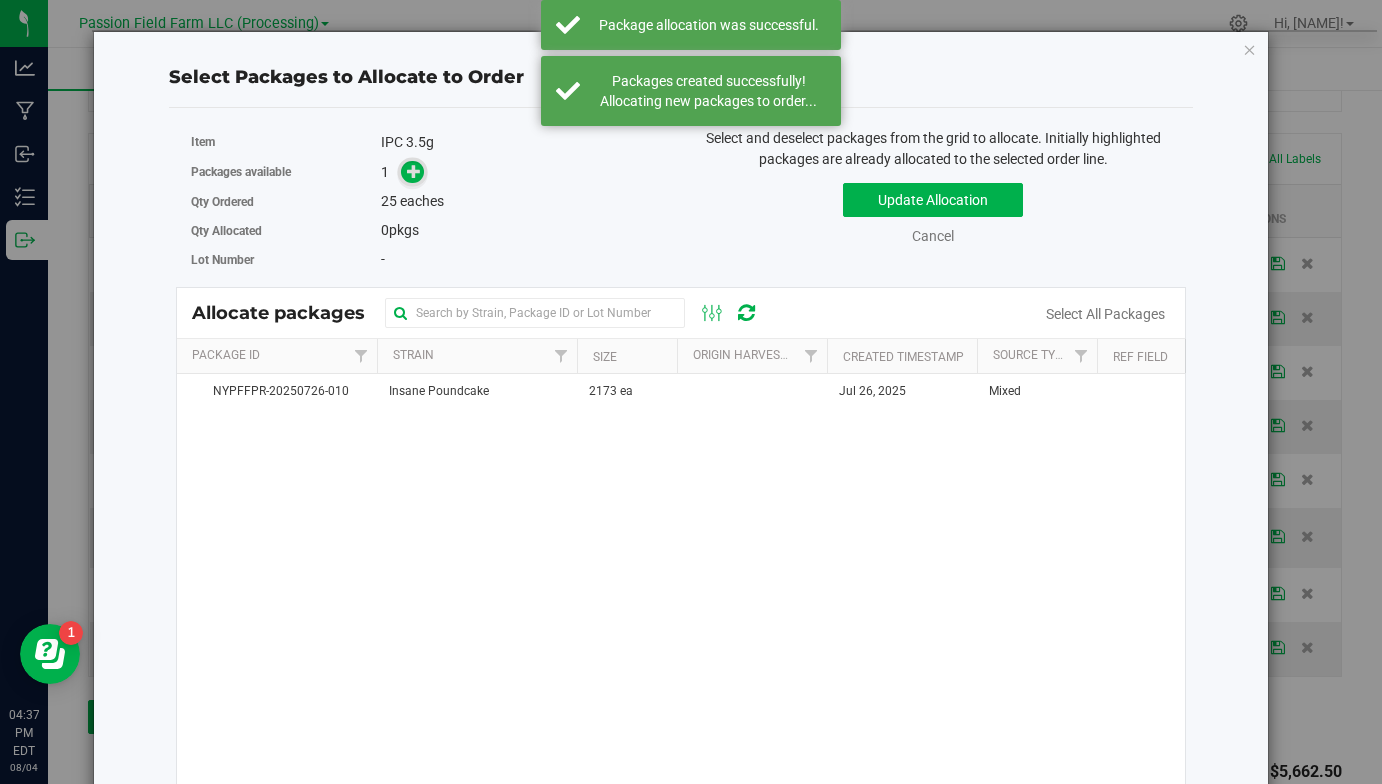 click at bounding box center (412, 172) 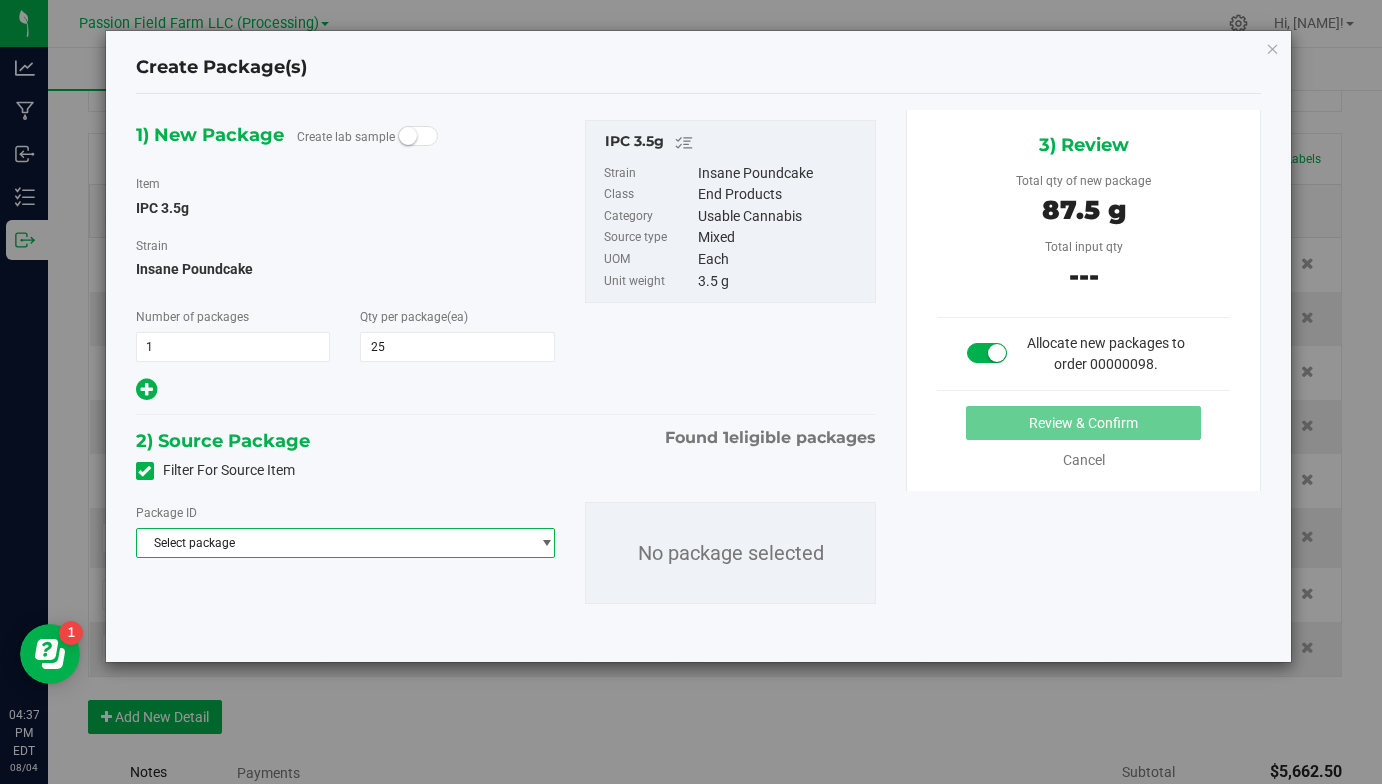 click on "Select package" at bounding box center [333, 543] 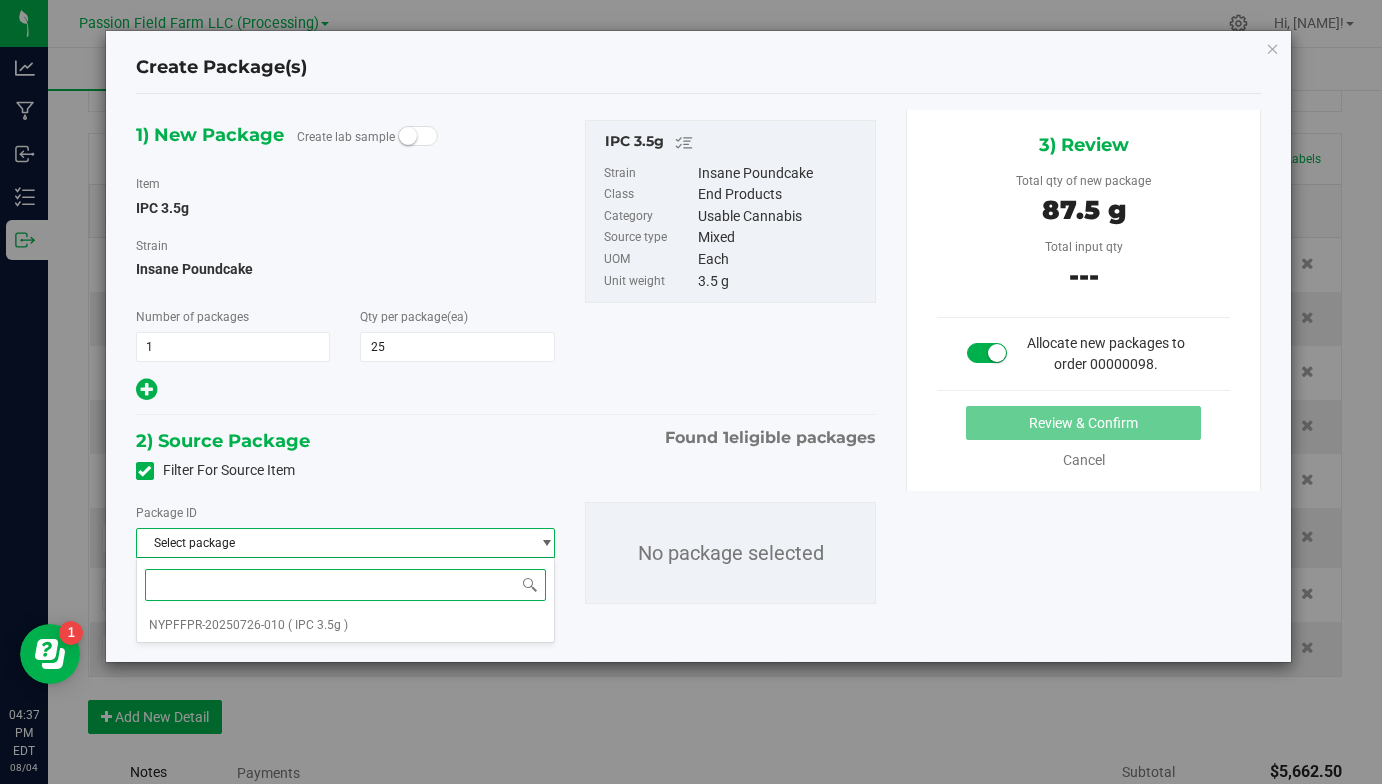 click on "(
IPC 3.5g
)" at bounding box center [318, 625] 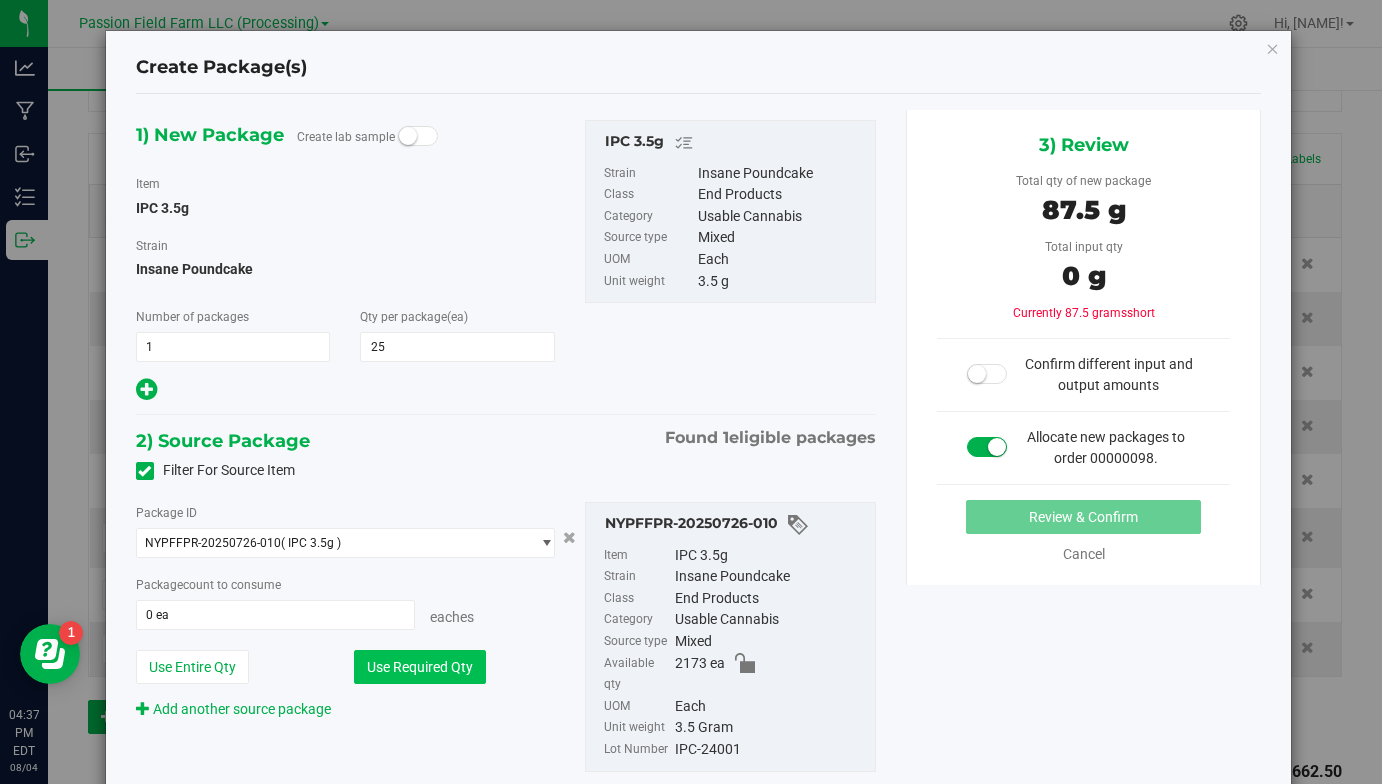 click on "Use Required Qty" at bounding box center (420, 667) 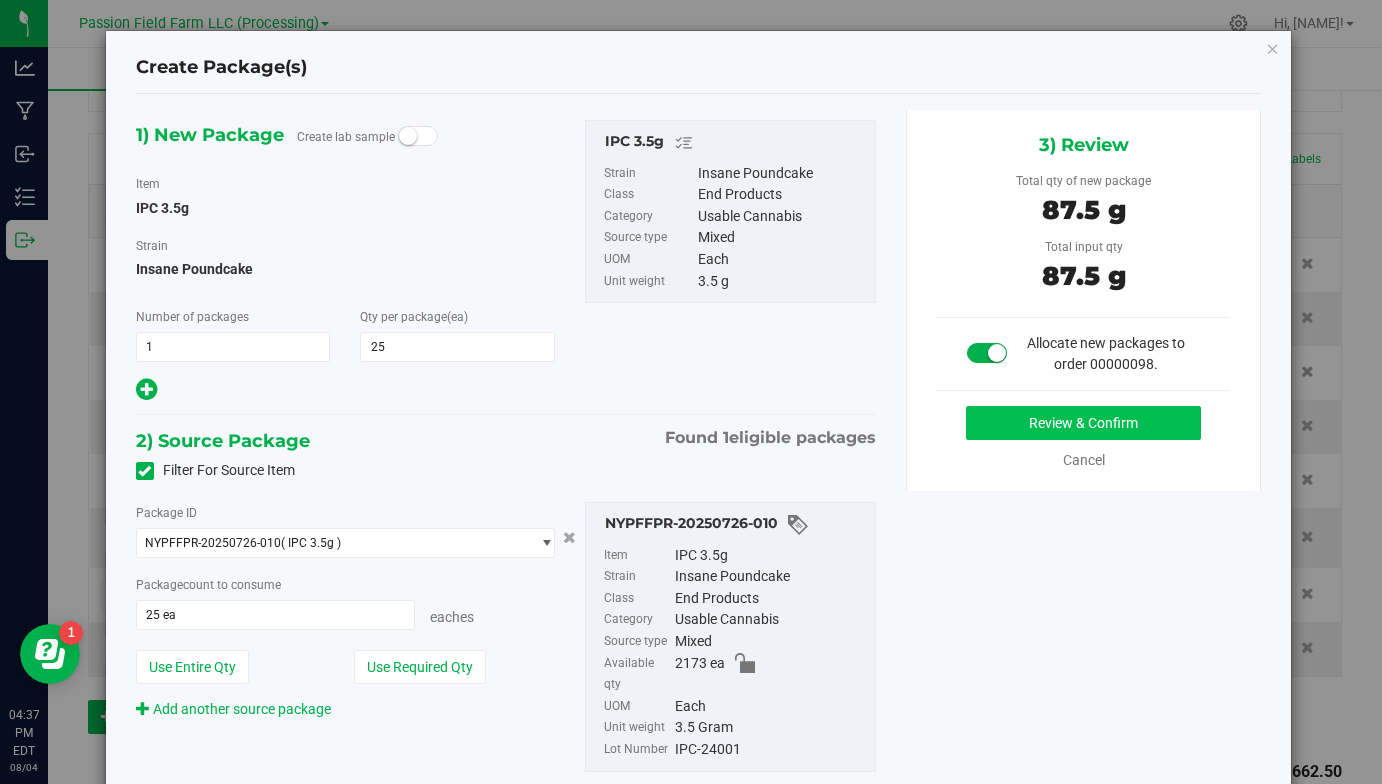 click on "Review & Confirm" at bounding box center (1083, 423) 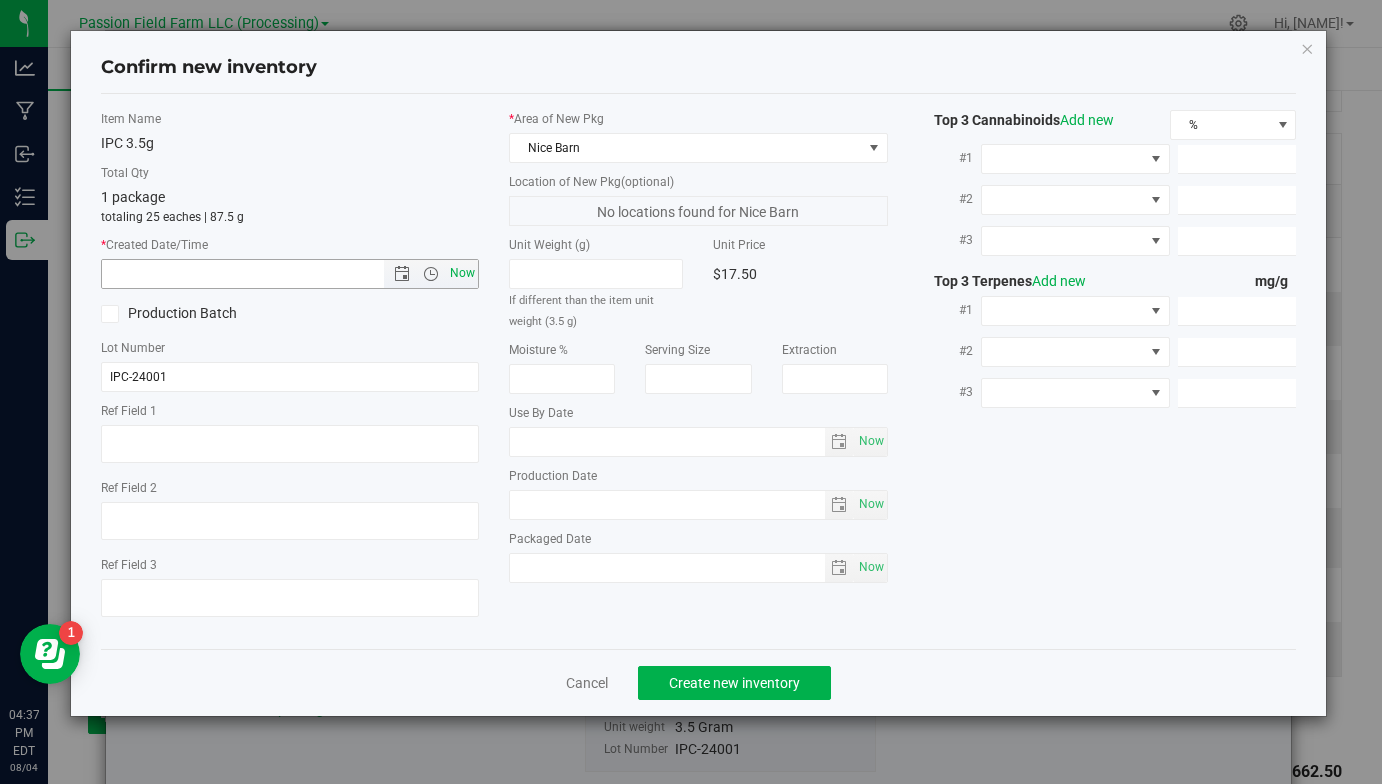 click on "Now" at bounding box center [463, 273] 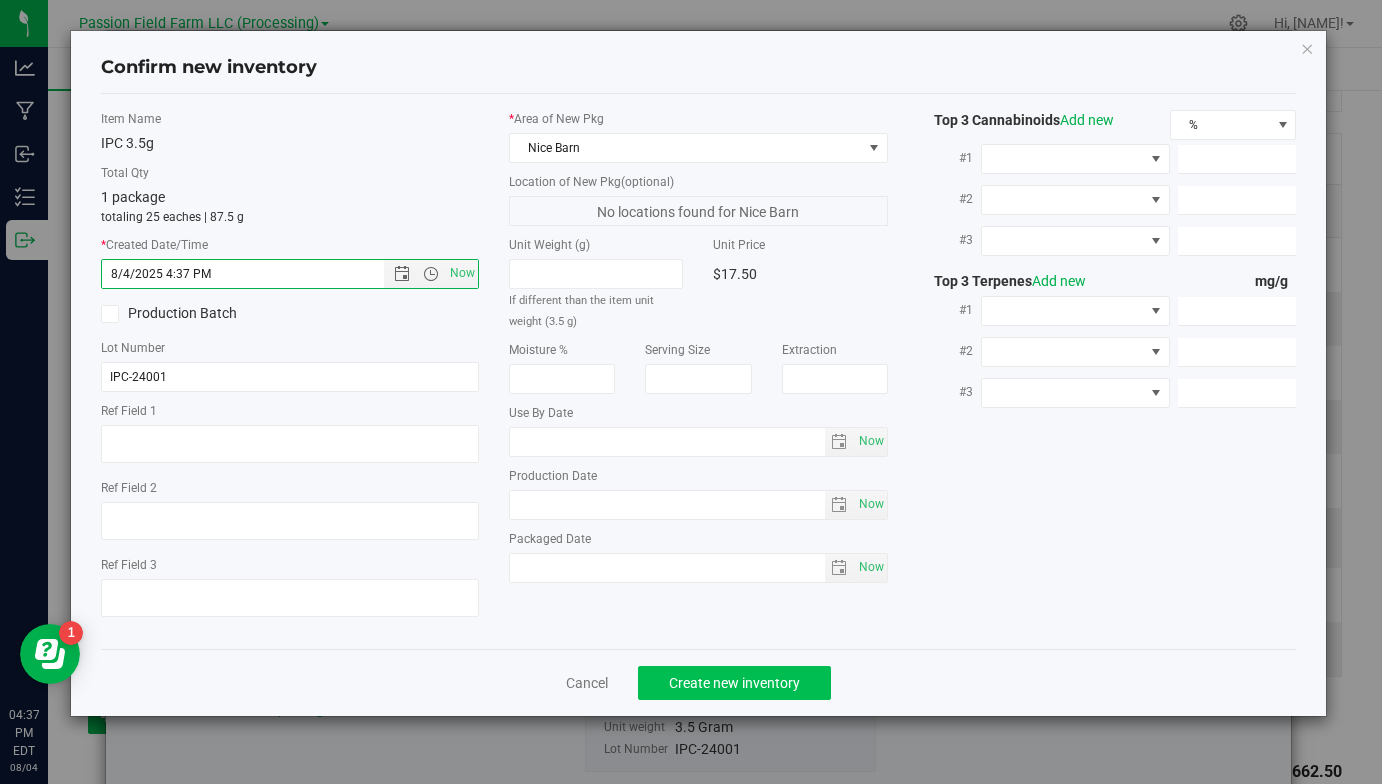click on "Create new inventory" 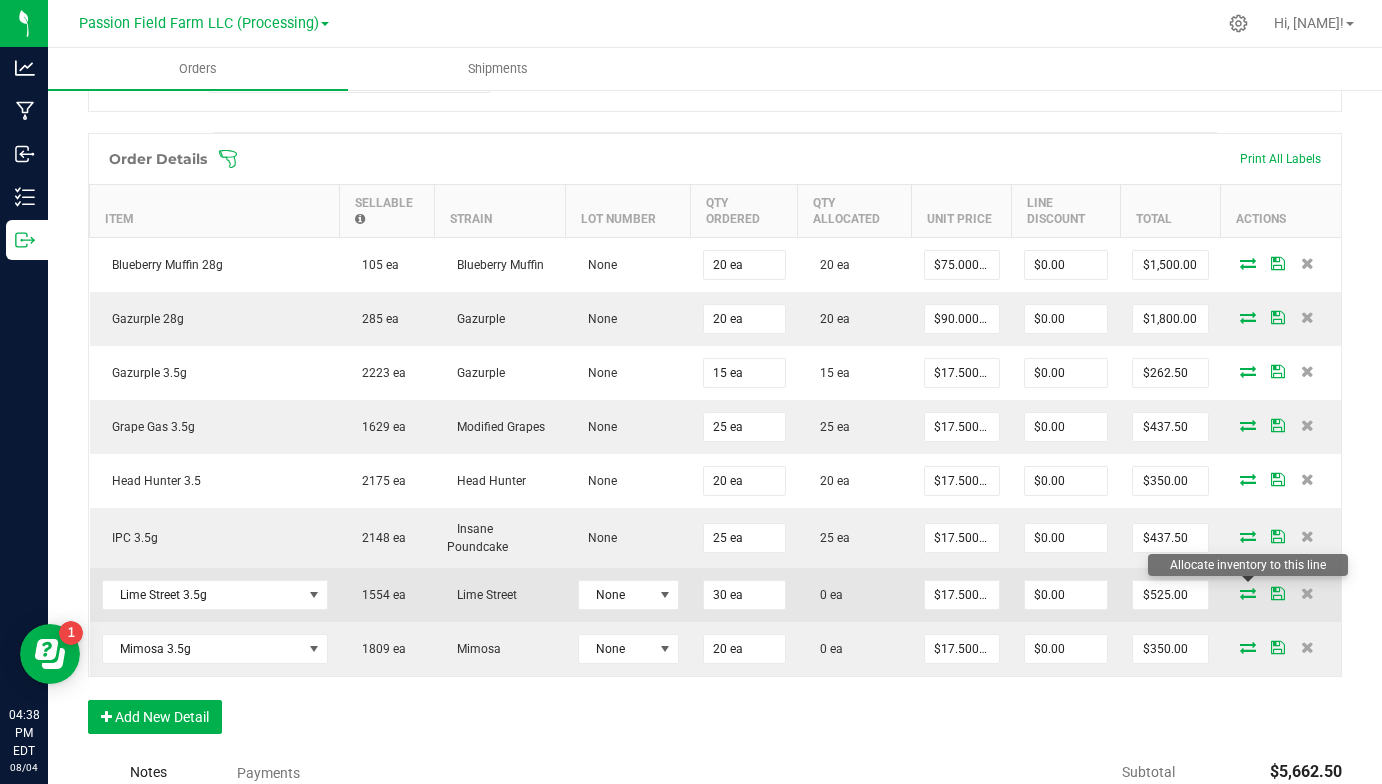 click at bounding box center (1248, 593) 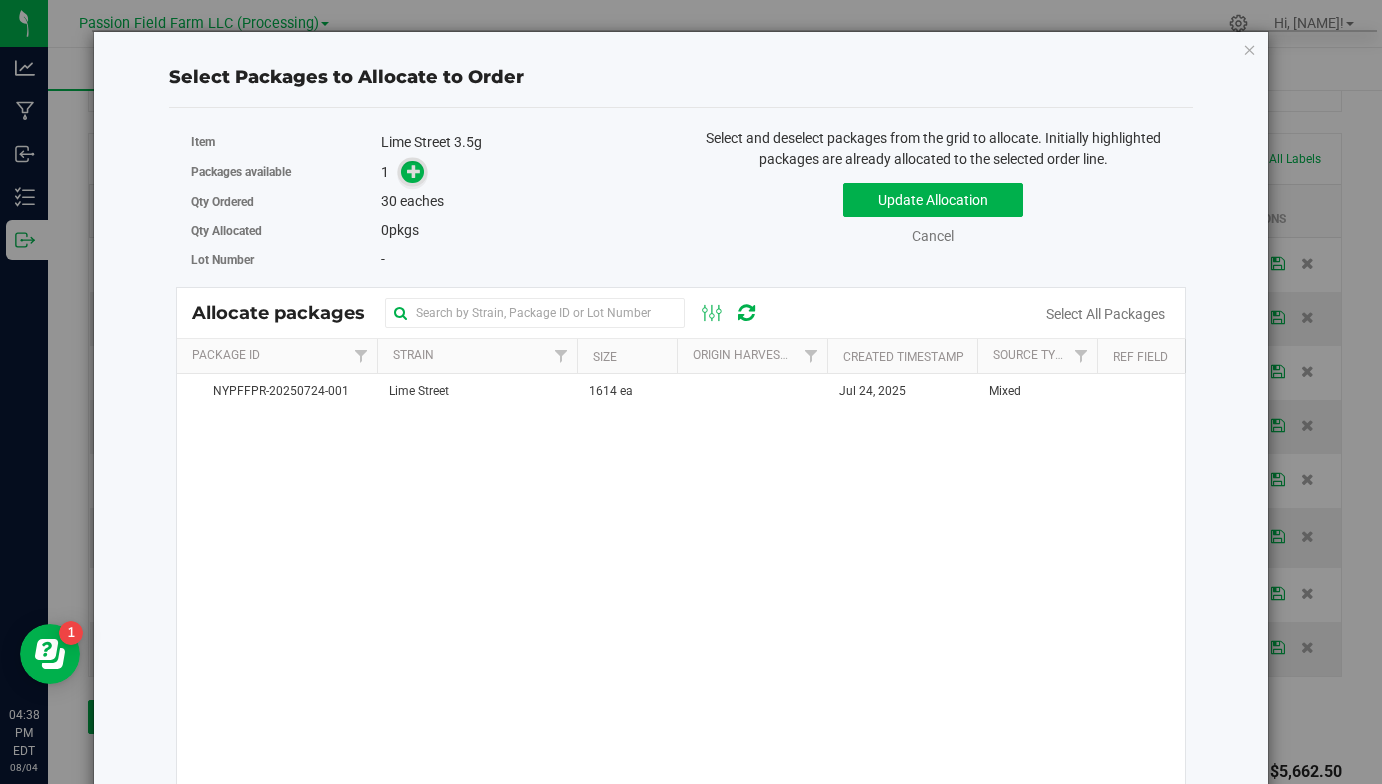 click at bounding box center (414, 171) 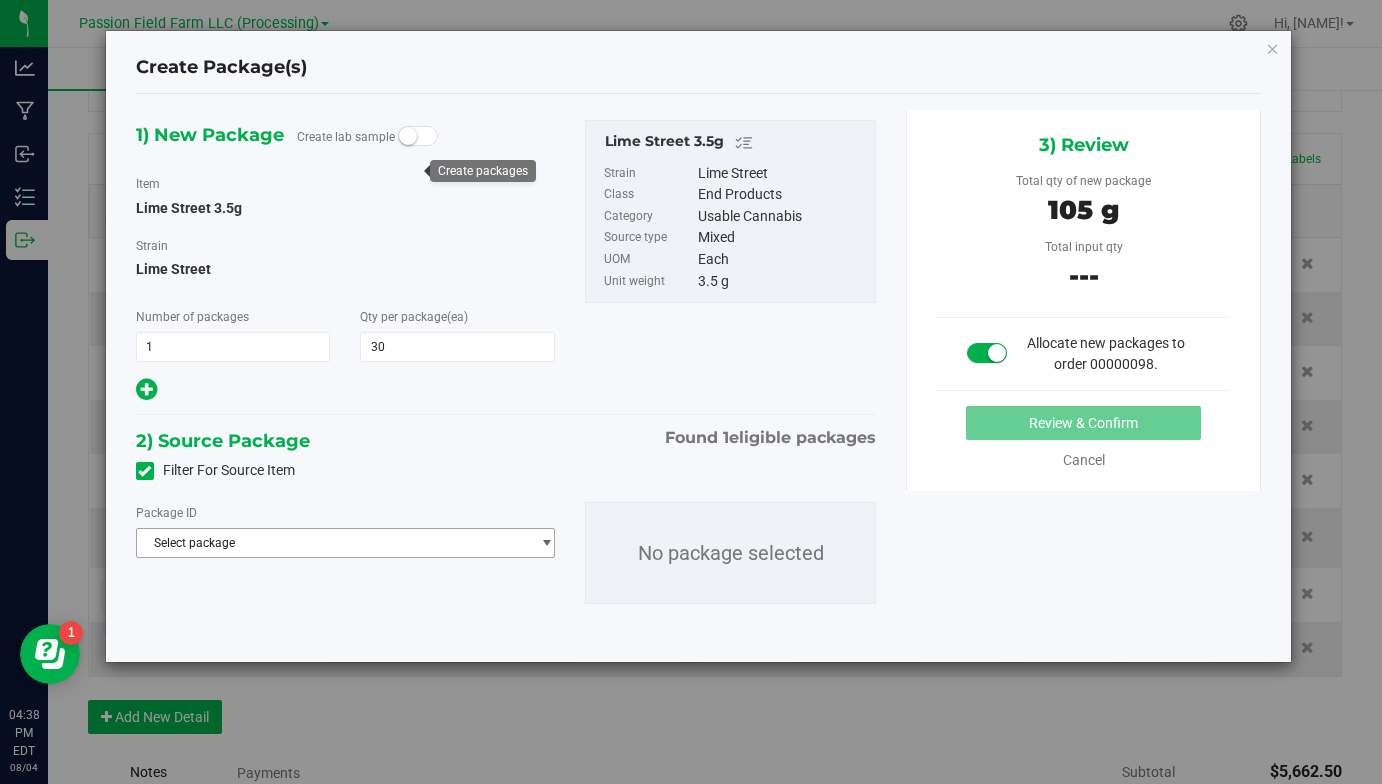 click on "Select package" at bounding box center [333, 543] 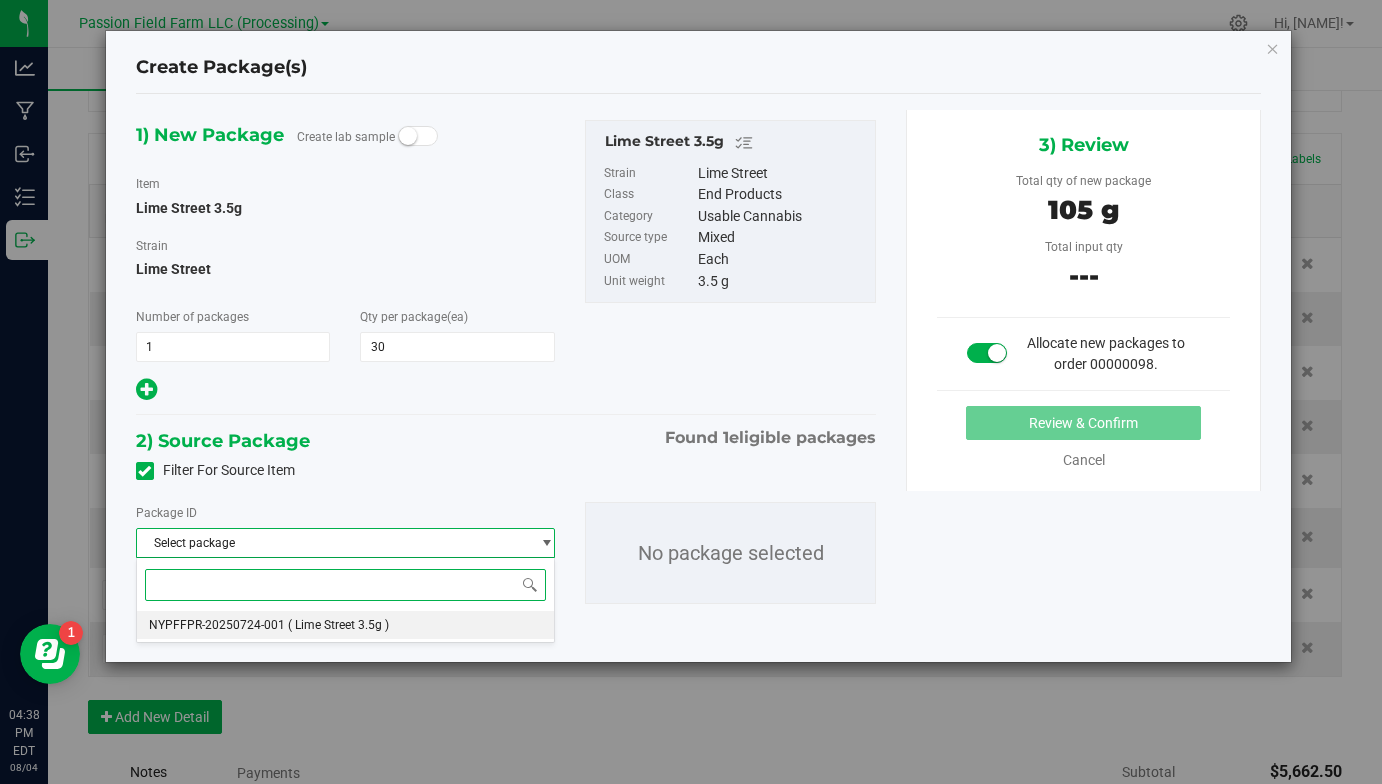 click on "(
Lime Street 3.5g
)" at bounding box center [338, 625] 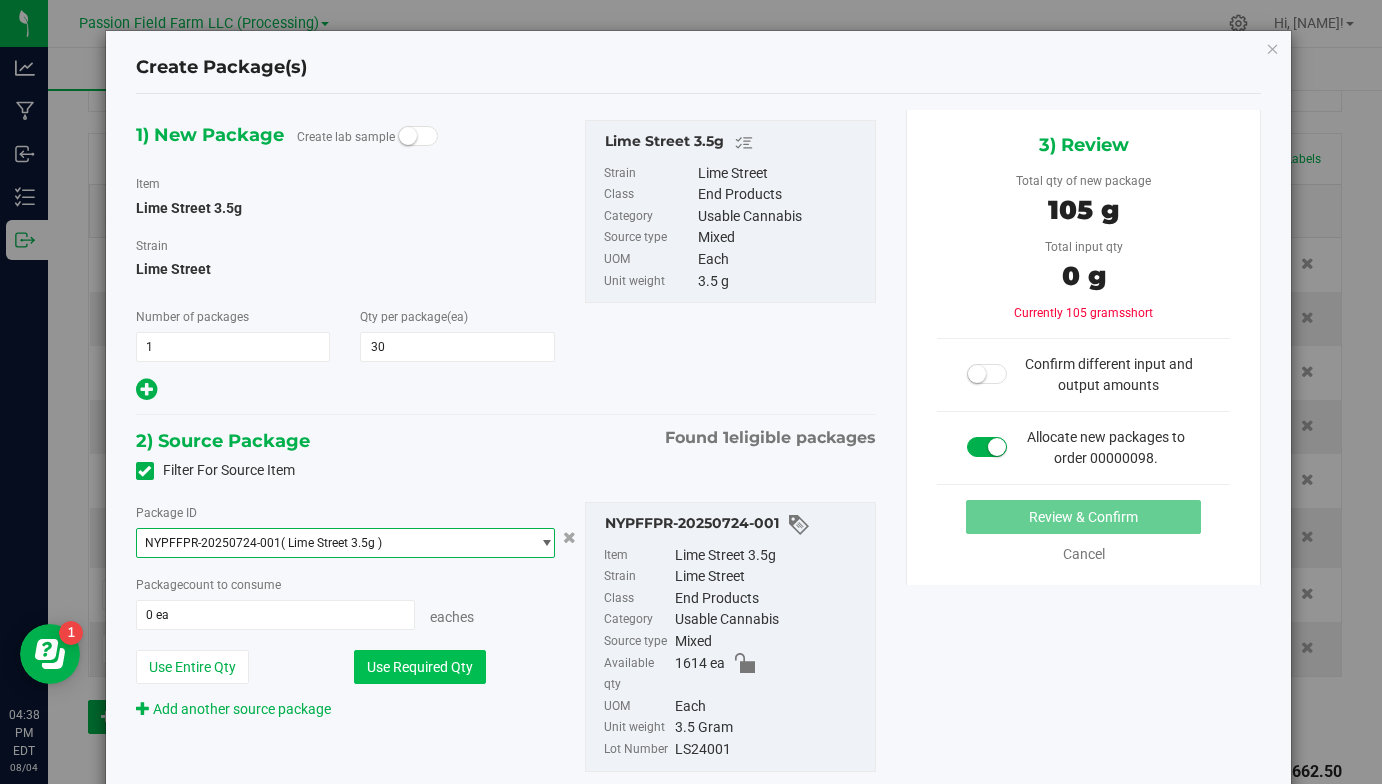 click on "Use Required Qty" at bounding box center (420, 667) 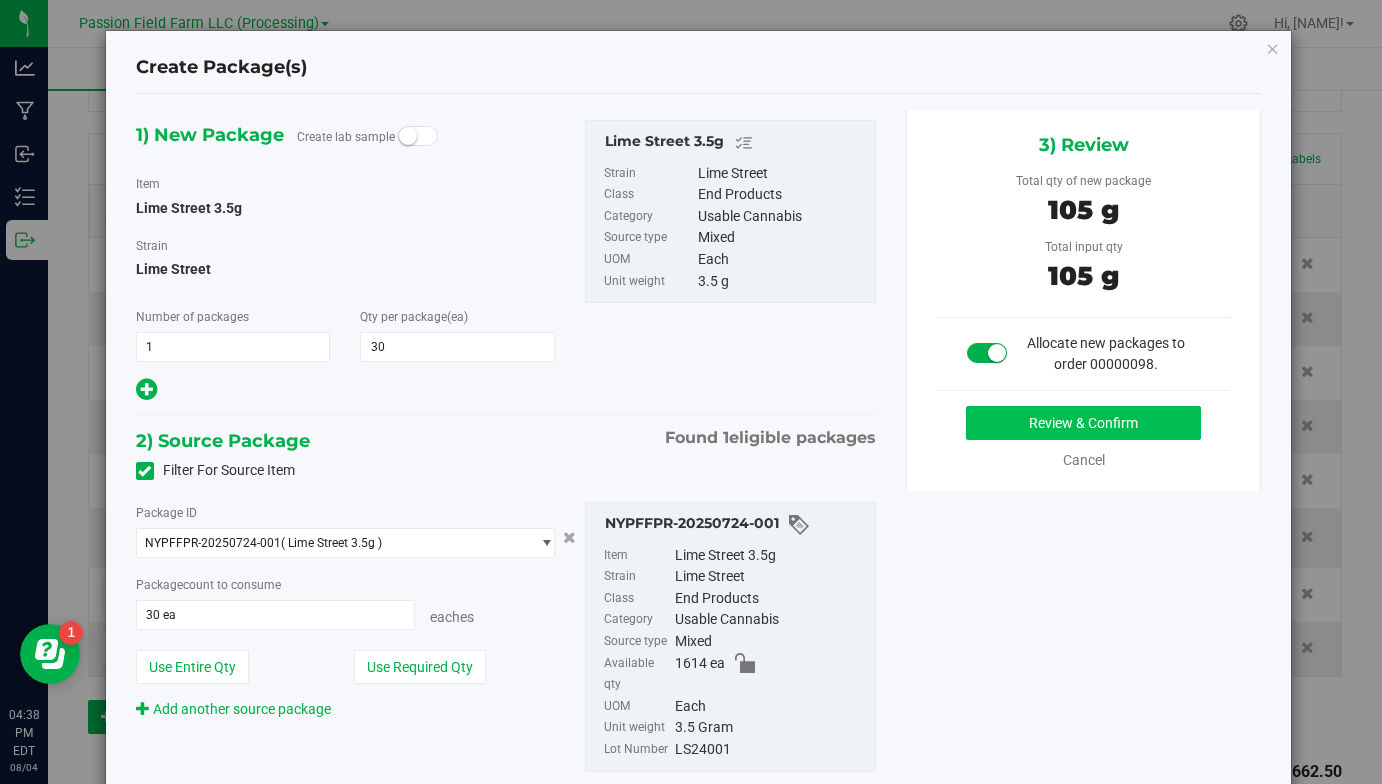 click on "Review & Confirm" at bounding box center [1083, 423] 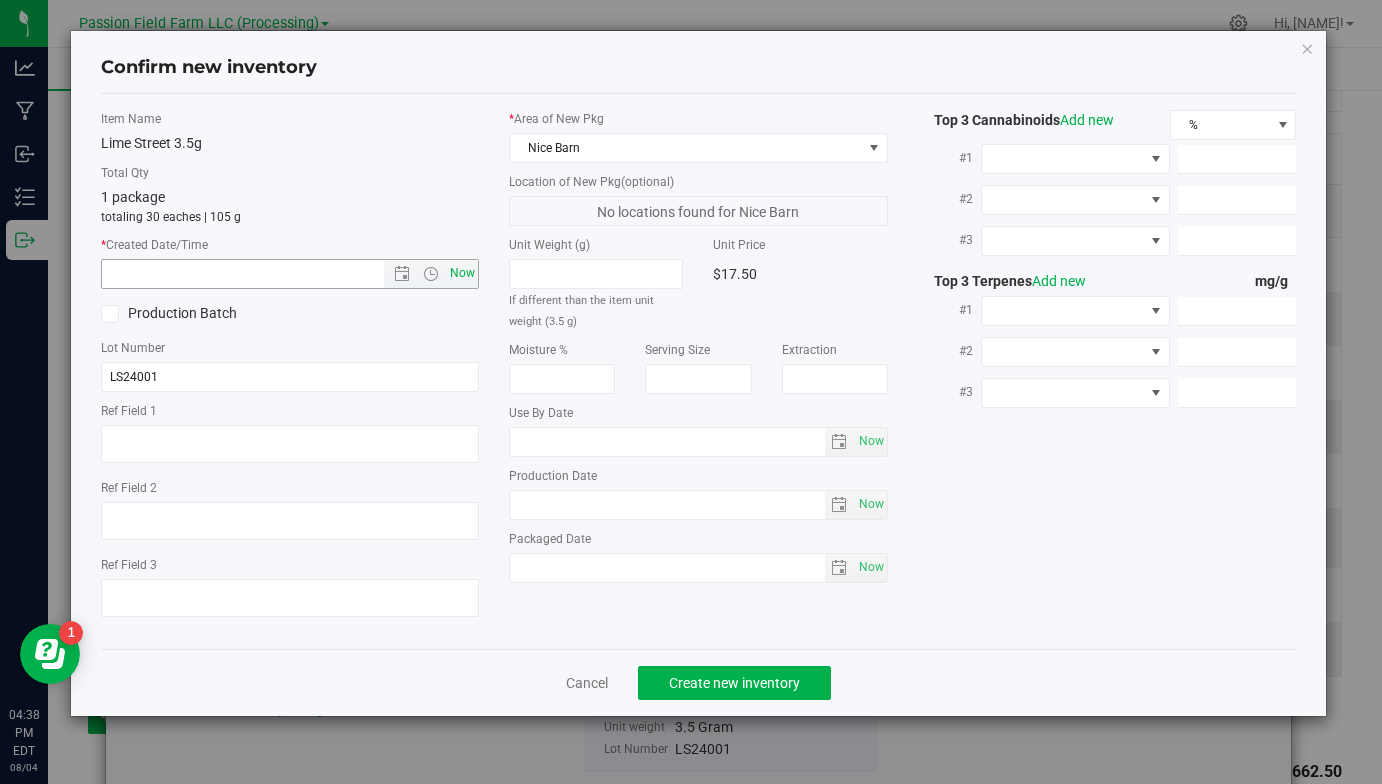 click on "Now" at bounding box center (463, 273) 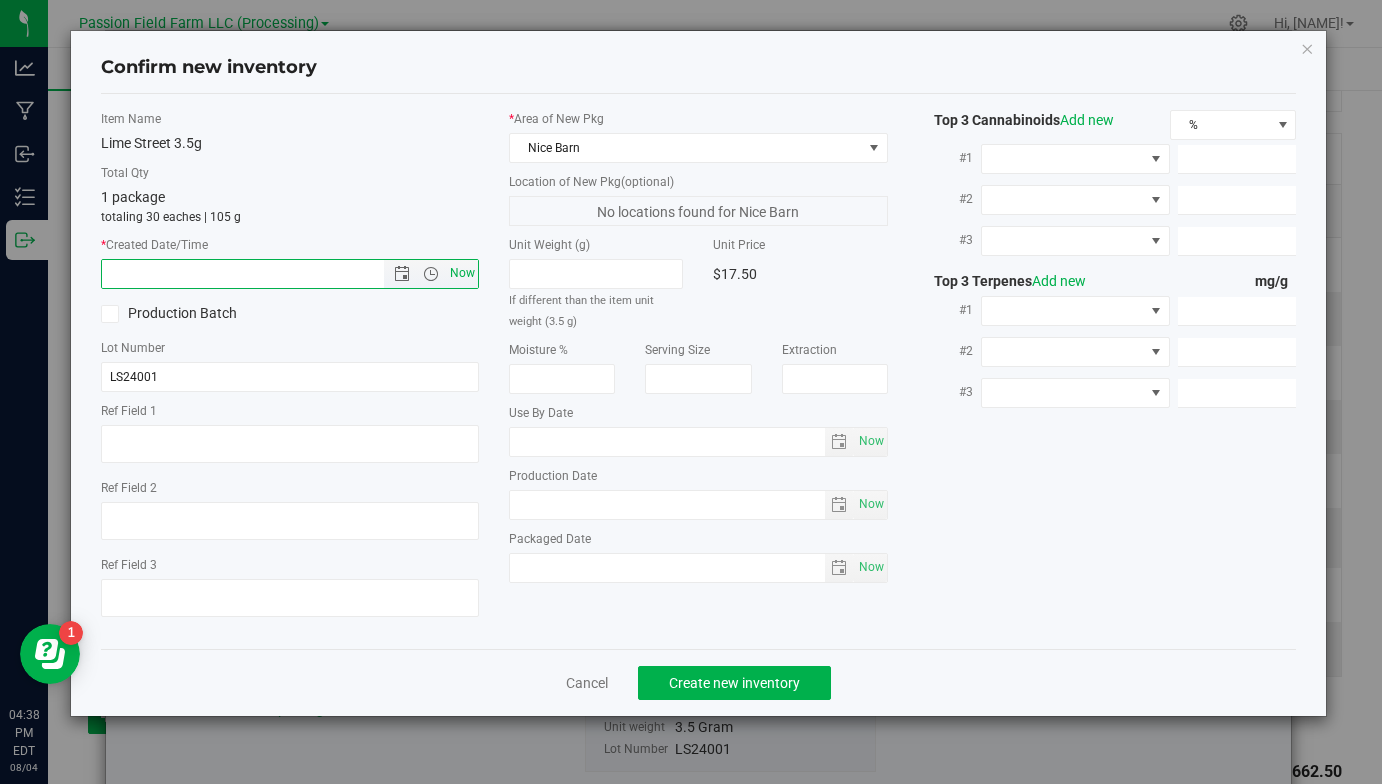 type on "8/4/2025 4:38 PM" 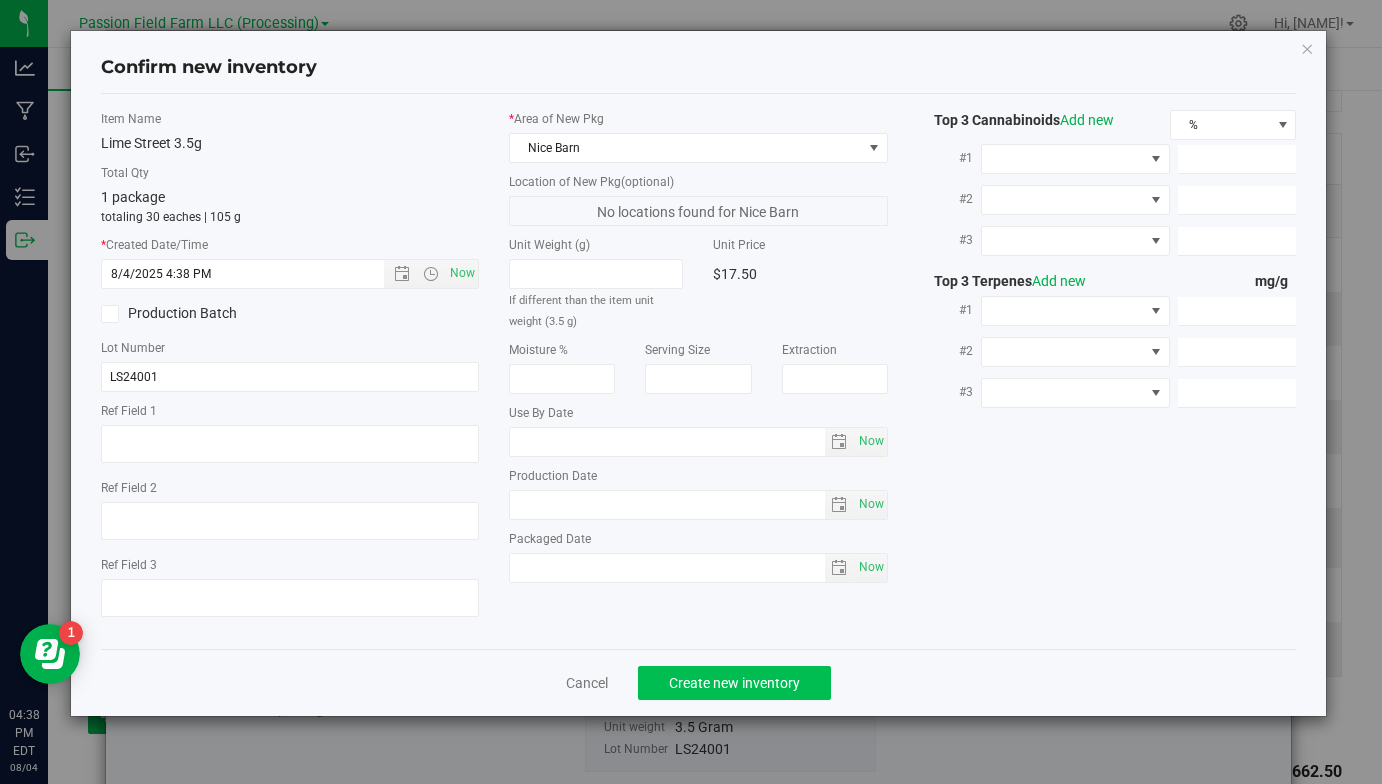 click on "Create new inventory" 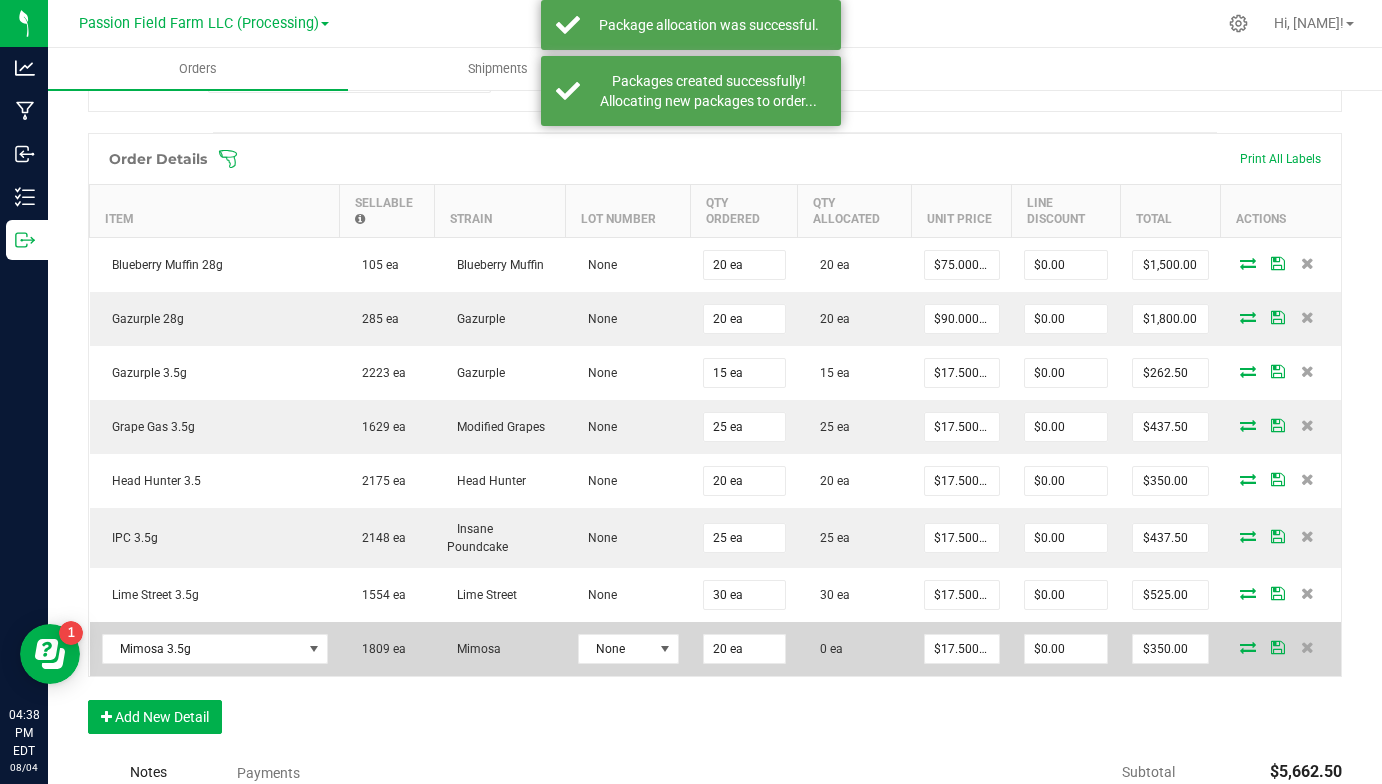 click at bounding box center [1248, 647] 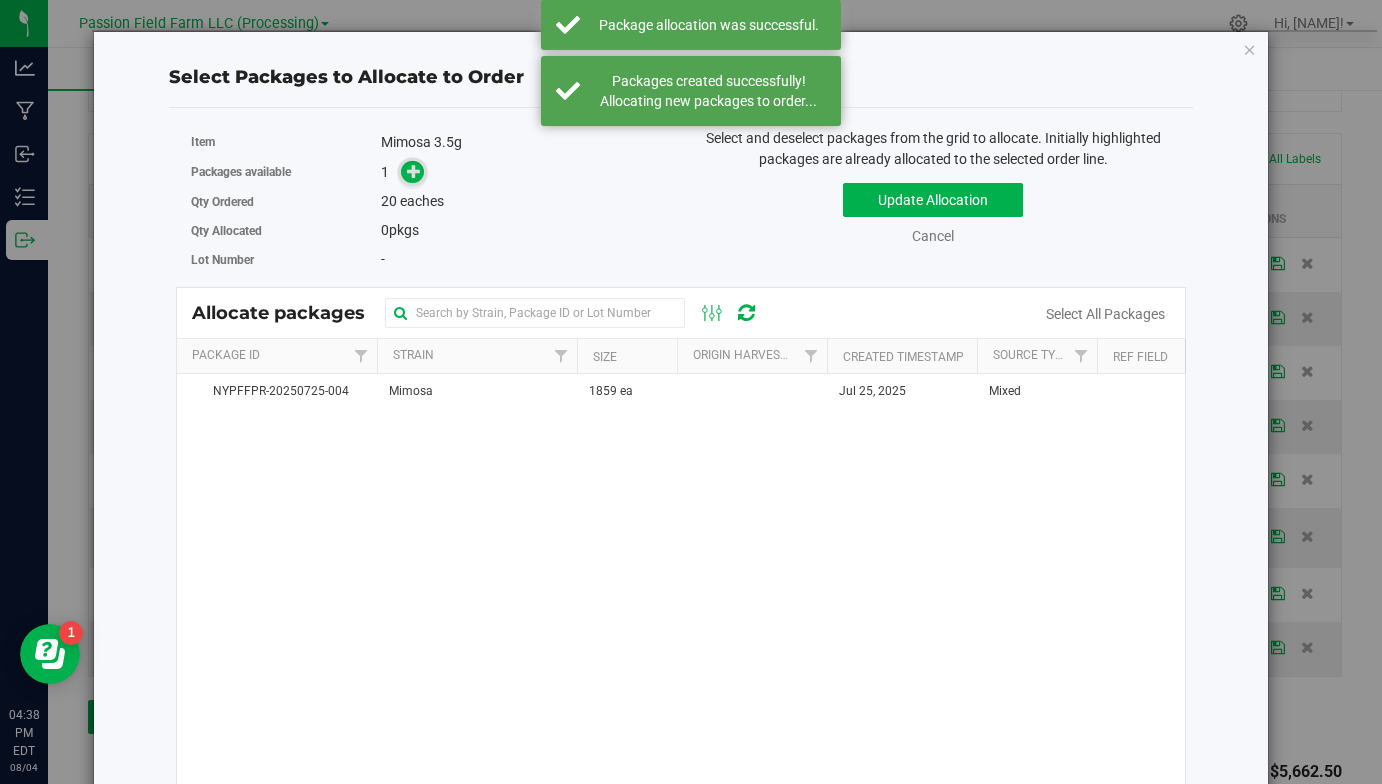 click at bounding box center (412, 171) 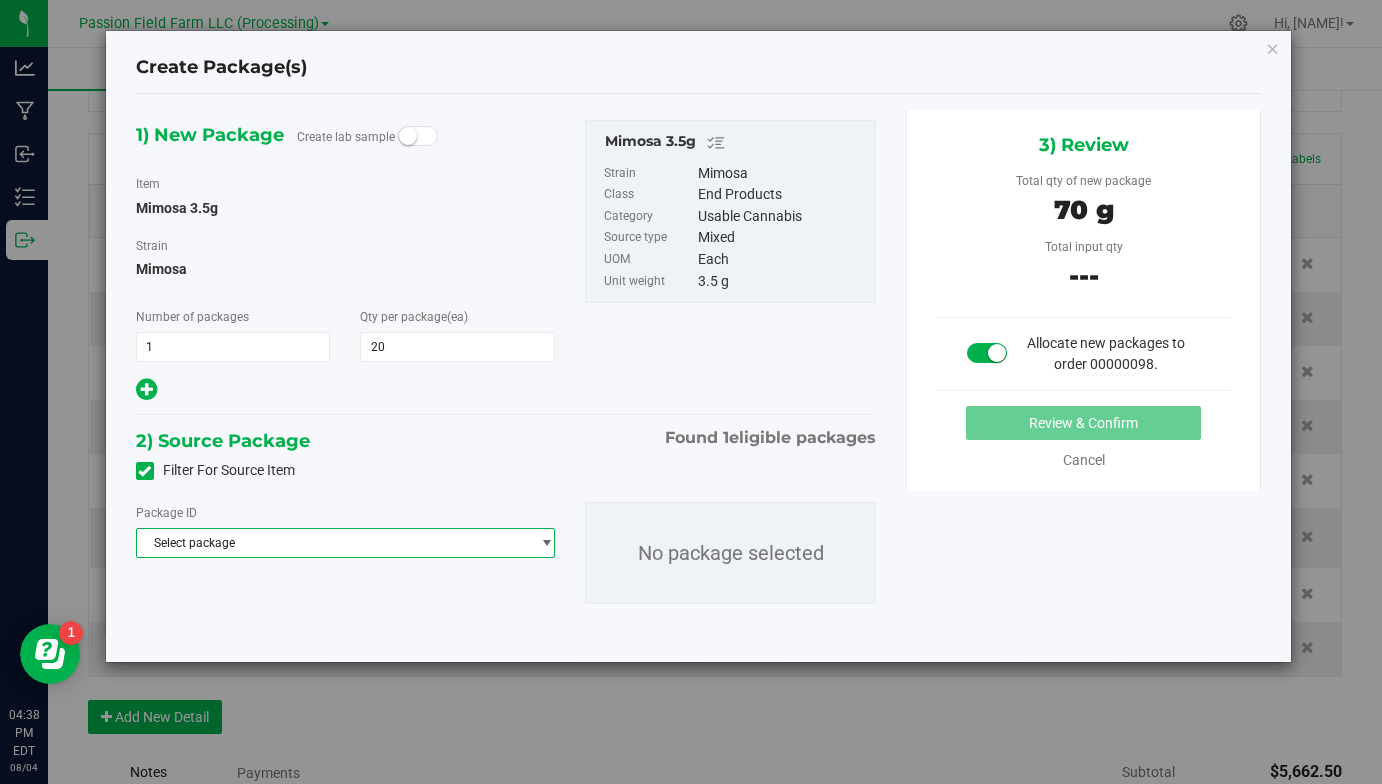 click on "Select package" at bounding box center (333, 543) 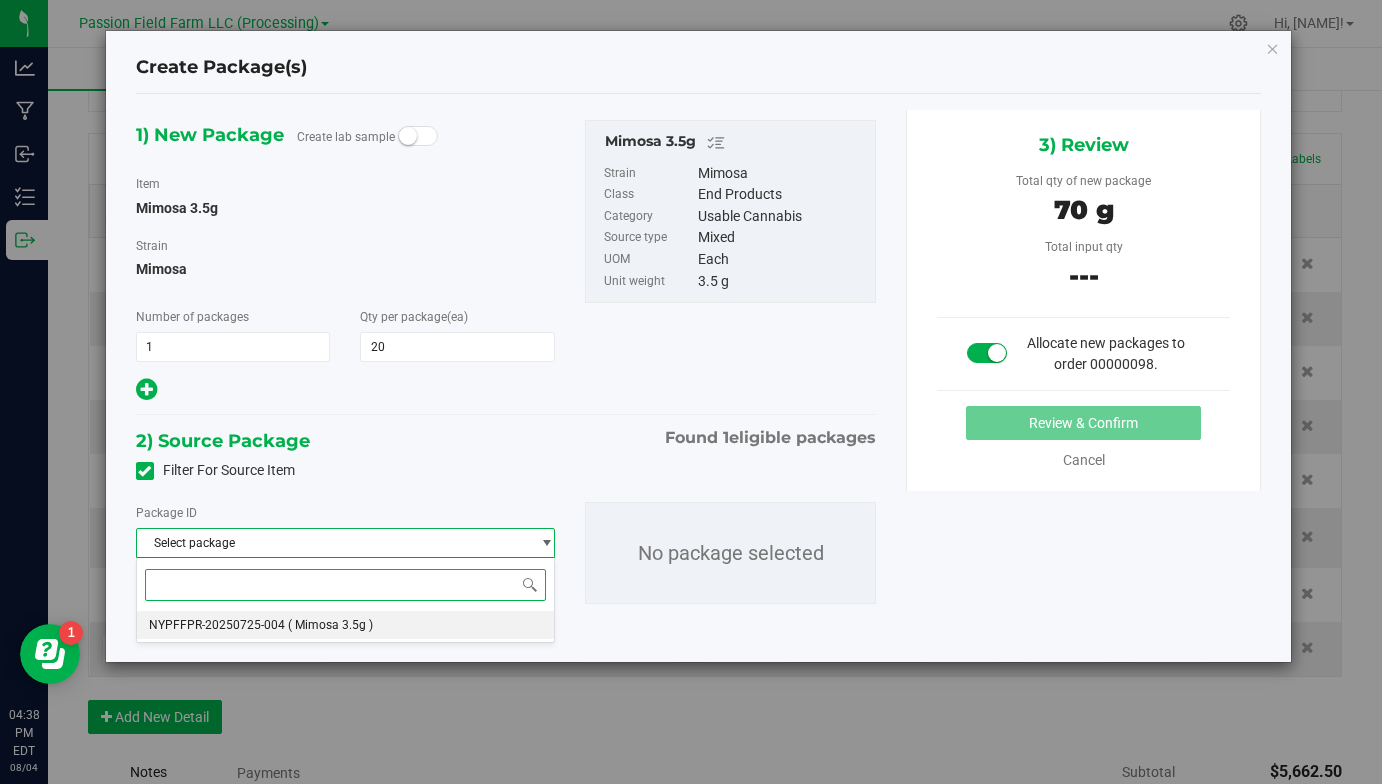 click on "NYPFFPR-20250725-004
(
Mimosa 3.5g
)" at bounding box center (345, 625) 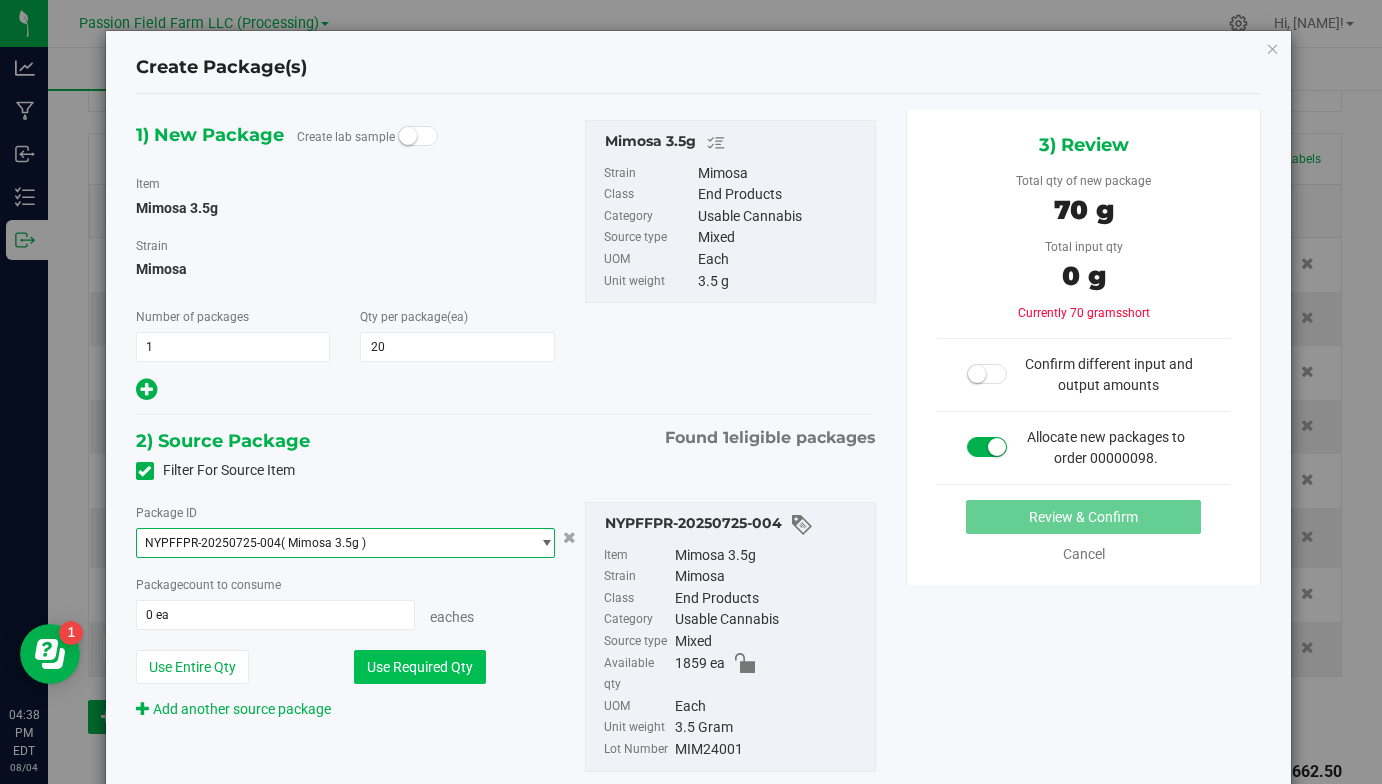 click on "Use Required Qty" at bounding box center [420, 667] 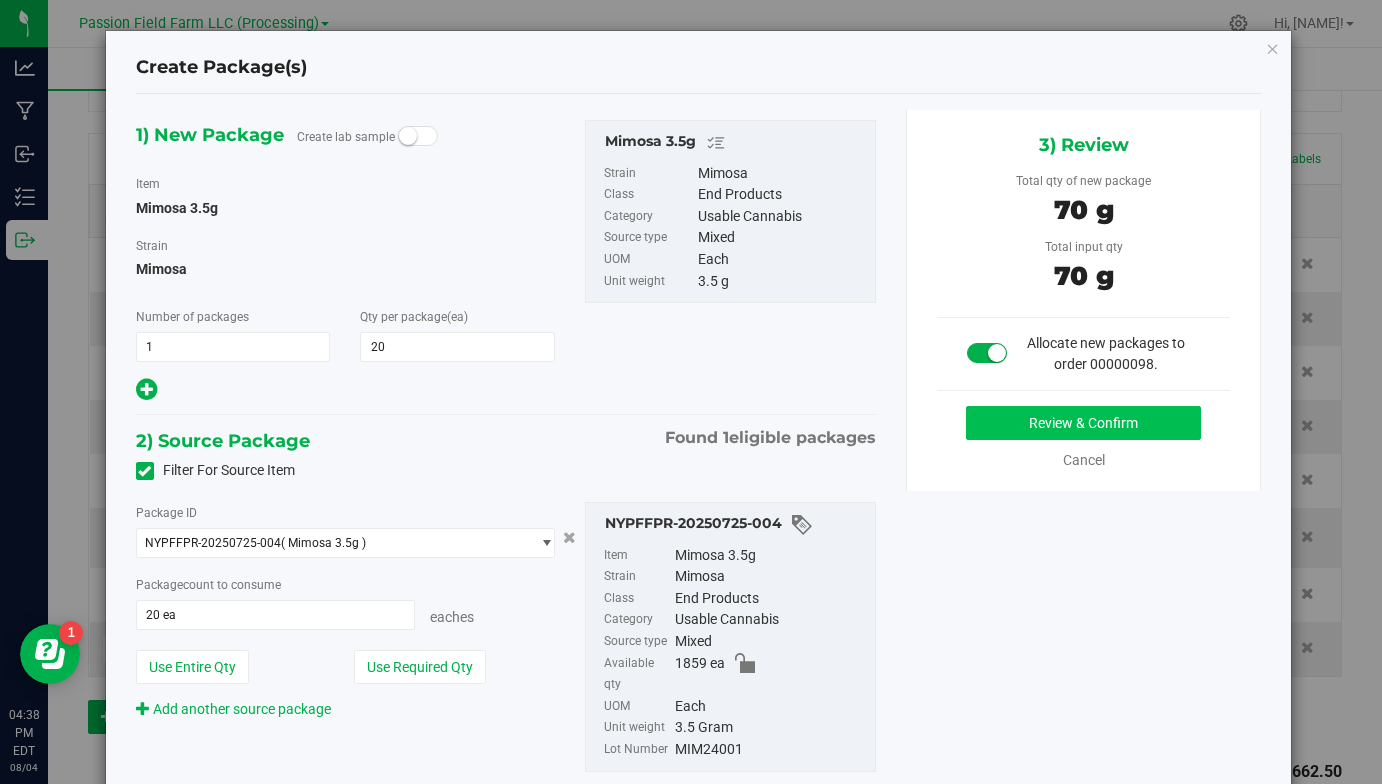 click on "Review & Confirm" at bounding box center [1083, 423] 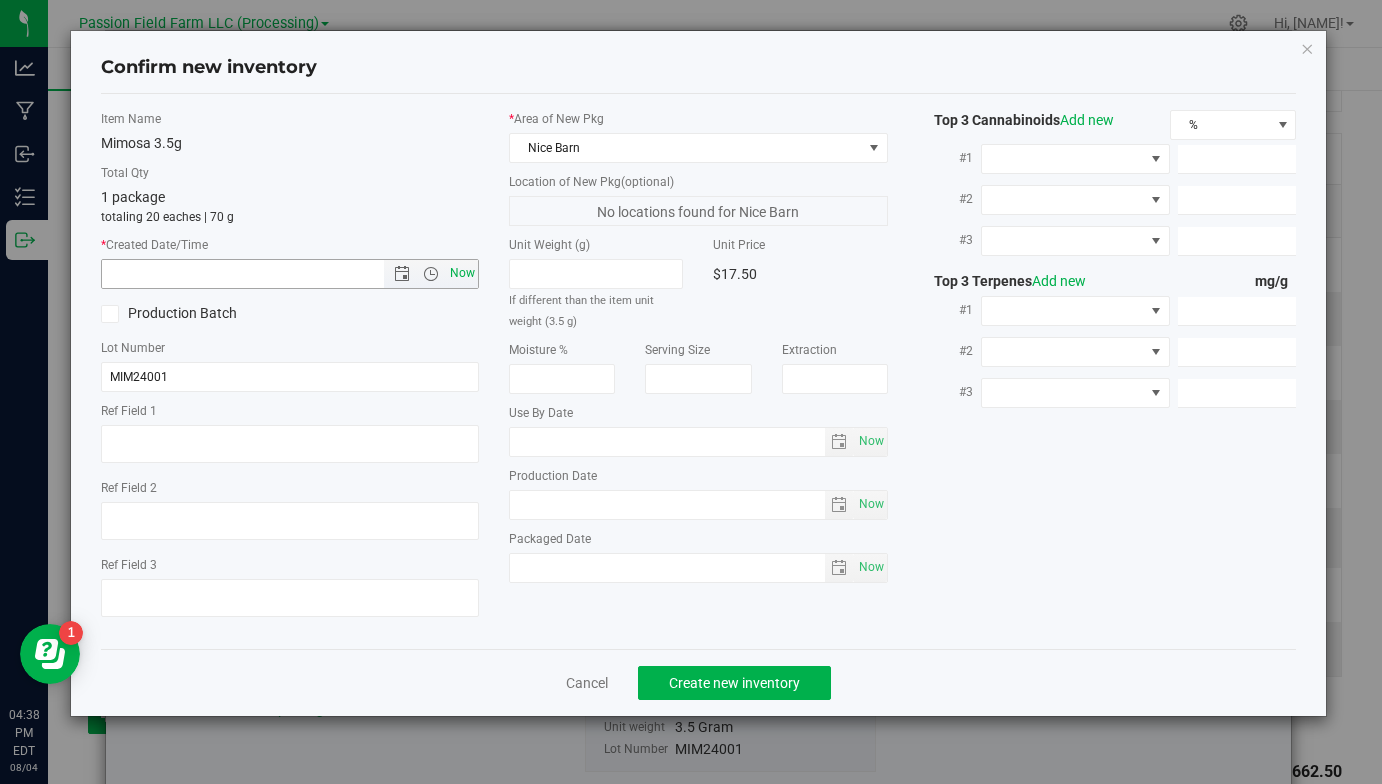 click on "Now" at bounding box center [463, 273] 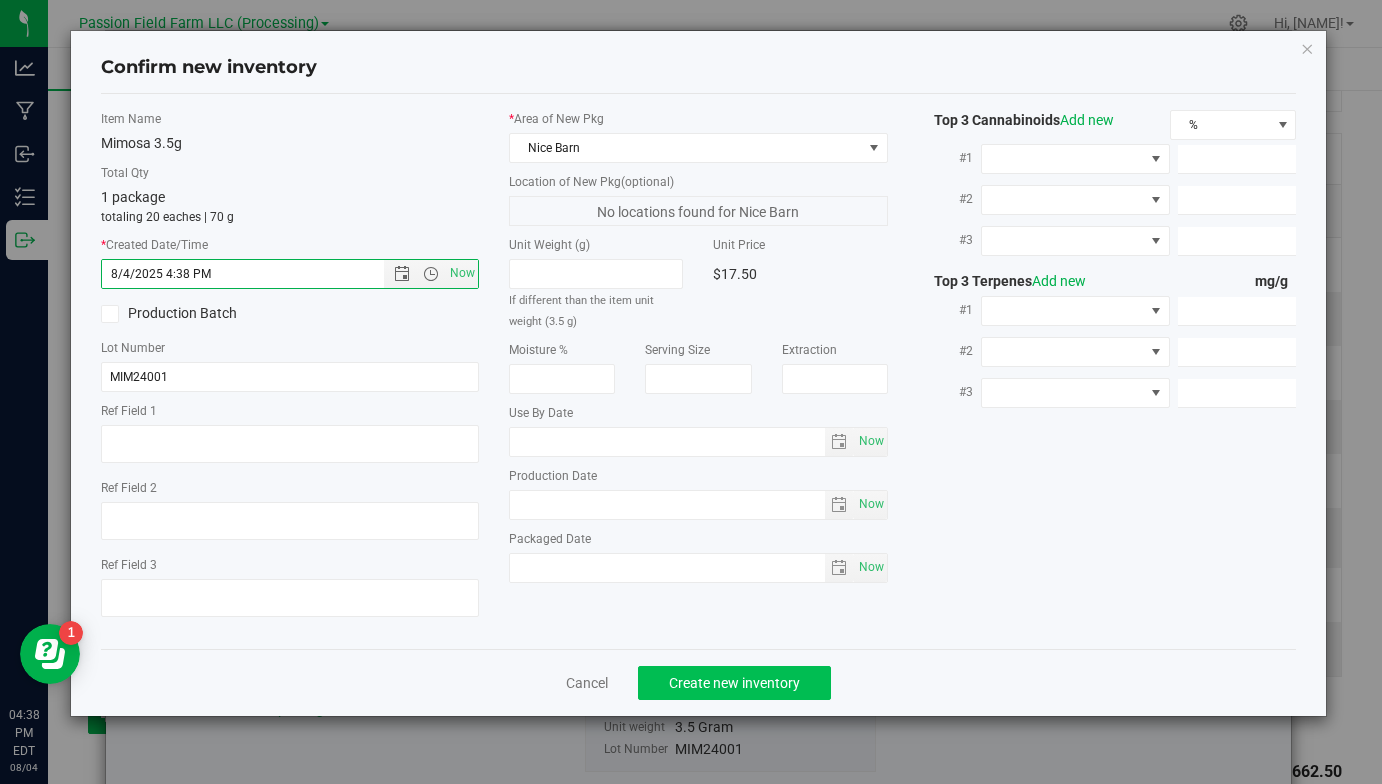 click on "Create new inventory" 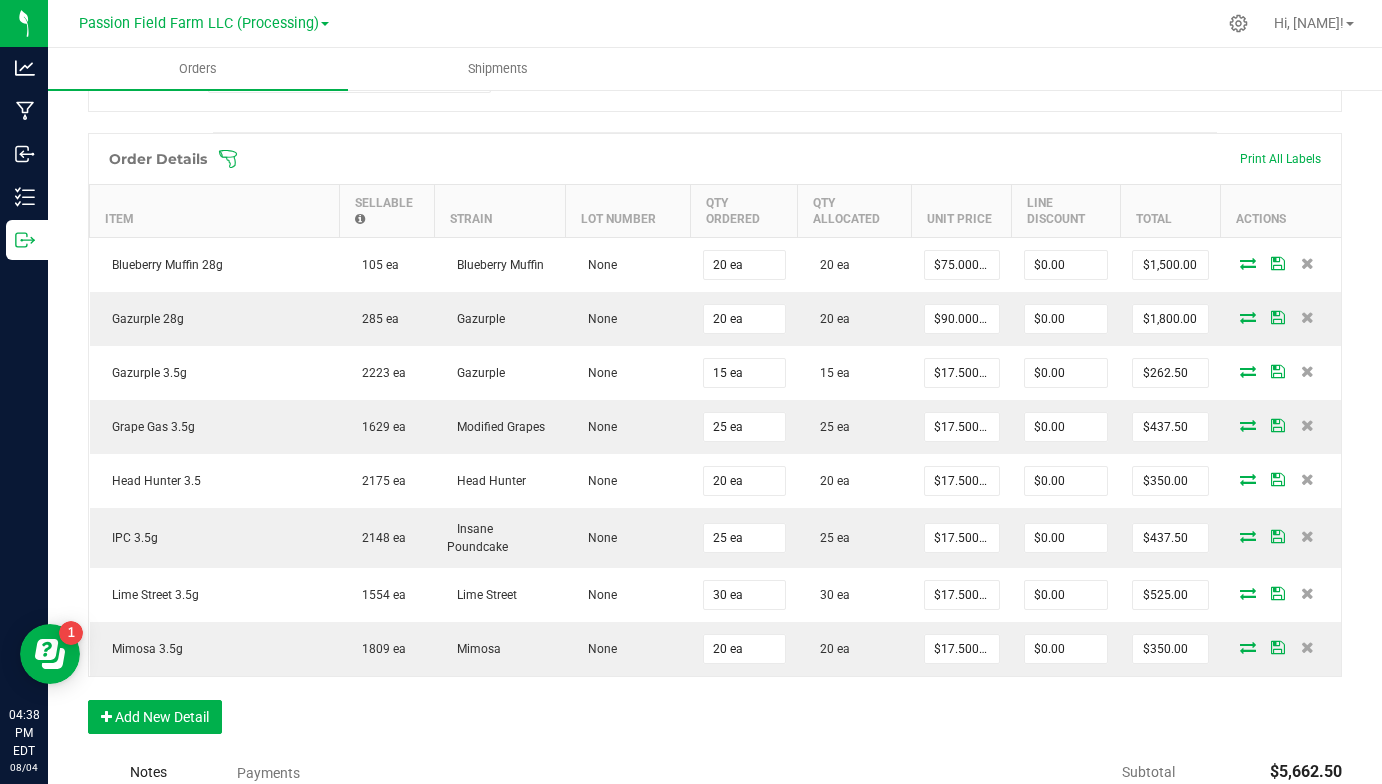 click on "Order Details Print All Labels Item  Sellable  Strain  Lot Number  Qty Ordered Qty Allocated Unit Price Line Discount Total Actions  Blueberry Muffin 28g   105 ea   Blueberry Muffin   None  20 ea  20 ea  $75.00000 $0.00 $1,500.00  Gazurple 28g   285 ea   Gazurple   None  20 ea  20 ea  $90.00000 $0.00 $1,800.00  Gazurple 3.5g   2223 ea   Gazurple   None  15 ea  15 ea  $17.50000 $0.00 $262.50  Grape Gas 3.5g   1629 ea   Modified Grapes   None  25 ea  25 ea  $17.50000 $0.00 $437.50  Head Hunter 3.5   2175 ea   Head Hunter   None  20 ea  20 ea  $17.50000 $0.00 $350.00  IPC 3.5g   2148 ea   Insane Poundcake   None  25 ea  25 ea  $17.50000 $0.00 $437.50  Lime Street 3.5g   1554 ea   Lime Street   None  30 ea  30 ea  $17.50000 $0.00 $525.00  Mimosa 3.5g   1809 ea   Mimosa   None  20 ea  20 ea  $17.50000 $0.00 $350.00
Add New Detail" at bounding box center (715, 443) 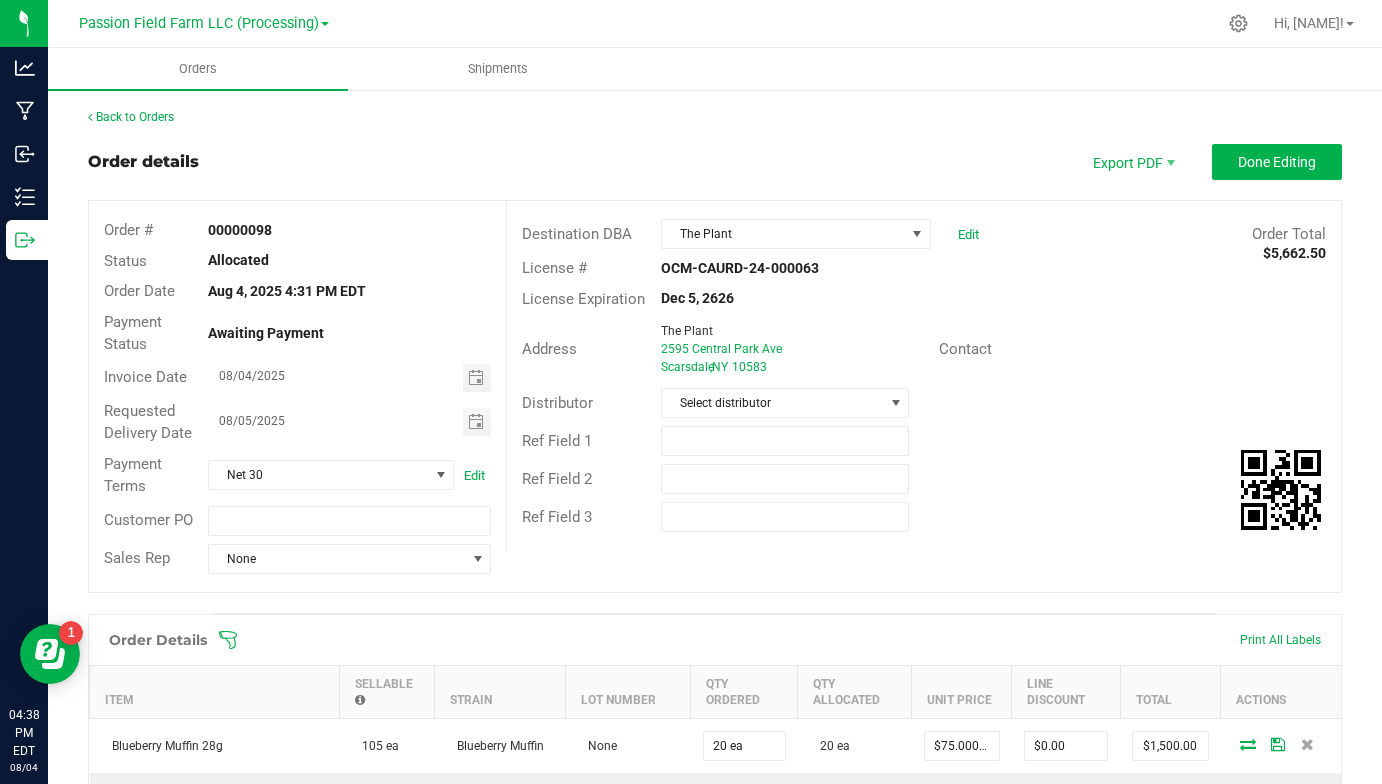scroll, scrollTop: 0, scrollLeft: 0, axis: both 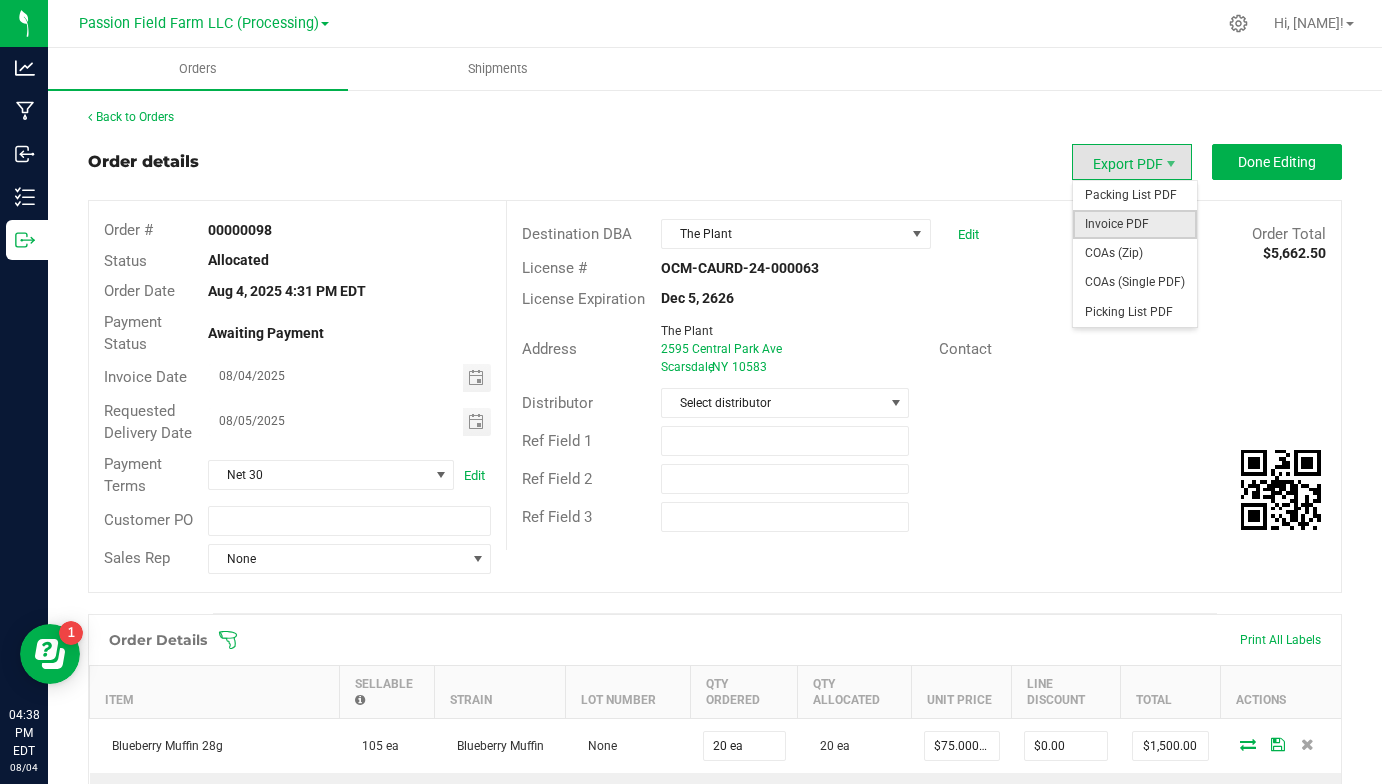 click on "Invoice PDF" at bounding box center (1135, 224) 